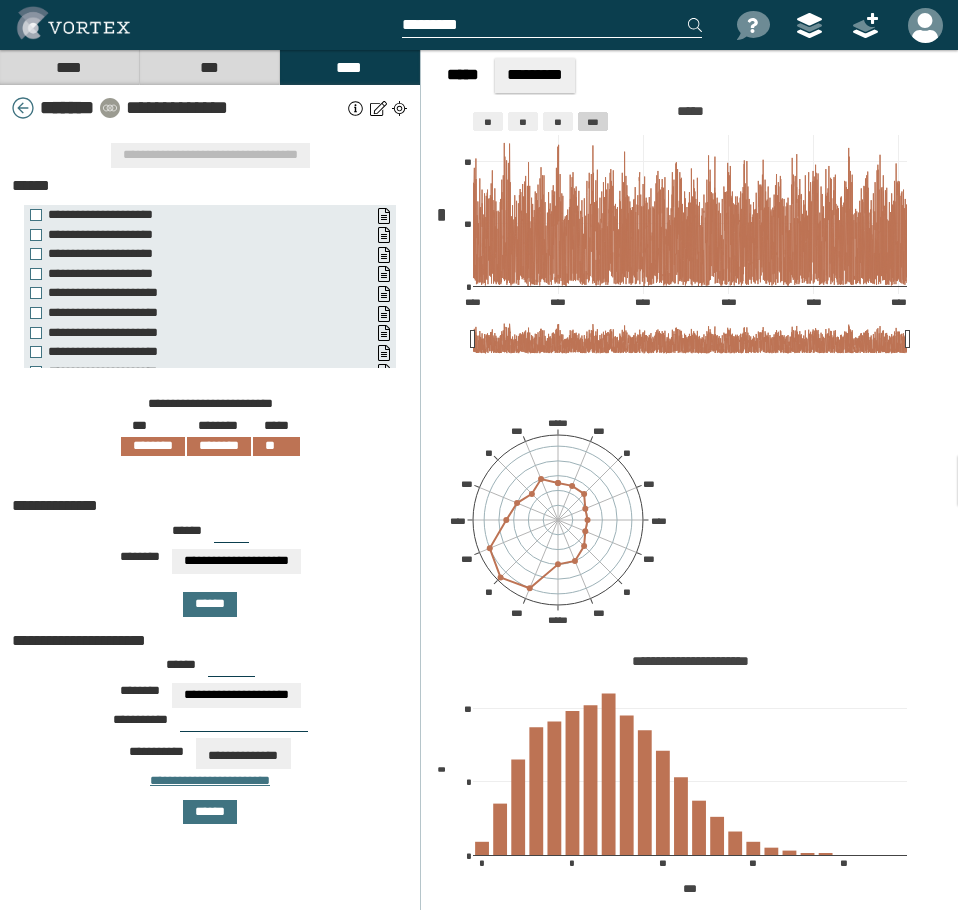 select on "*****" 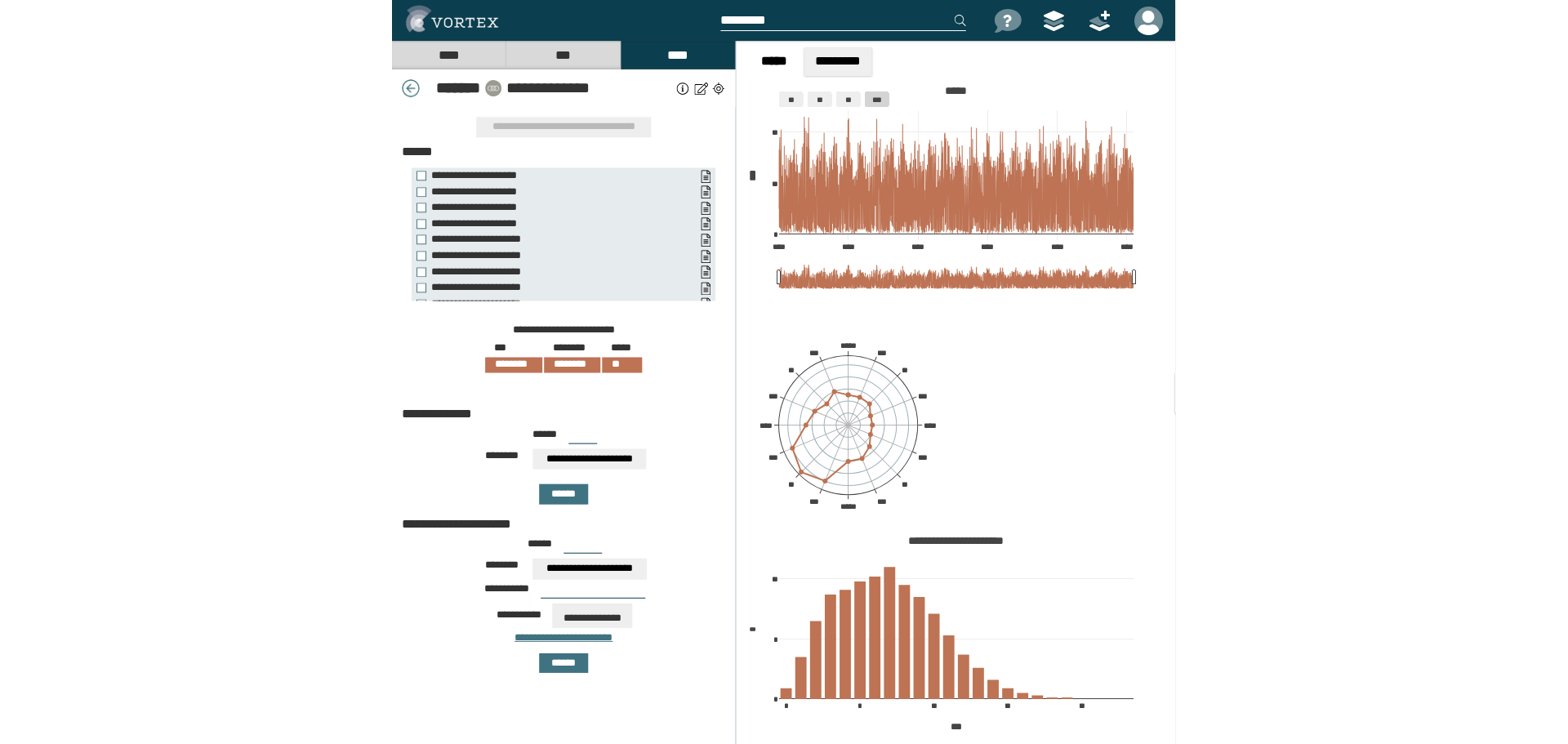 scroll, scrollTop: 0, scrollLeft: 0, axis: both 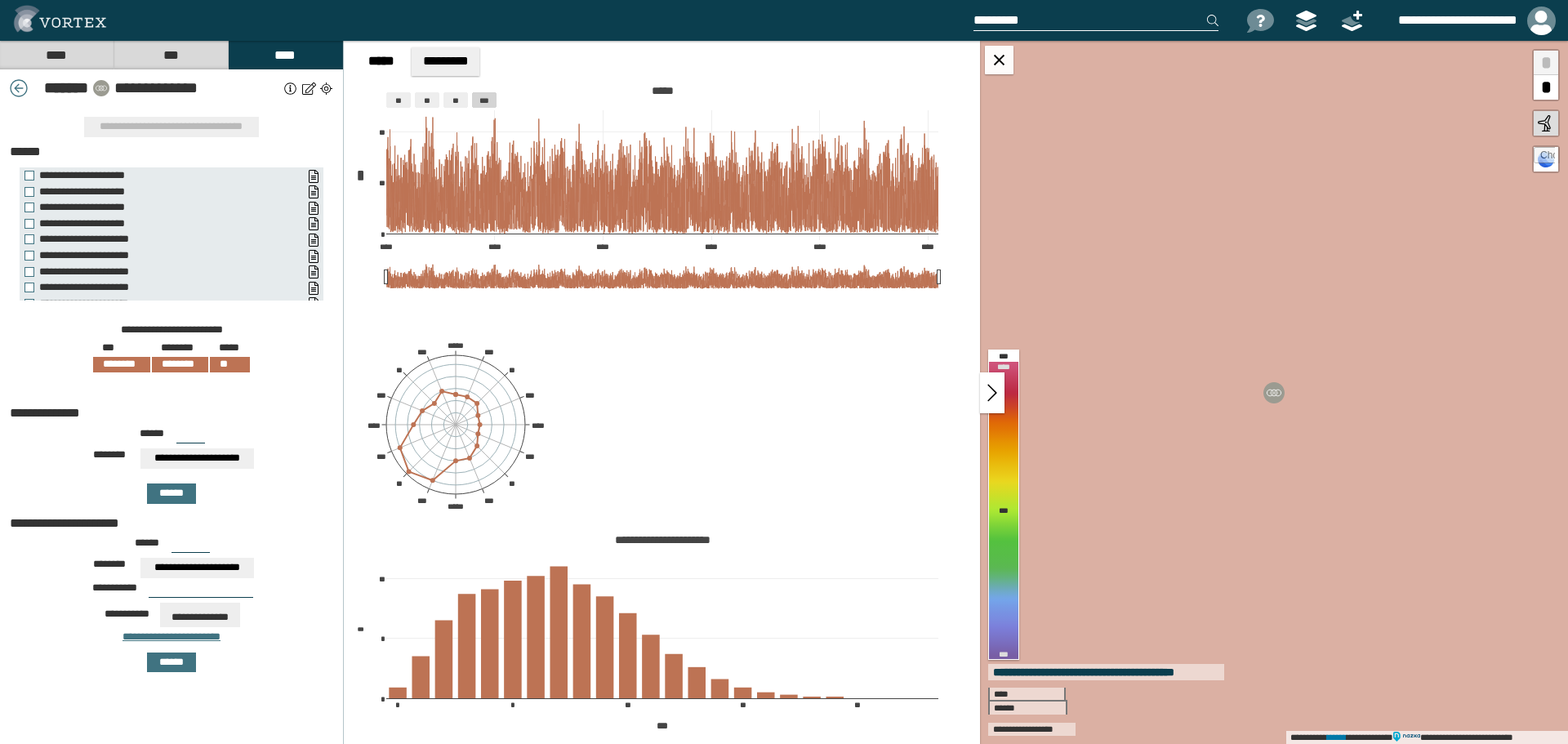 click on "****" at bounding box center (56, 55) 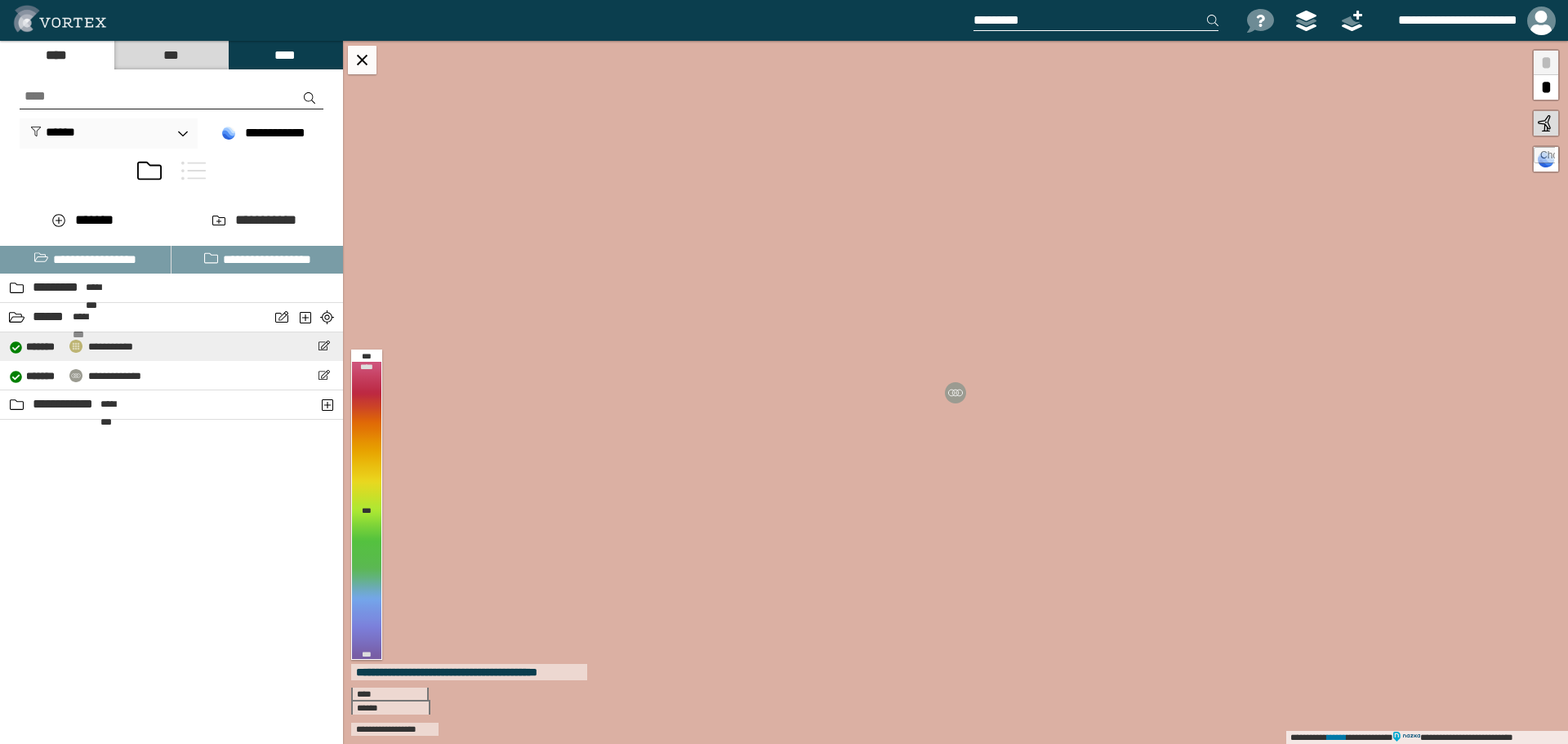 click on "**********" at bounding box center (110, 346) 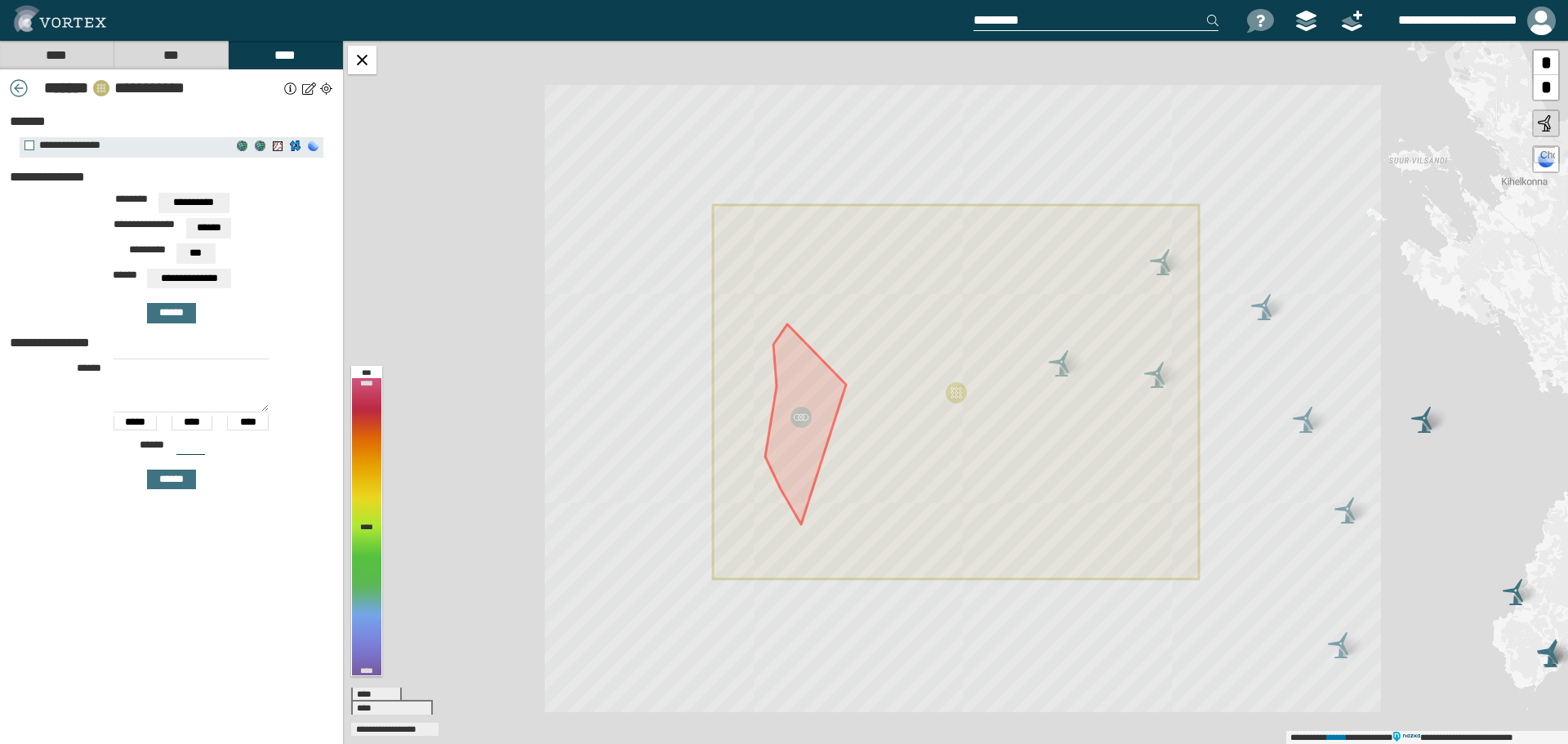 click on "***" at bounding box center (195, 253) 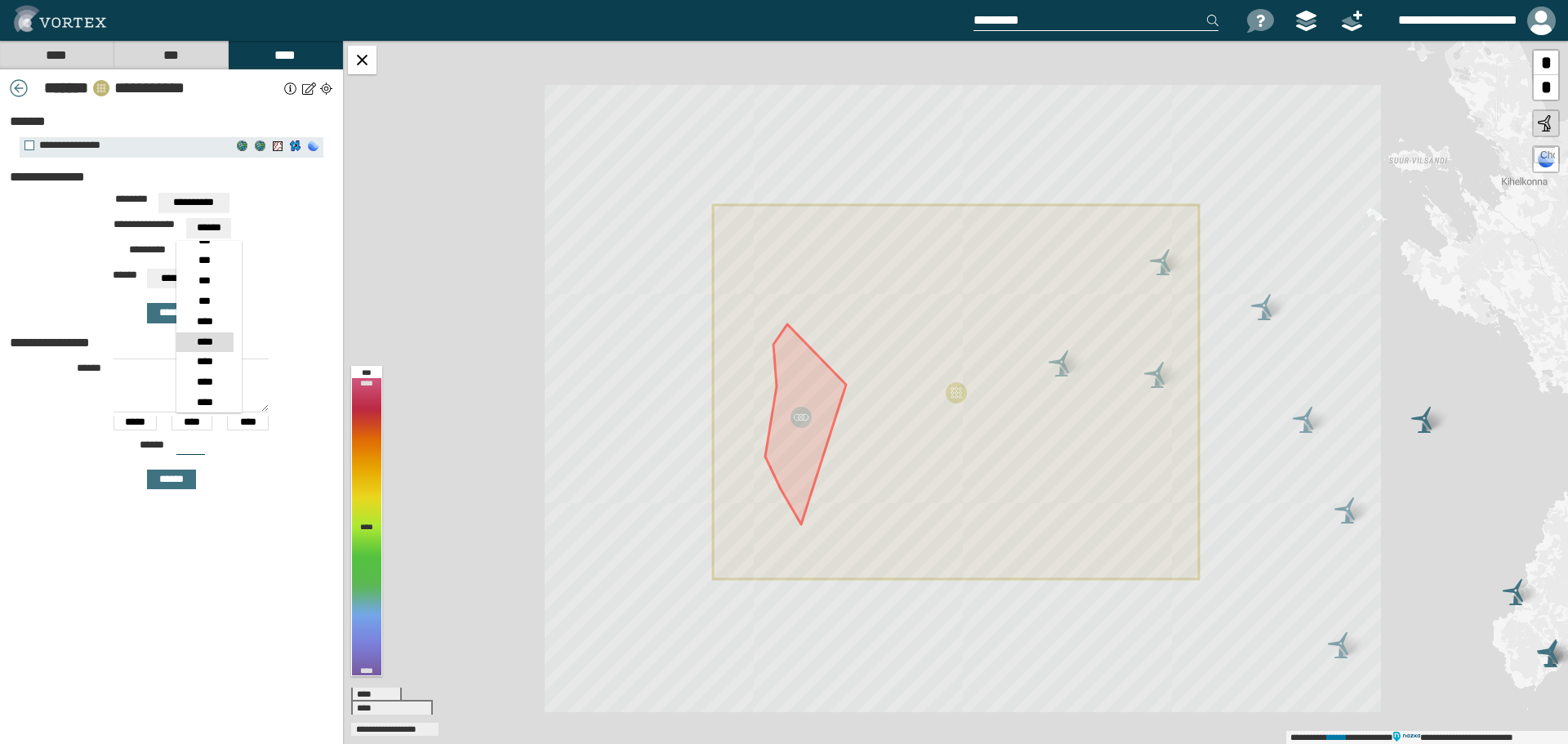 scroll, scrollTop: 37, scrollLeft: 0, axis: vertical 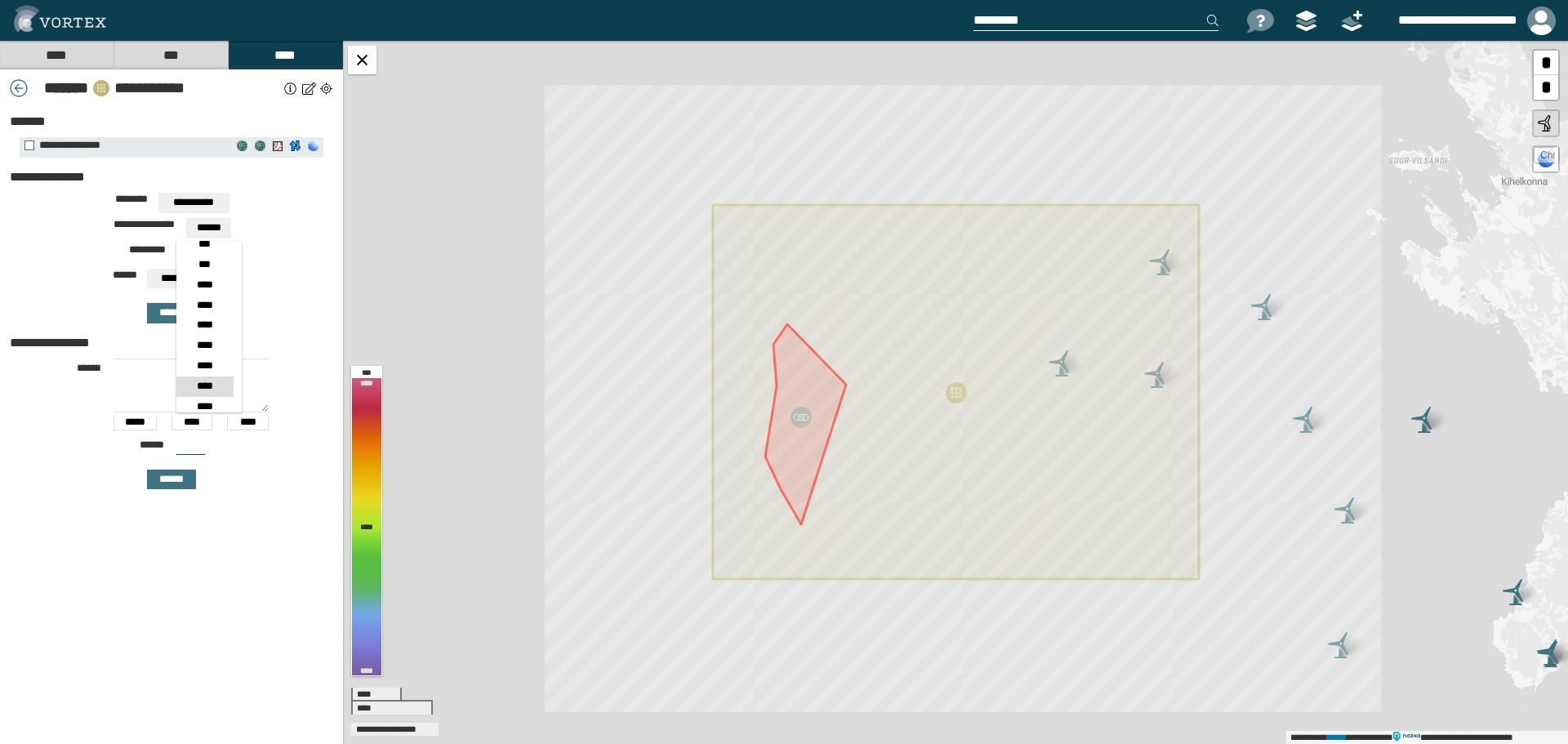 click on "****" at bounding box center [204, 386] 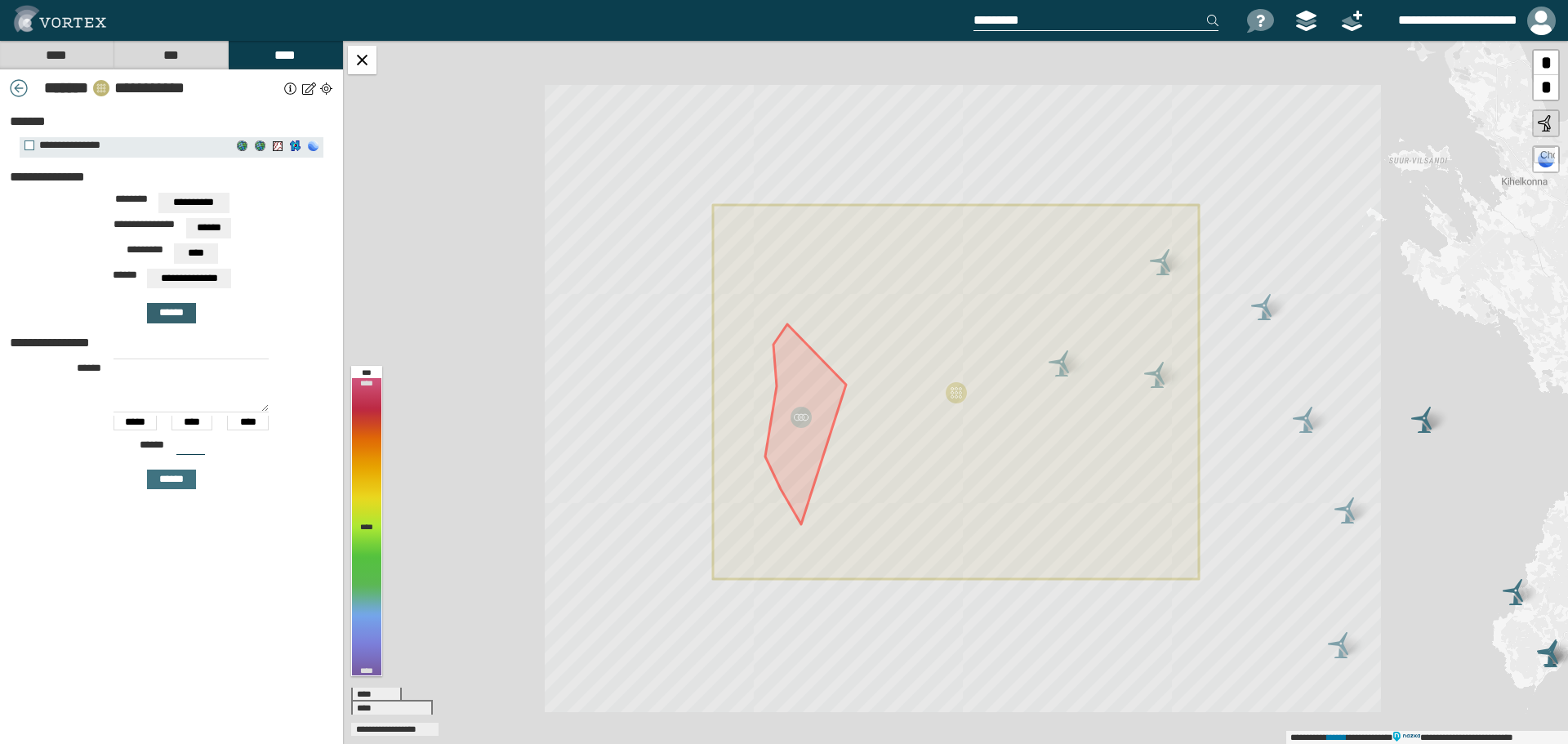 click on "******" at bounding box center [172, 313] 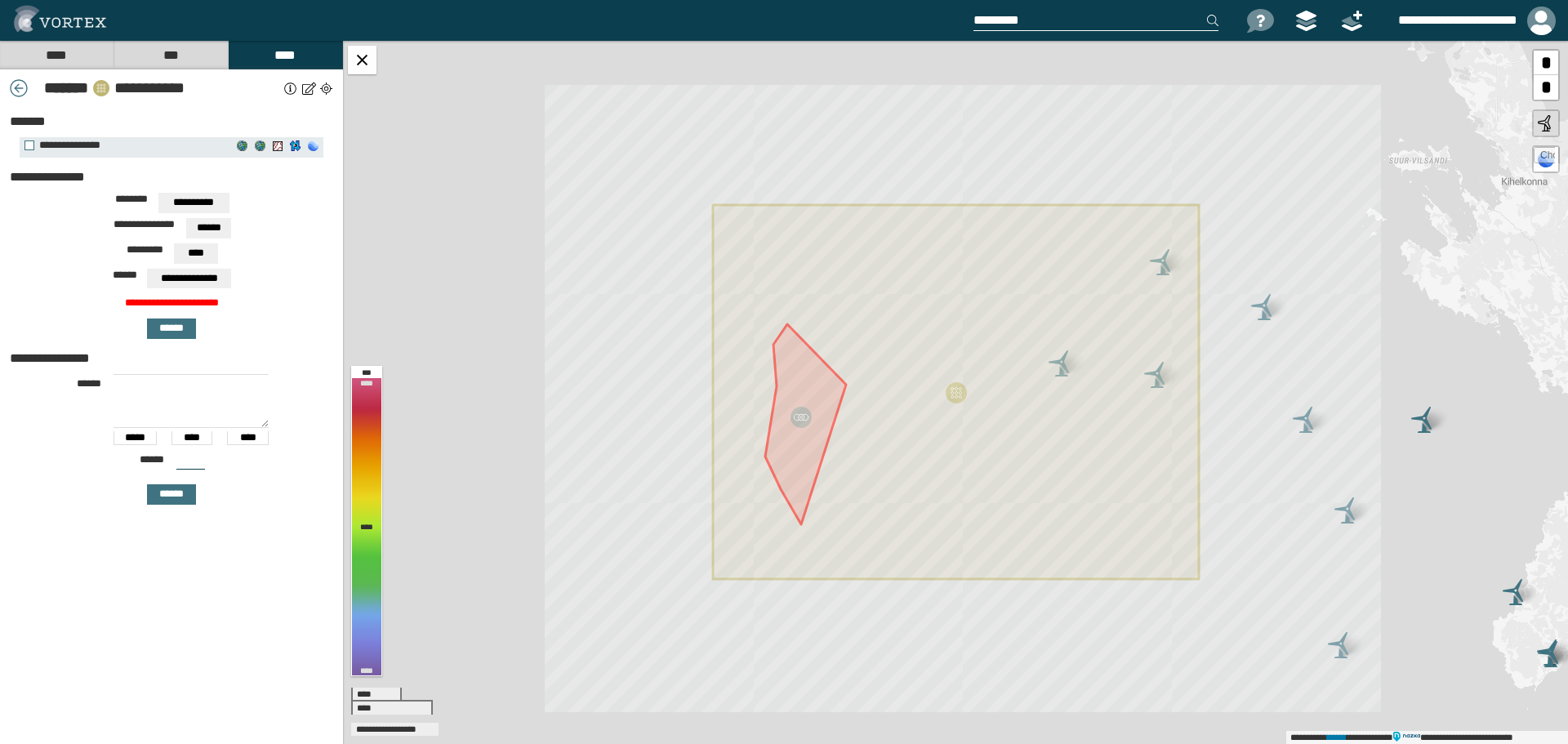 click on "****" at bounding box center (196, 253) 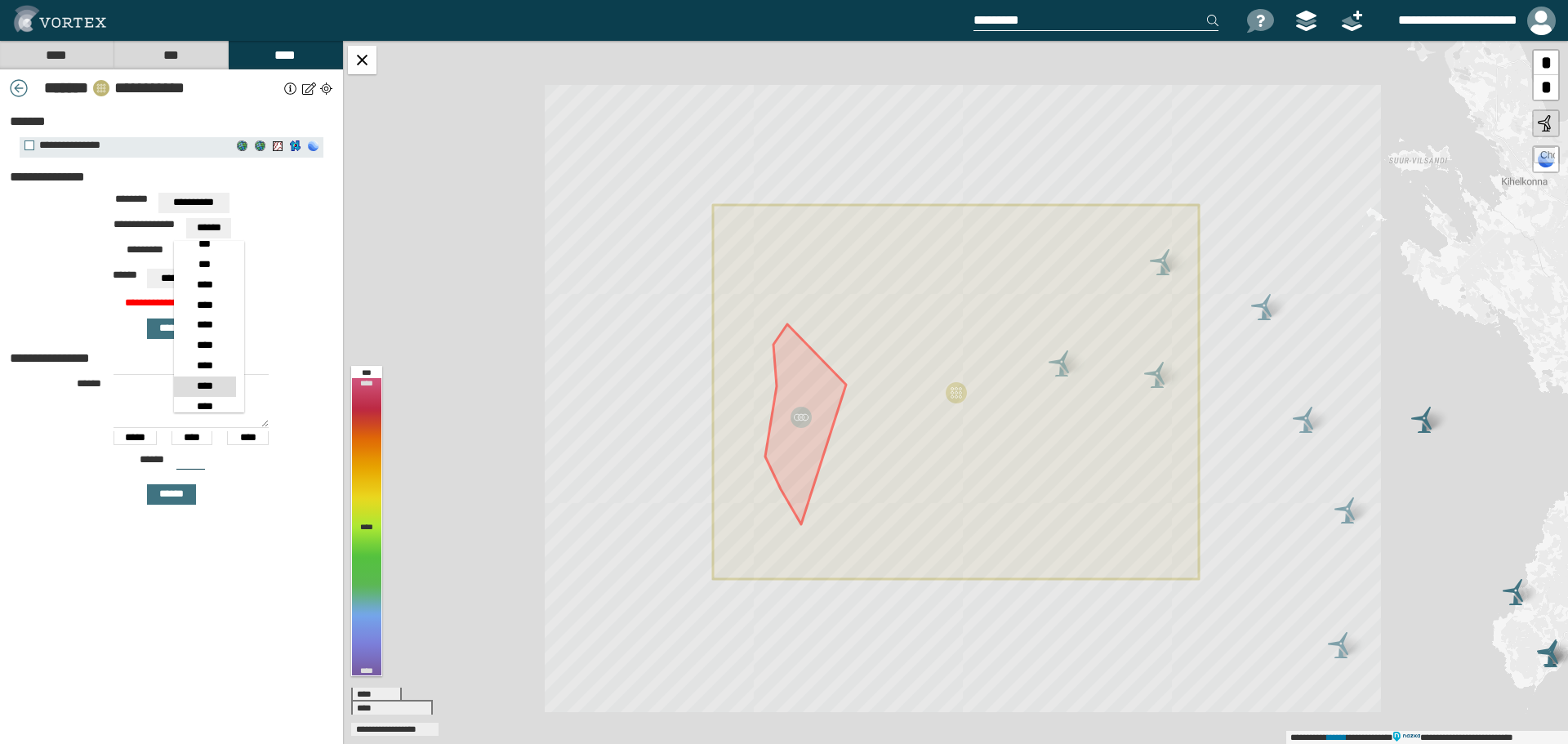 click on "****" at bounding box center [205, 285] 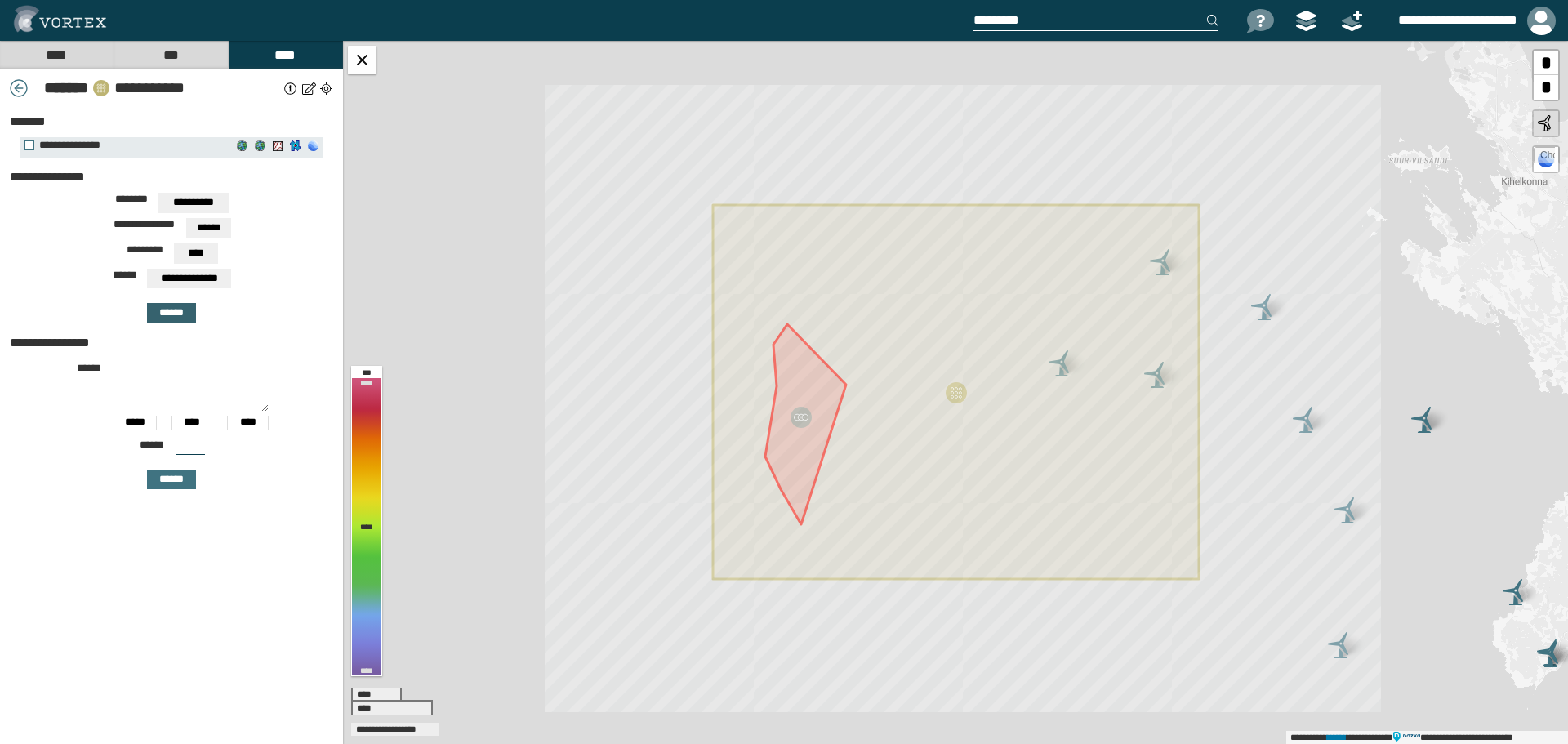 click on "******" at bounding box center (172, 313) 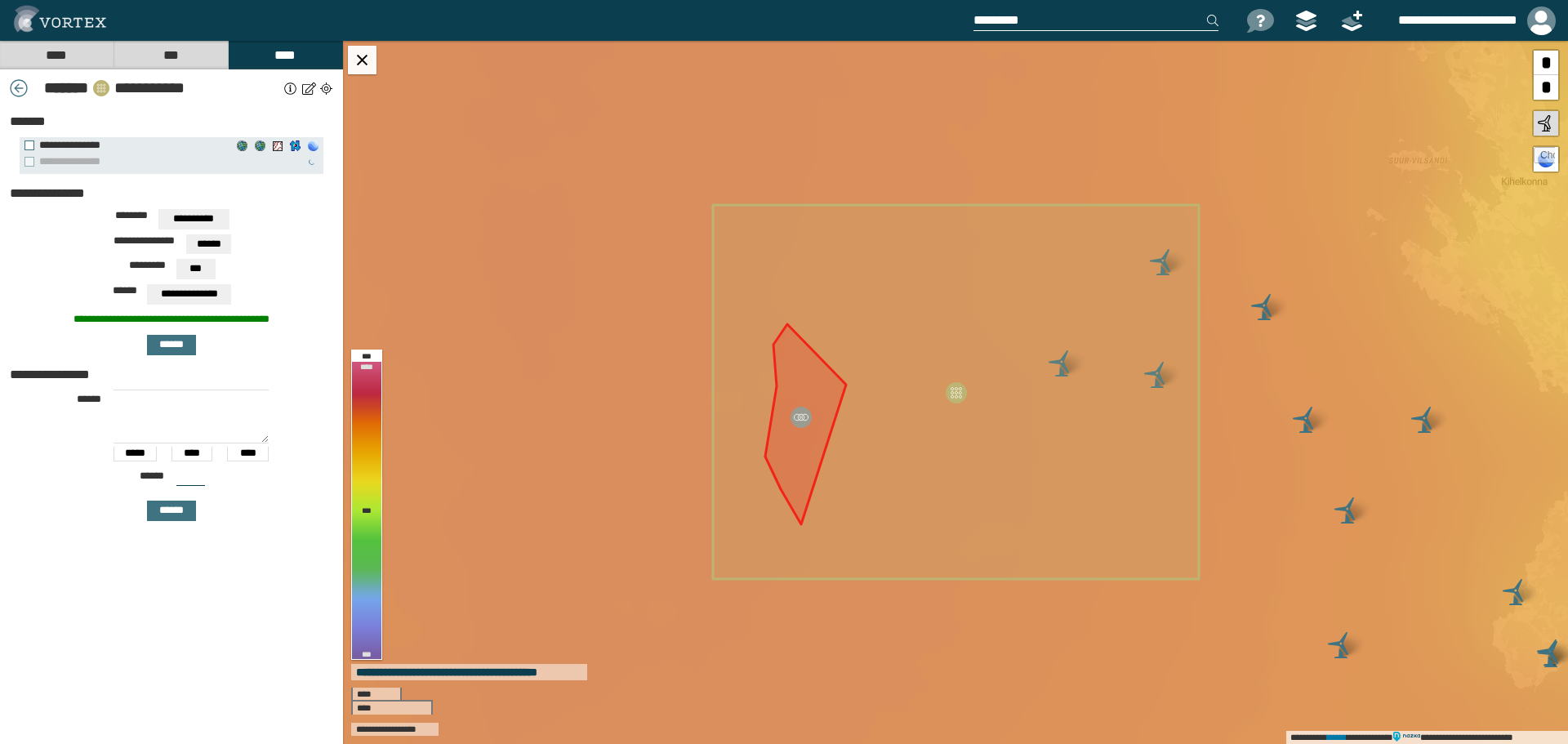 click on "***" at bounding box center (195, 269) 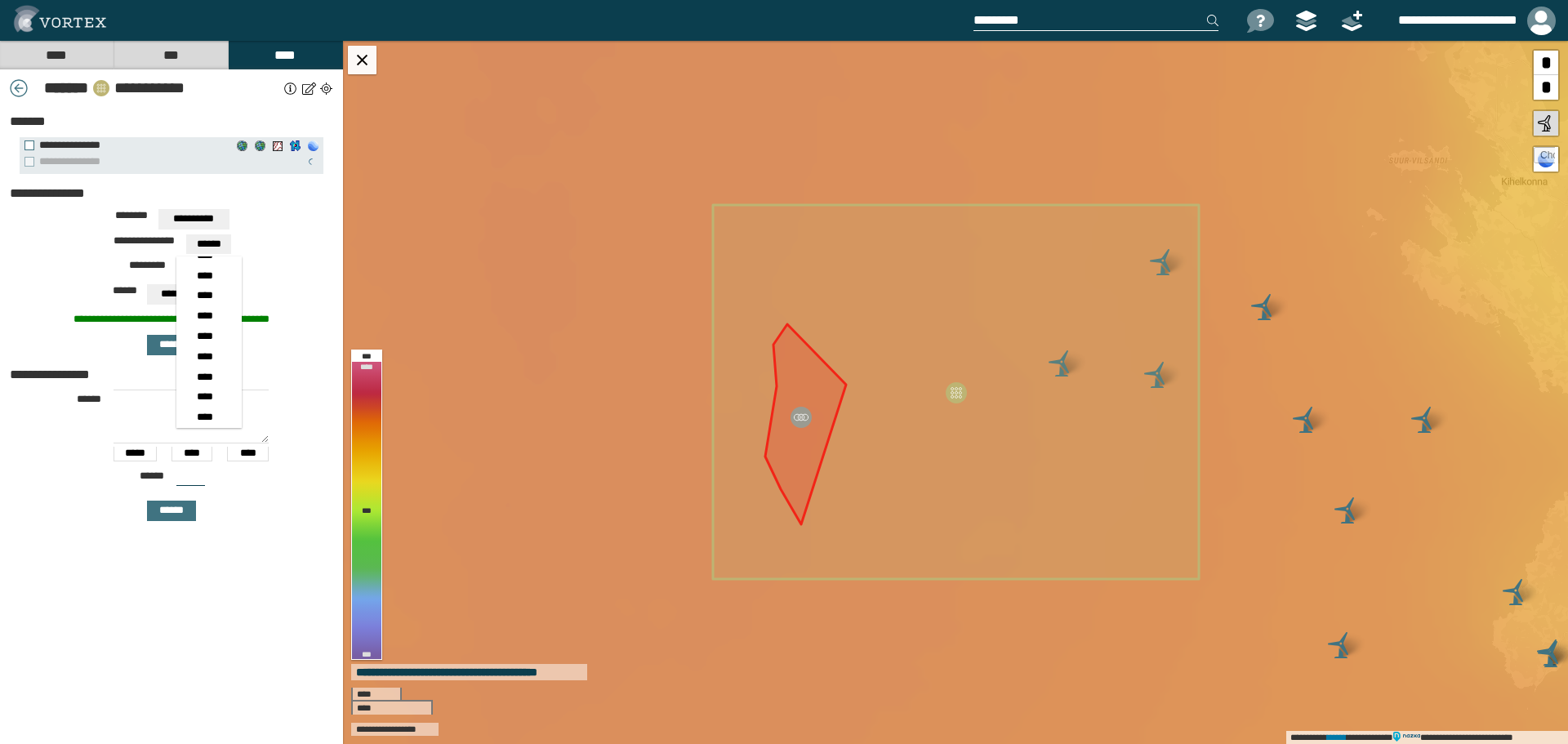 scroll, scrollTop: 178, scrollLeft: 0, axis: vertical 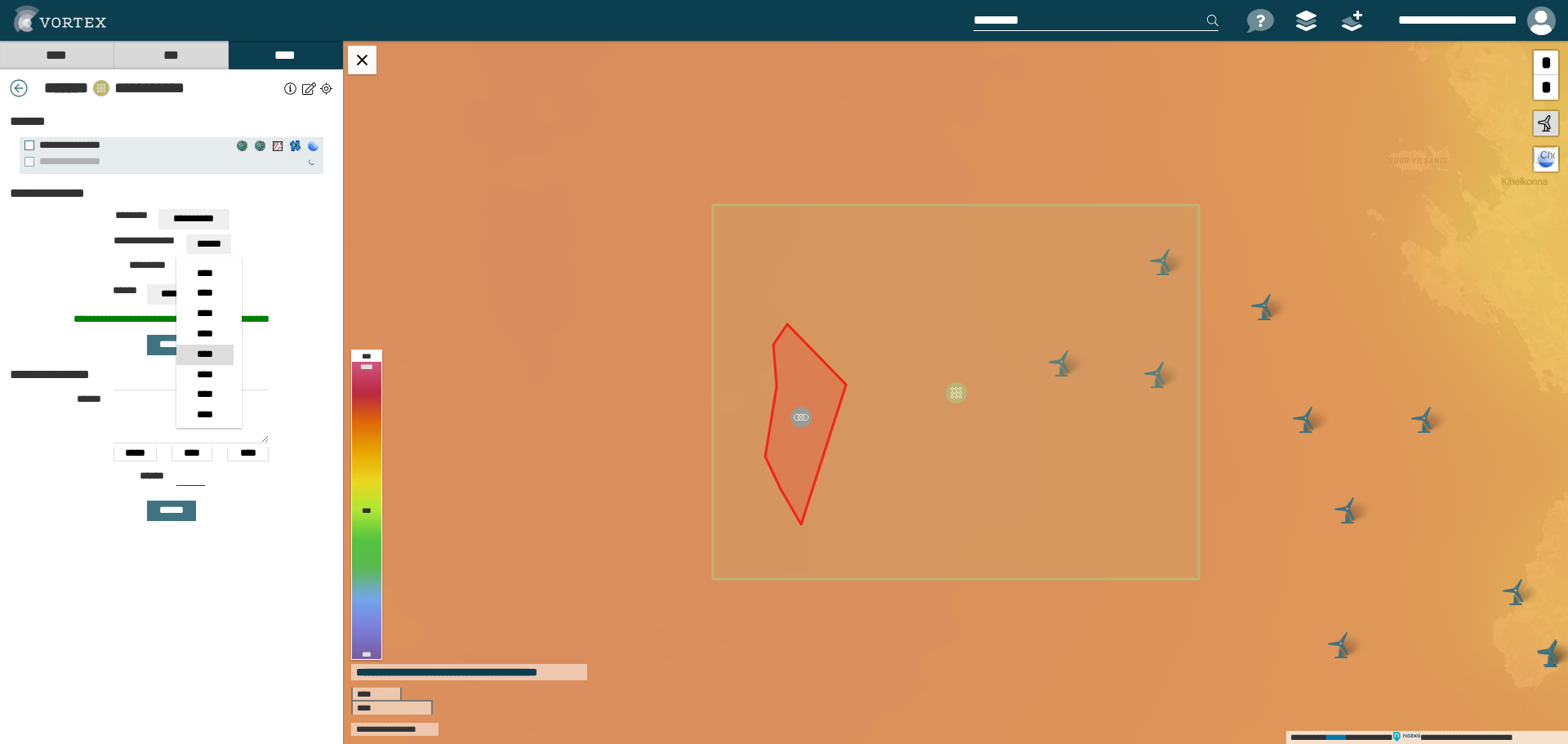 click on "****" at bounding box center (204, 354) 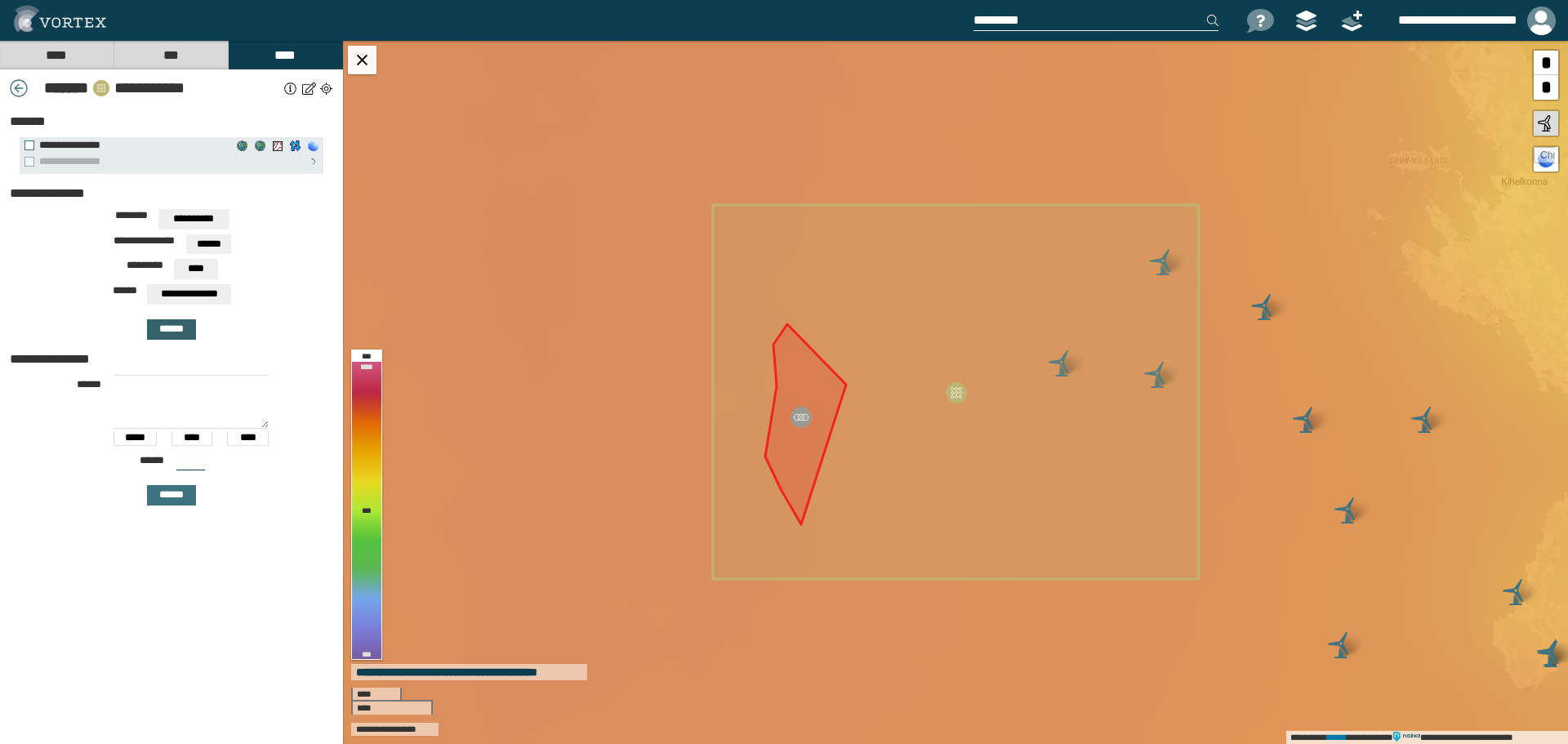 click on "******" at bounding box center (172, 329) 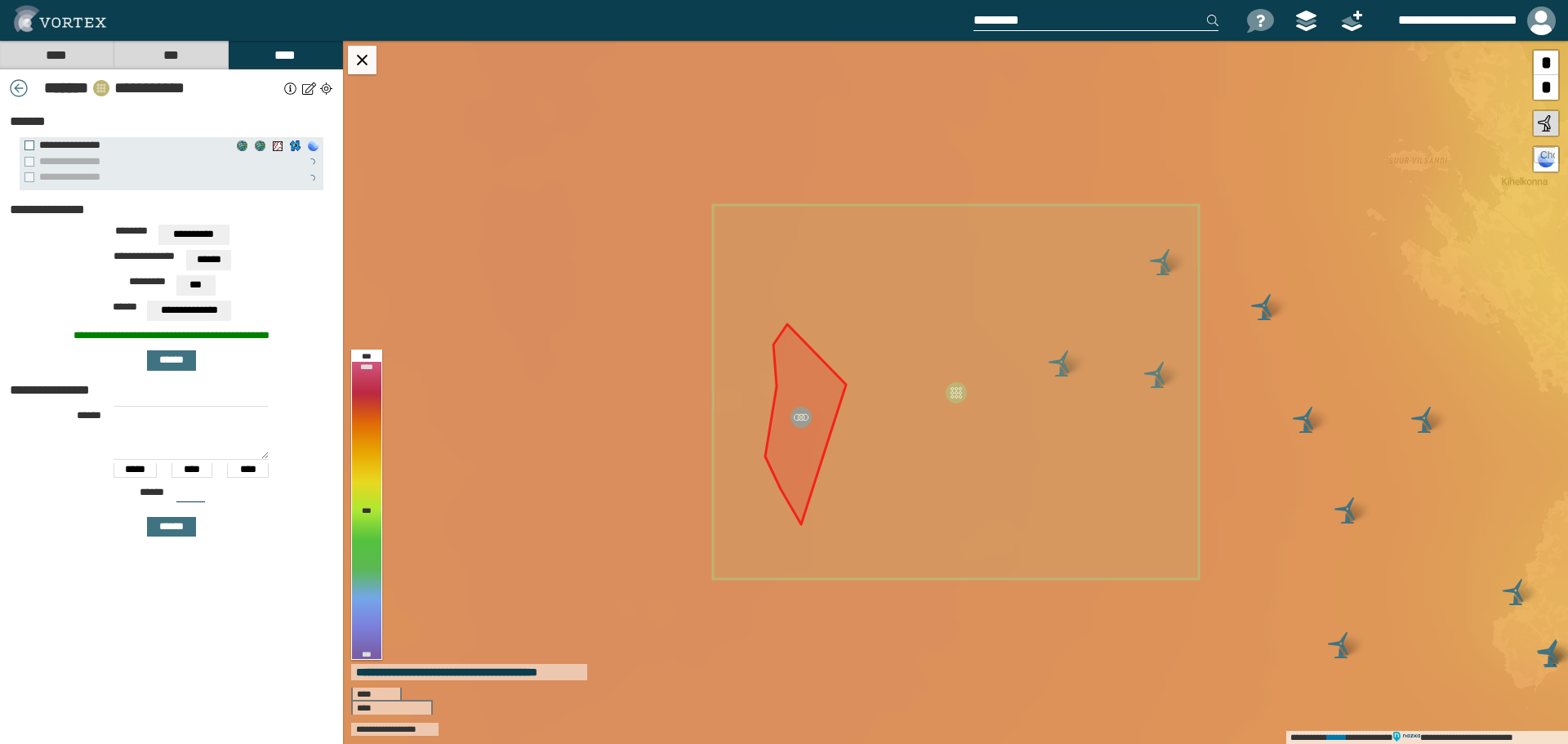 click on "***" at bounding box center (195, 285) 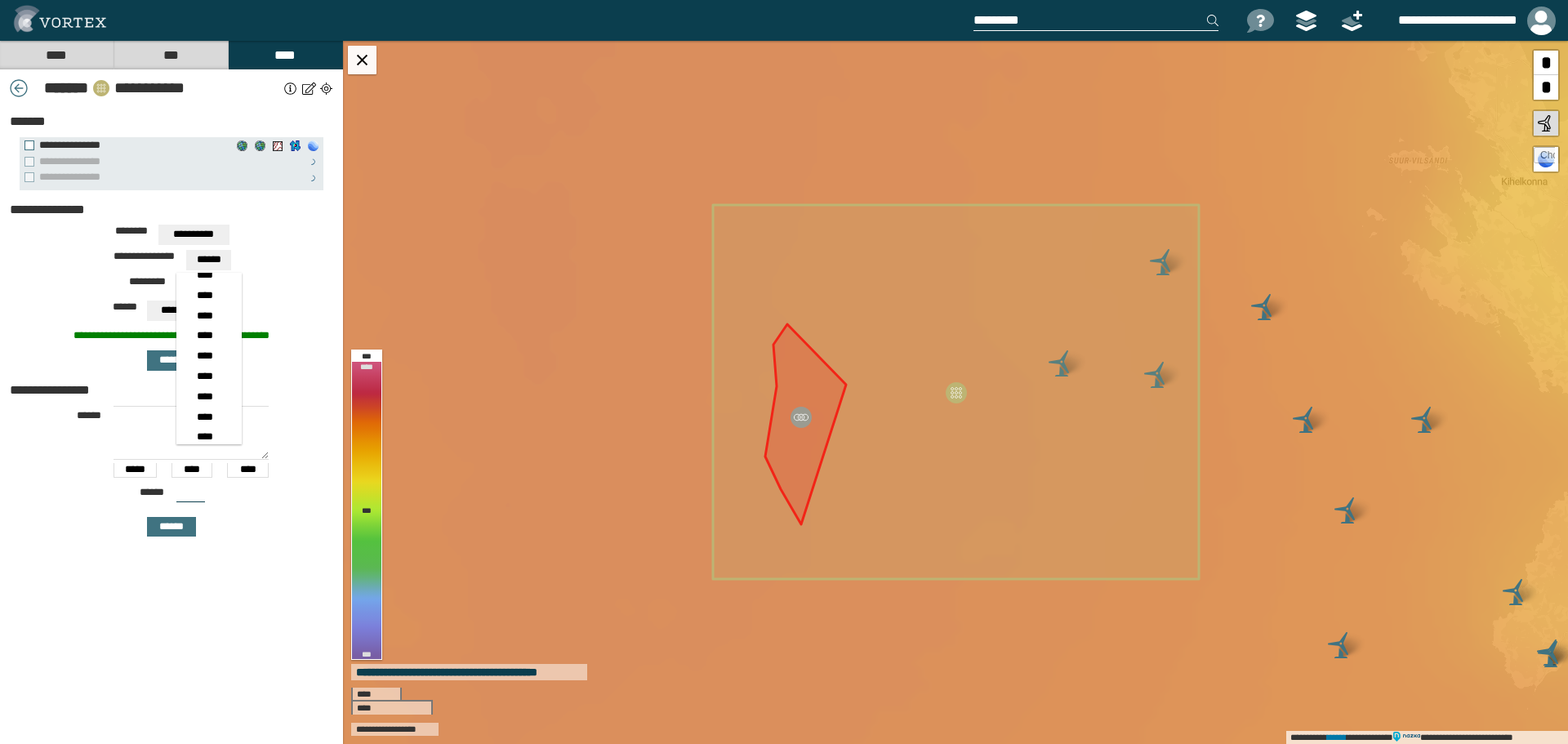 scroll, scrollTop: 234, scrollLeft: 0, axis: vertical 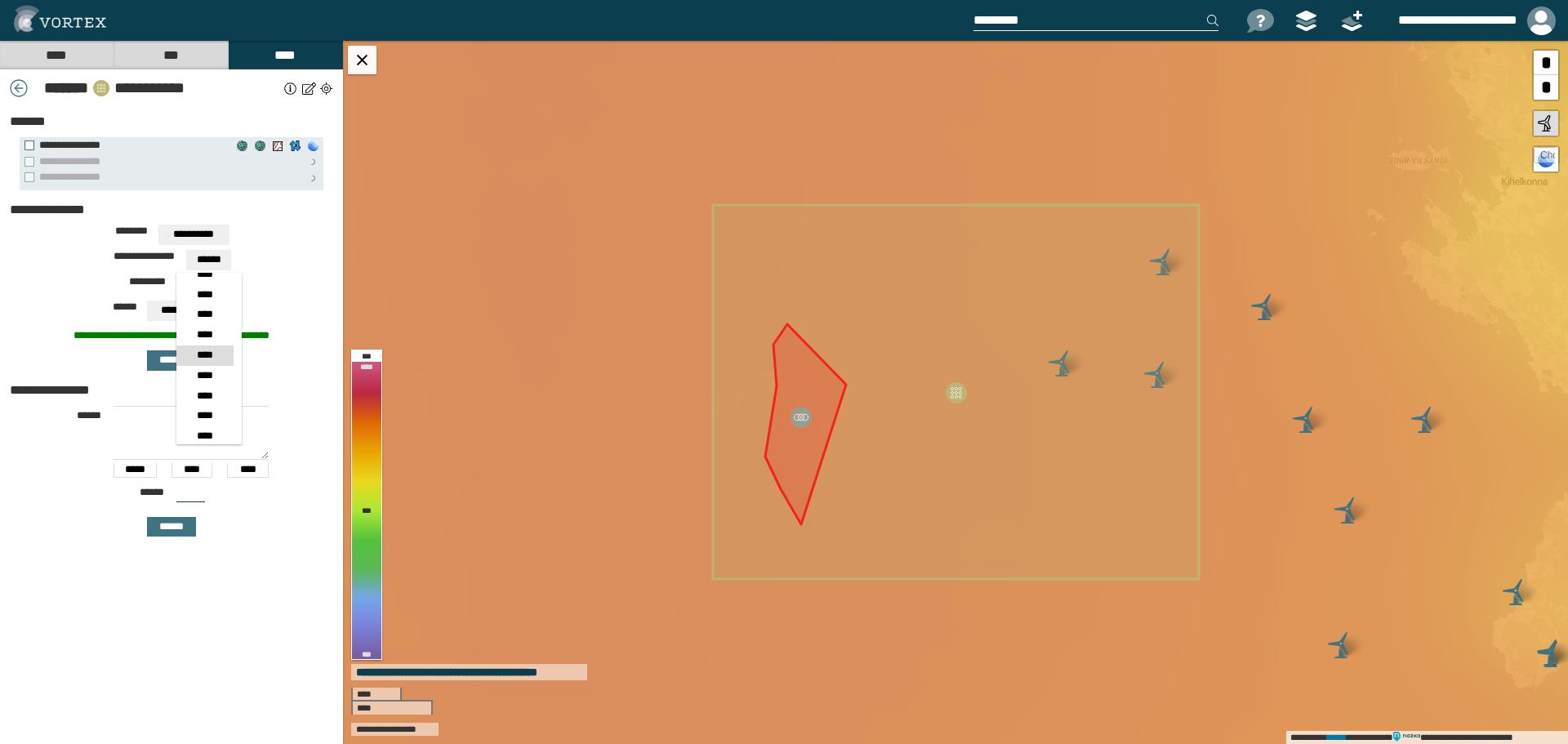 click on "****" at bounding box center (204, 355) 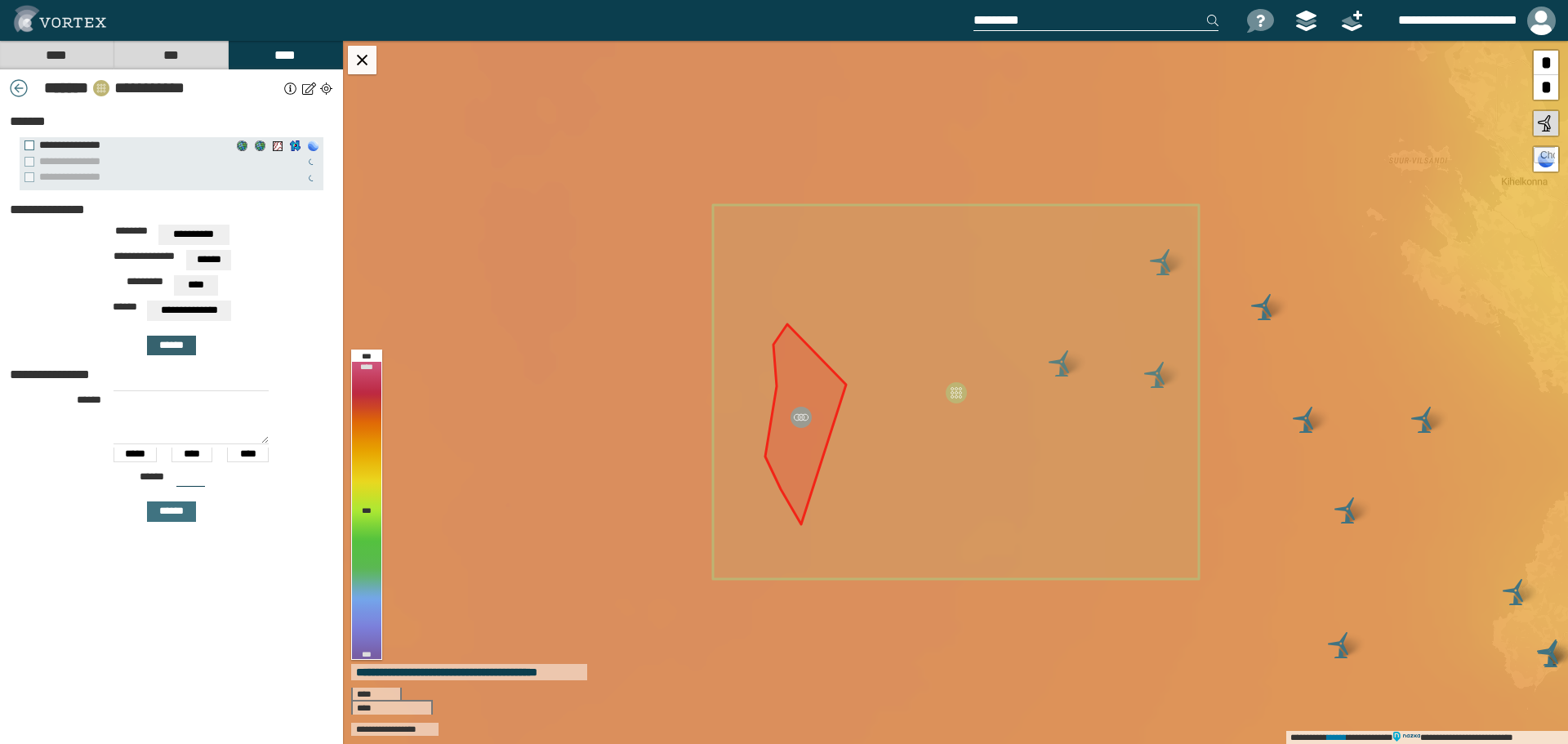 click on "******" at bounding box center [172, 345] 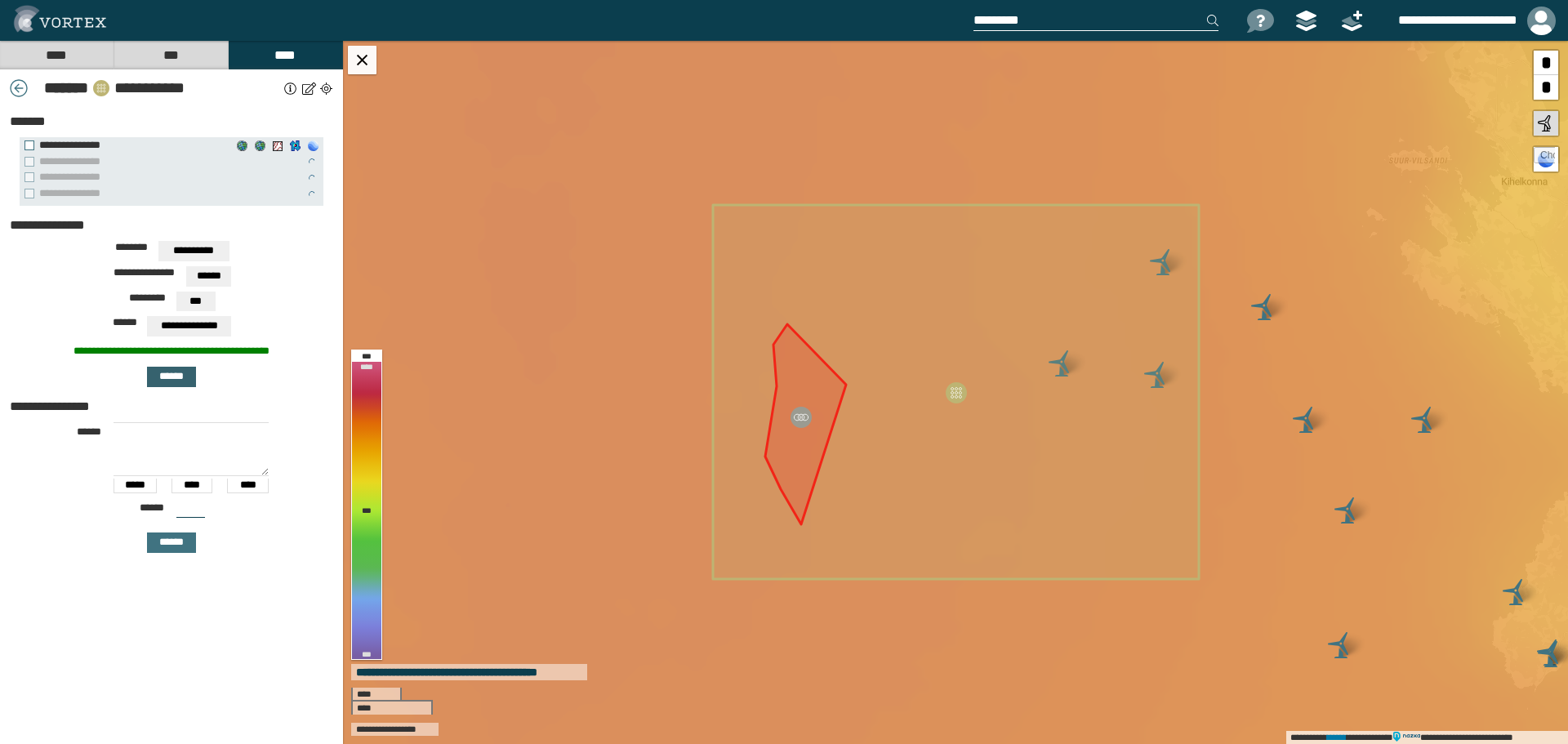 click on "******" at bounding box center [172, 376] 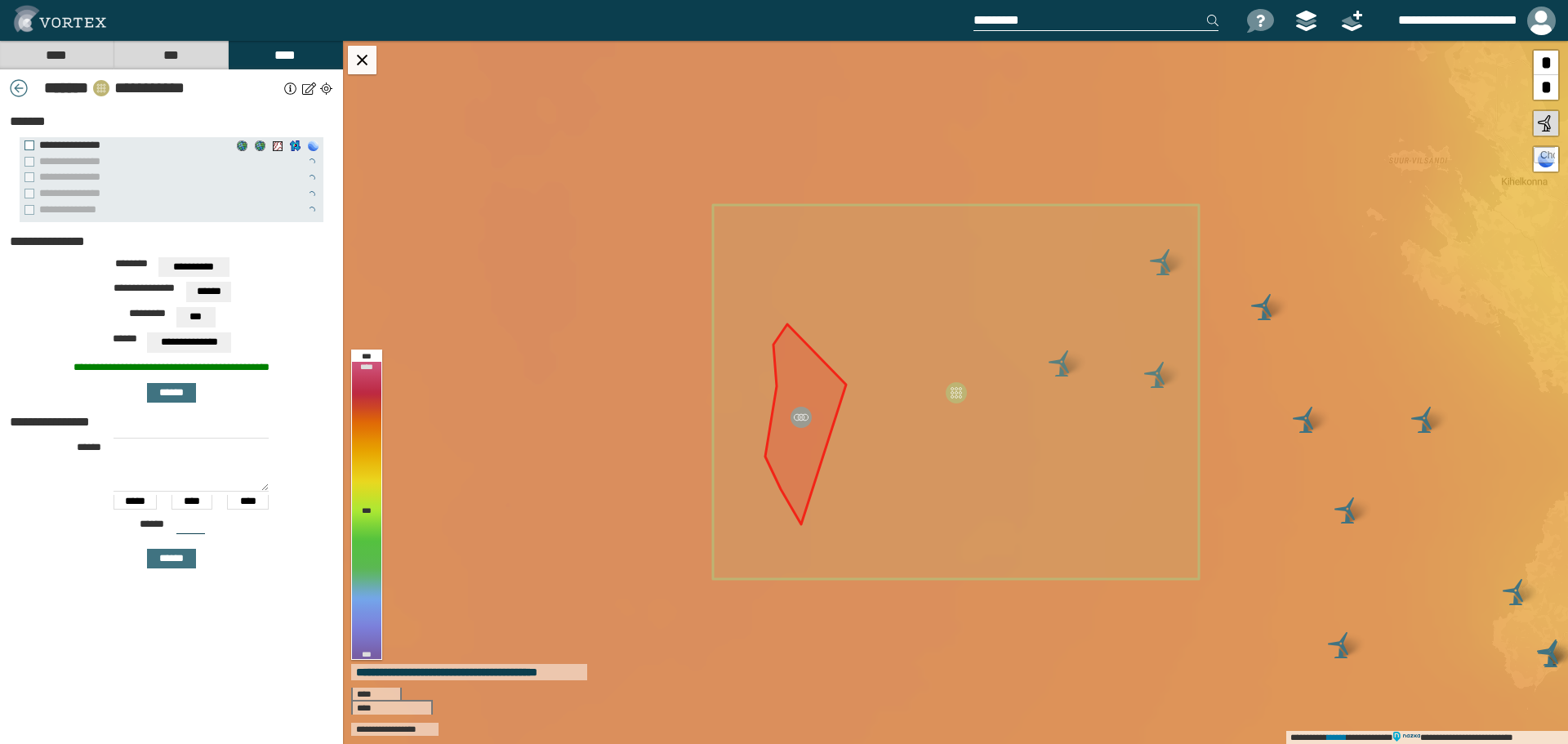 click on "***" at bounding box center (195, 317) 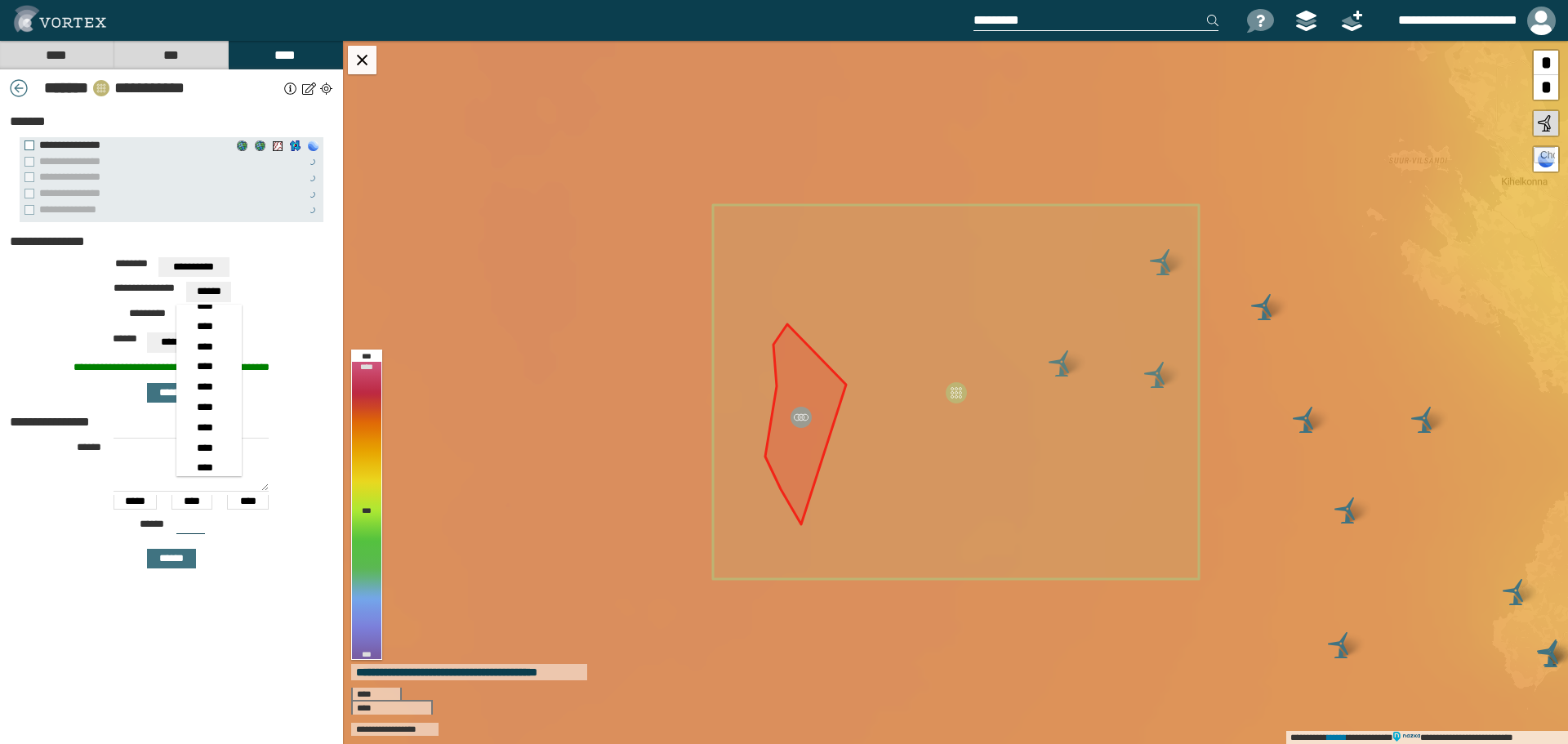 scroll, scrollTop: 0, scrollLeft: 0, axis: both 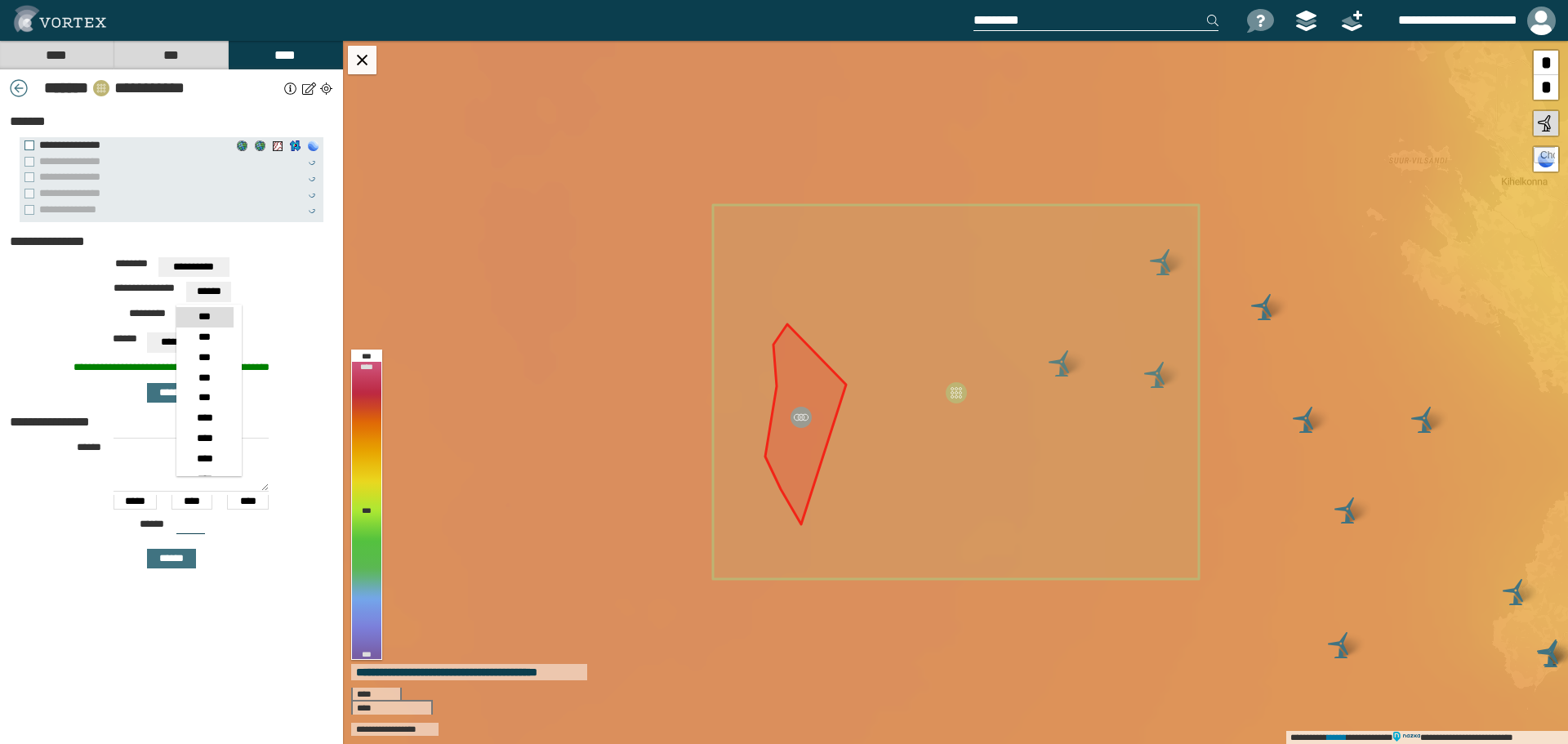 click on "Some text here" at bounding box center (172, 294) 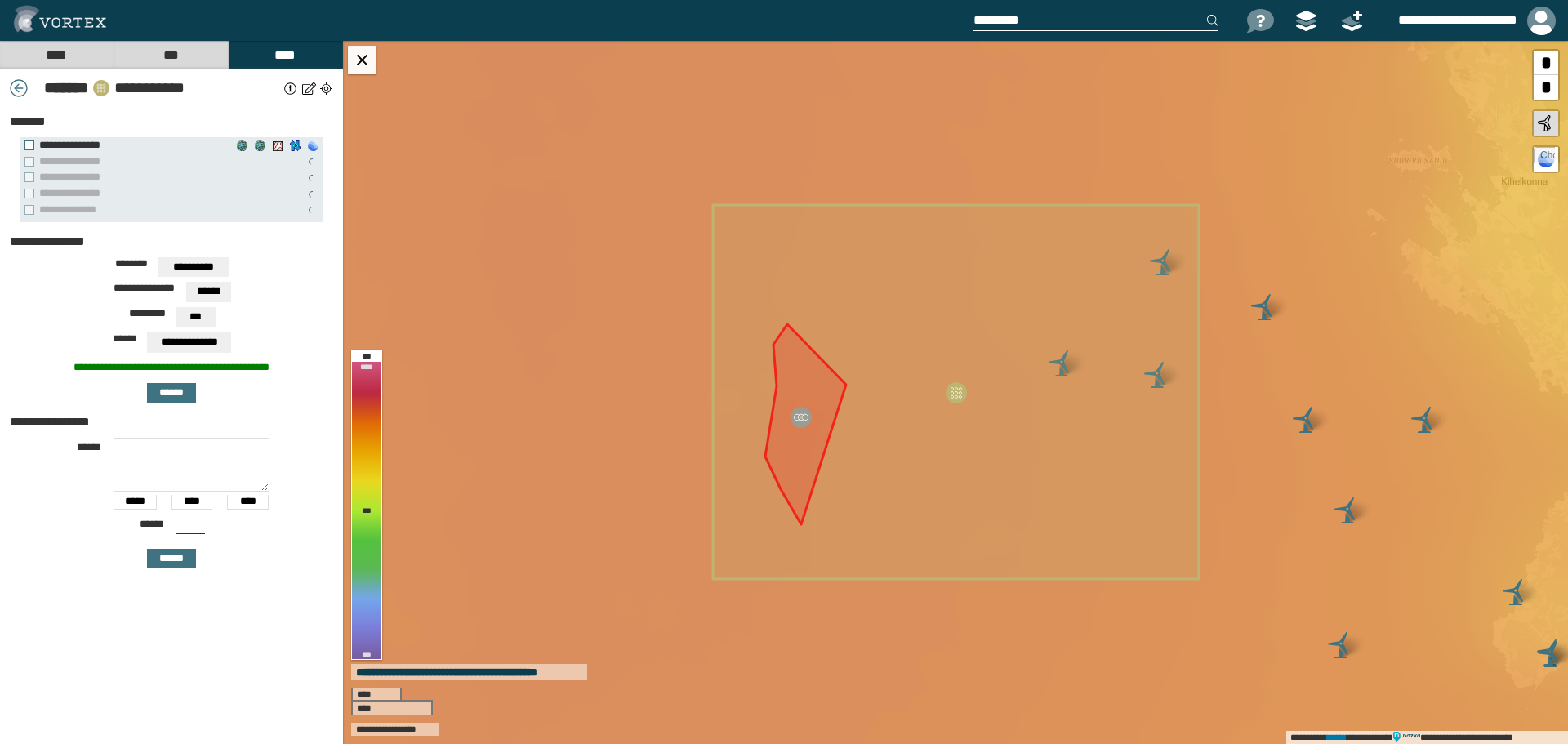 click on "**********" at bounding box center (194, 267) 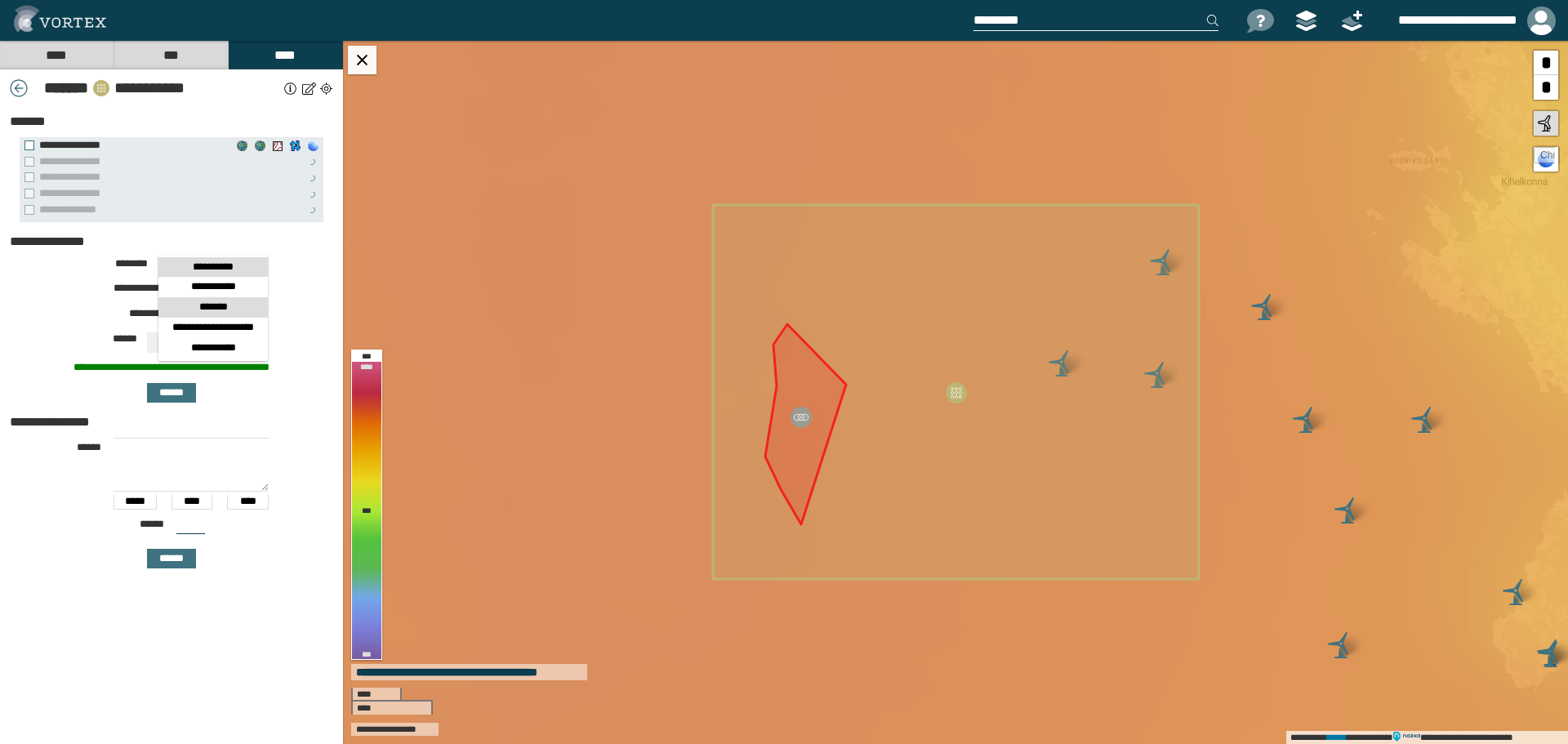 click on "*******" at bounding box center [213, 307] 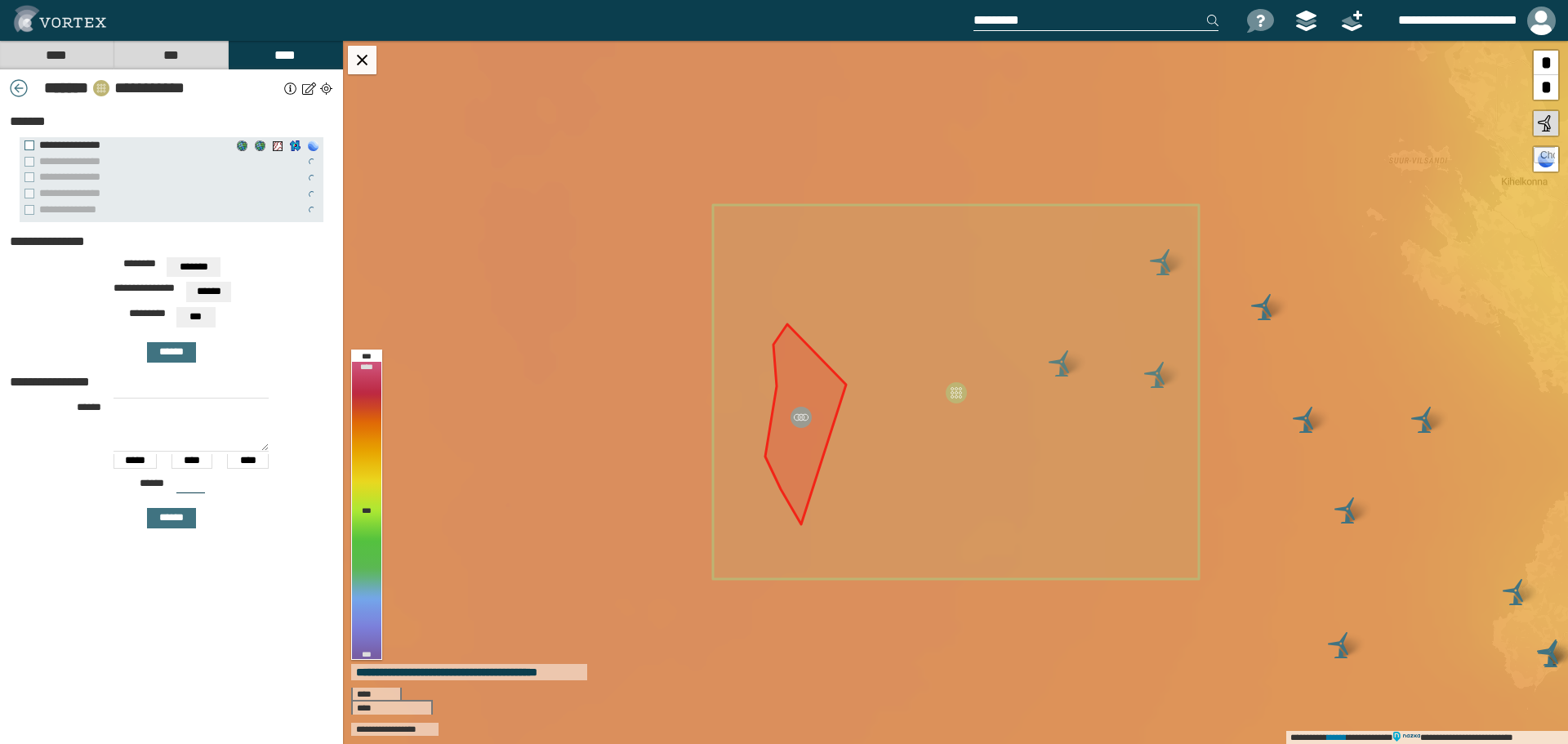 click on "***" at bounding box center [195, 317] 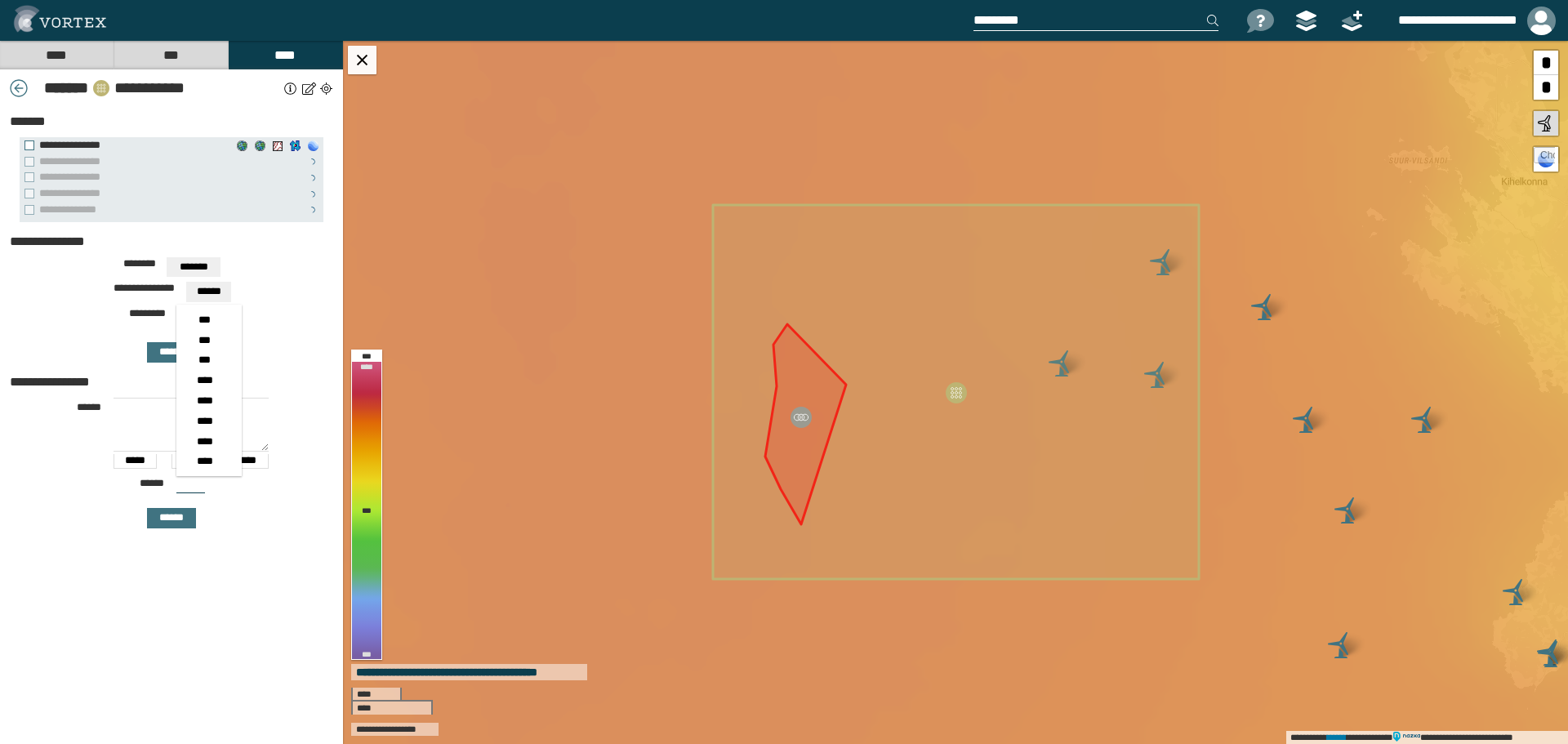 scroll, scrollTop: 39, scrollLeft: 0, axis: vertical 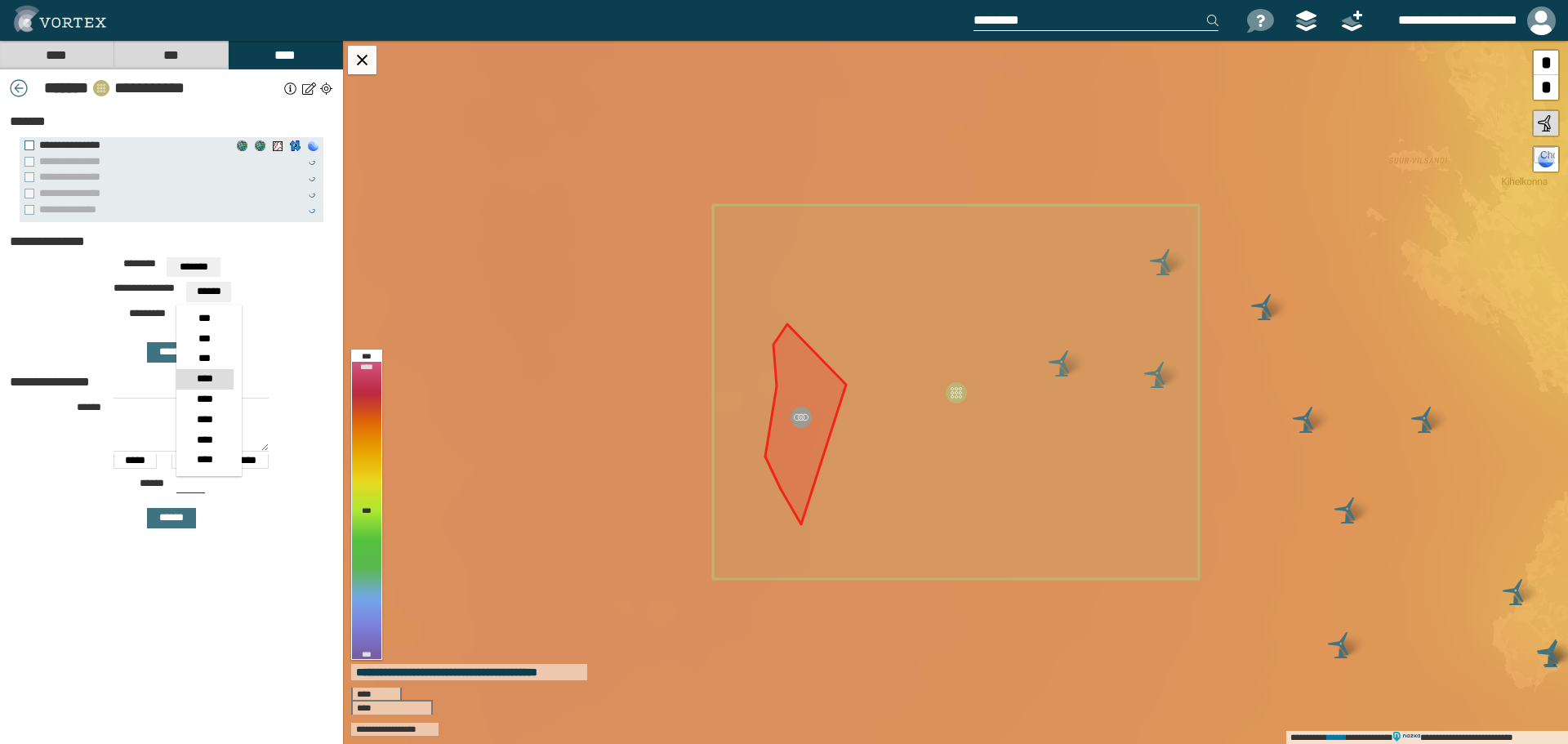 click on "****" at bounding box center (204, 379) 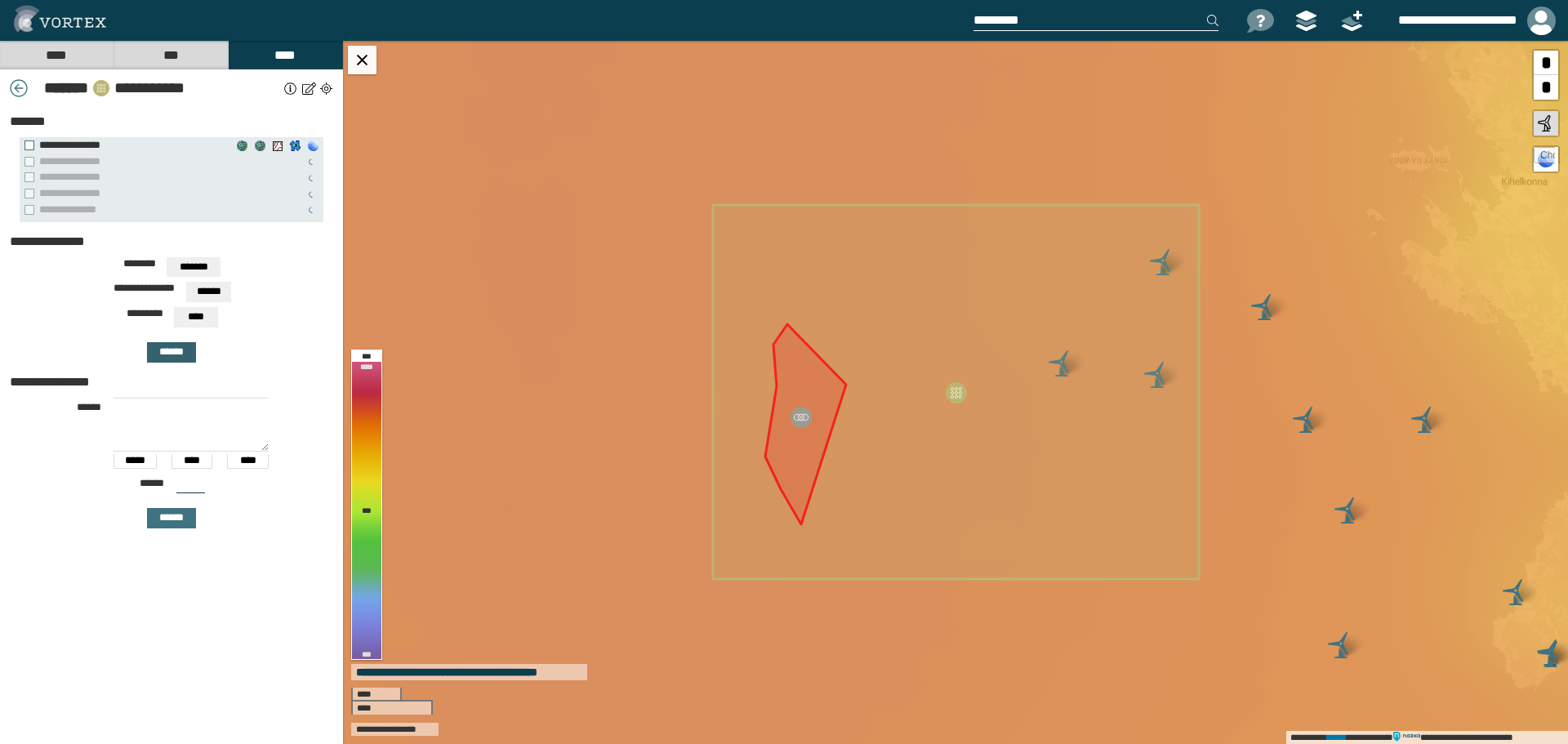 click on "******" at bounding box center [172, 352] 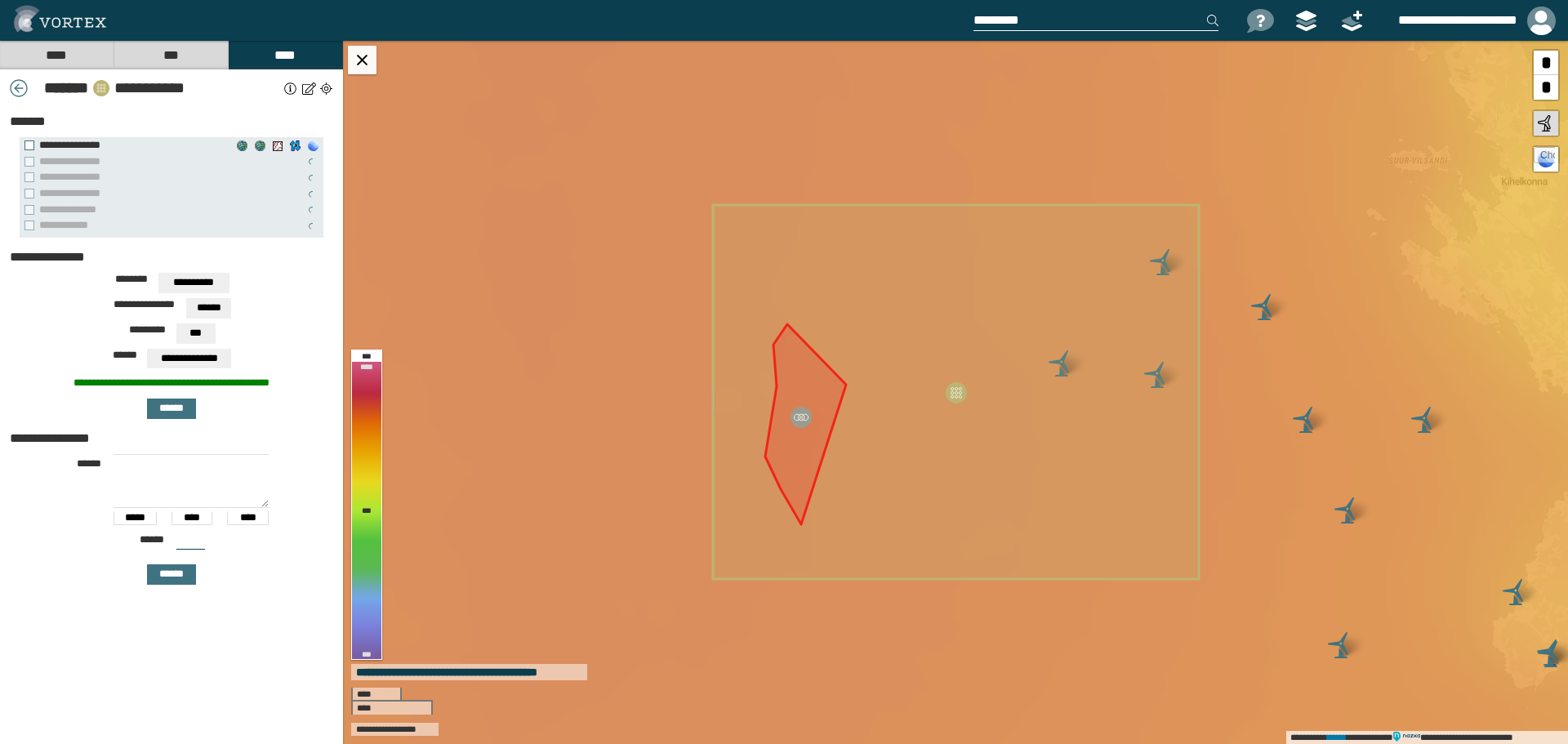 click on "***" at bounding box center [195, 333] 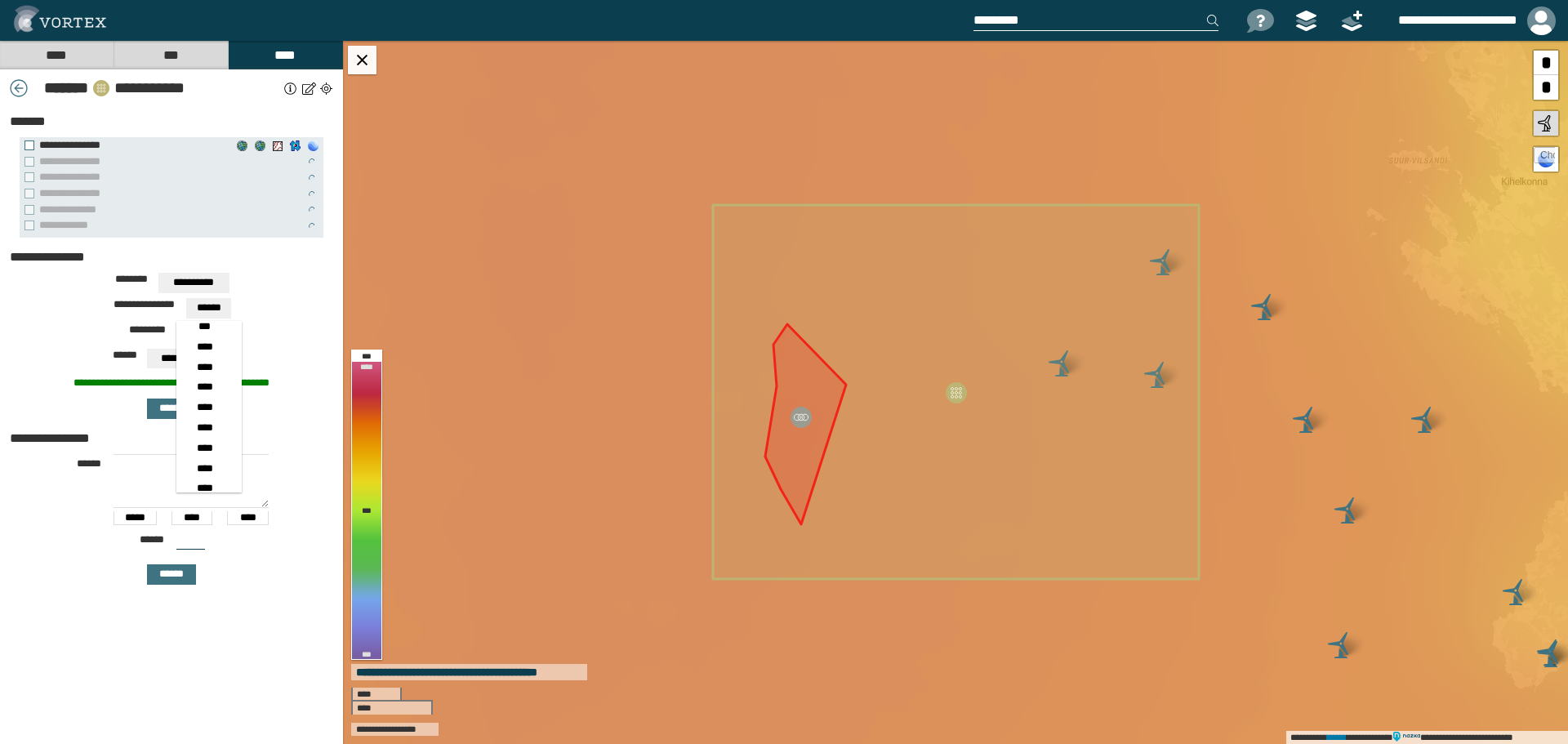 scroll, scrollTop: 106, scrollLeft: 0, axis: vertical 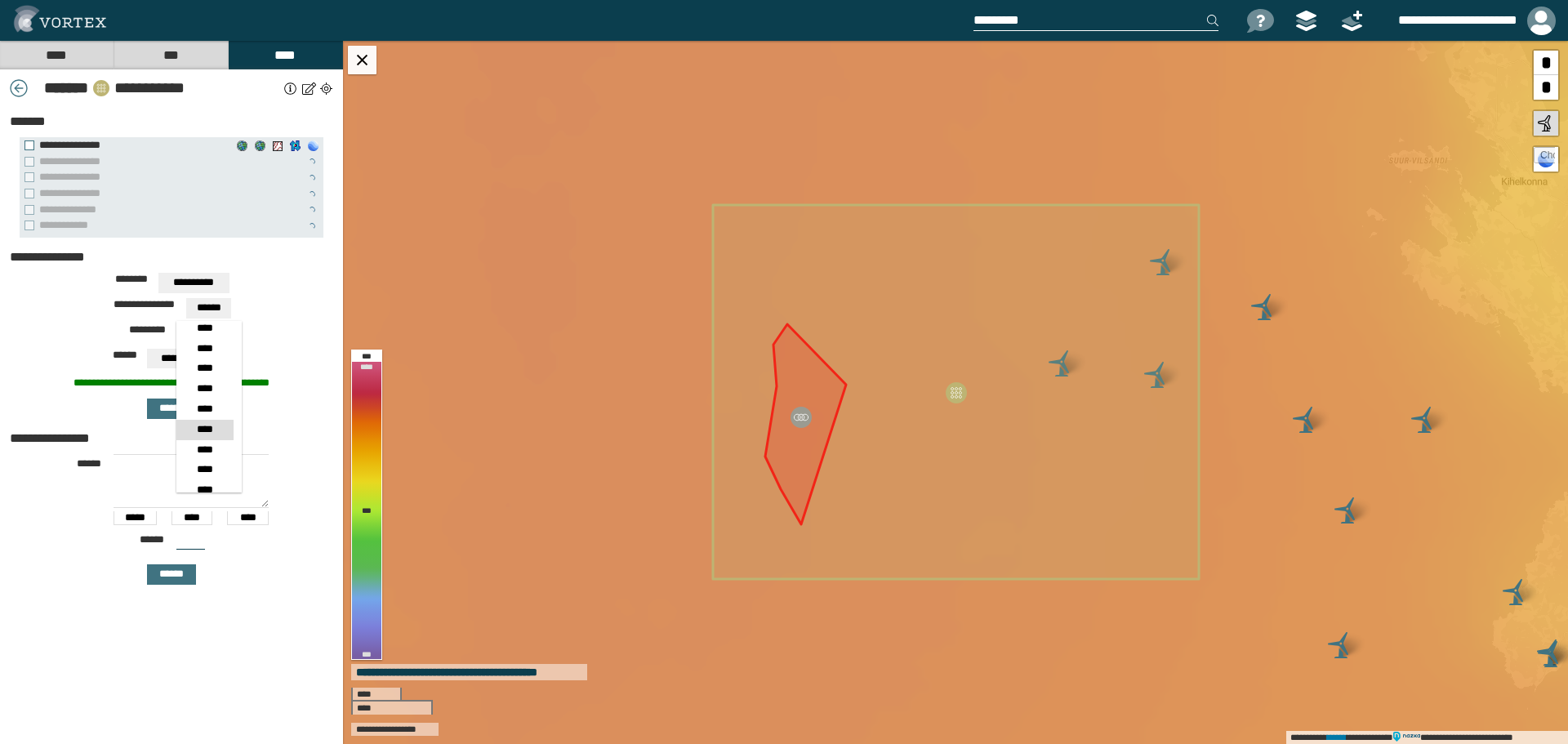 click on "****" at bounding box center [204, 430] 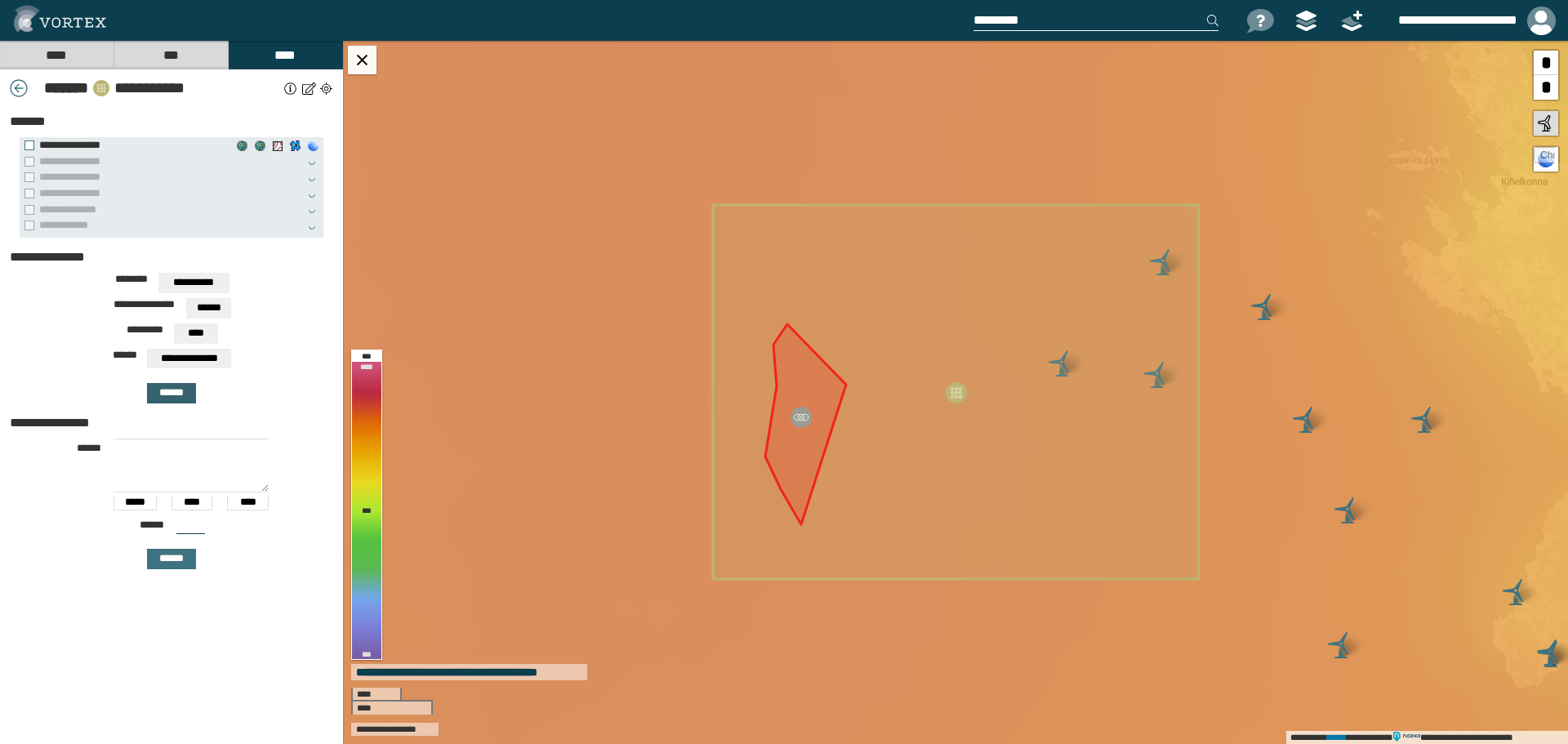 click on "******" at bounding box center (172, 393) 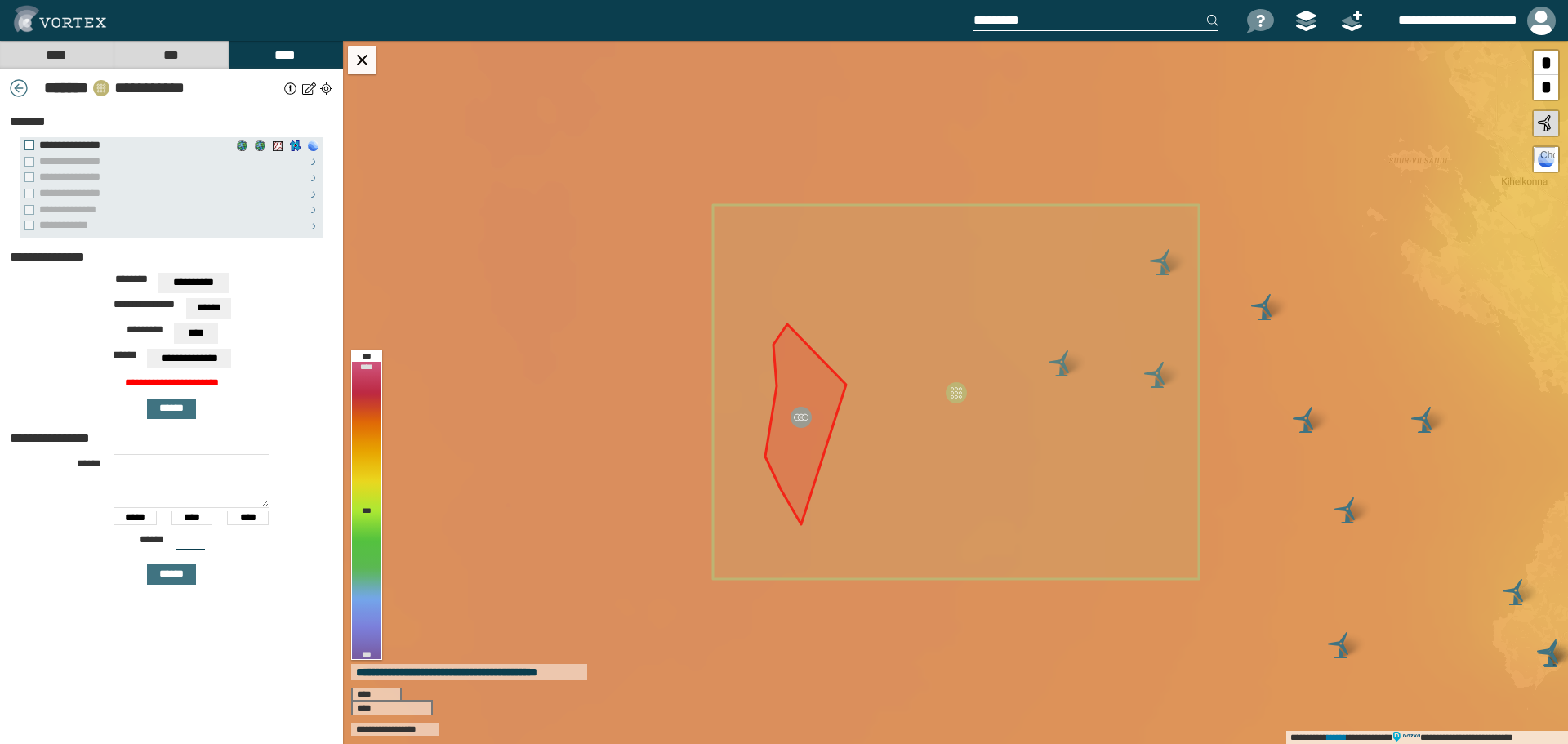 click on "****" at bounding box center [196, 333] 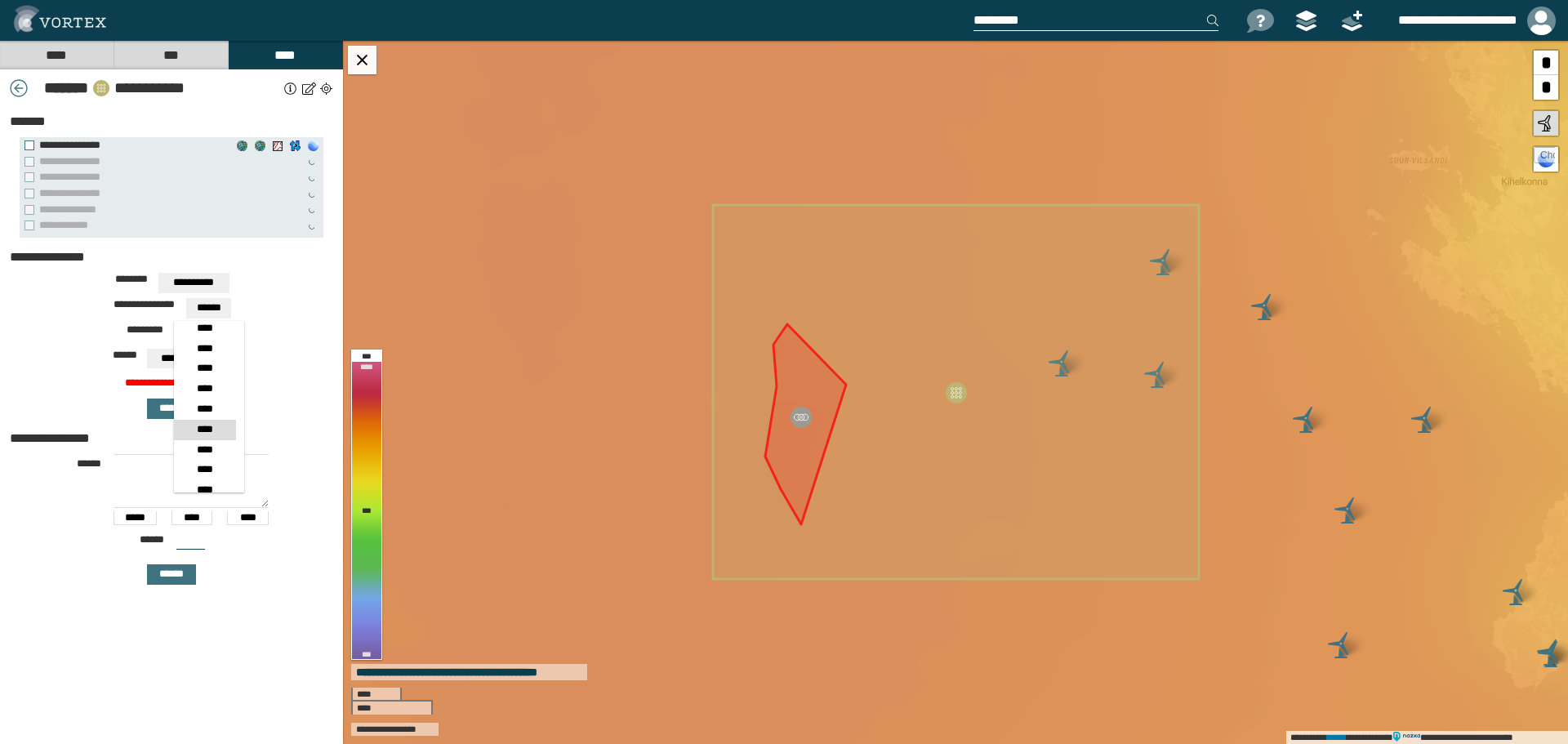 click on "More text with potential PII" at bounding box center [172, 345] 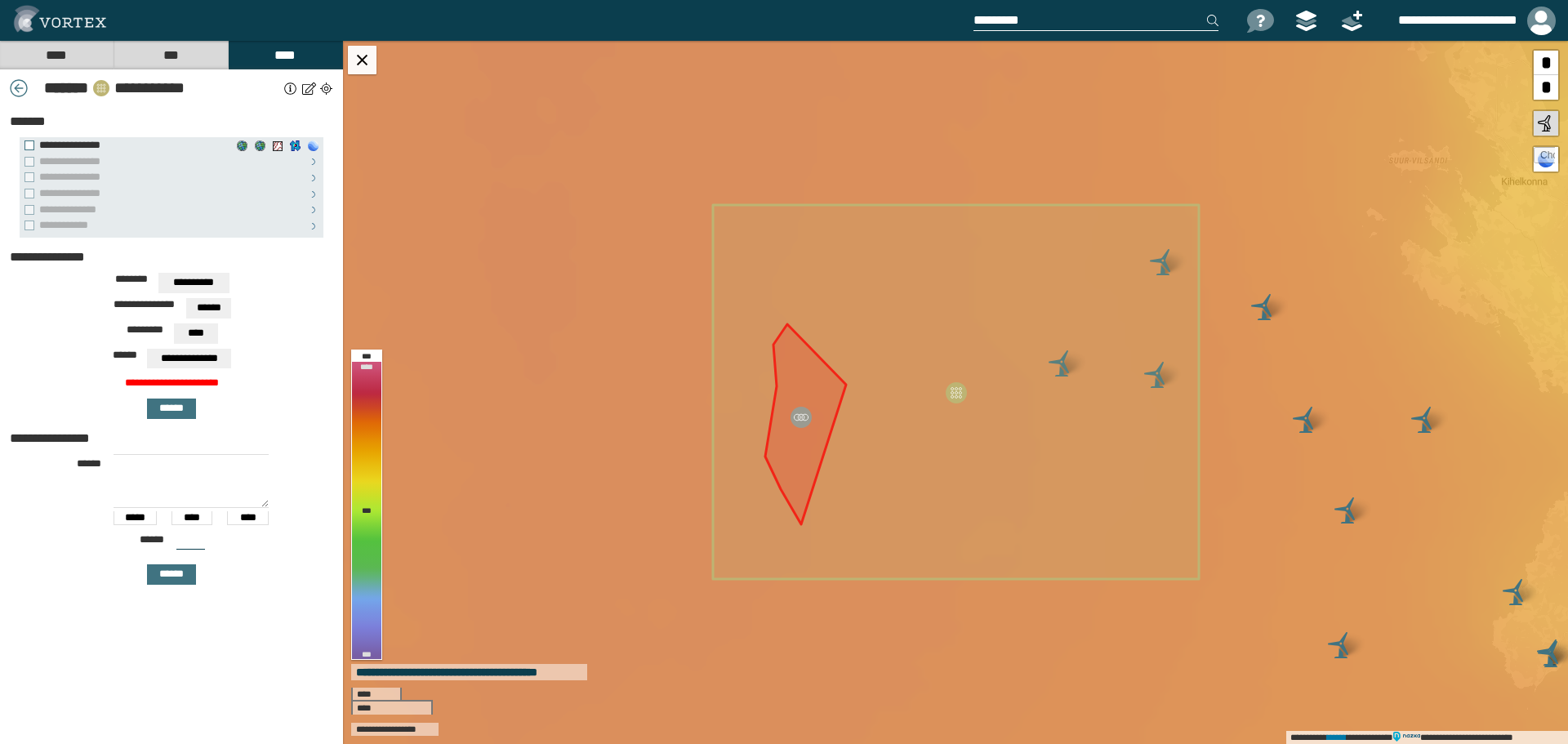 click on "**********" at bounding box center (194, 283) 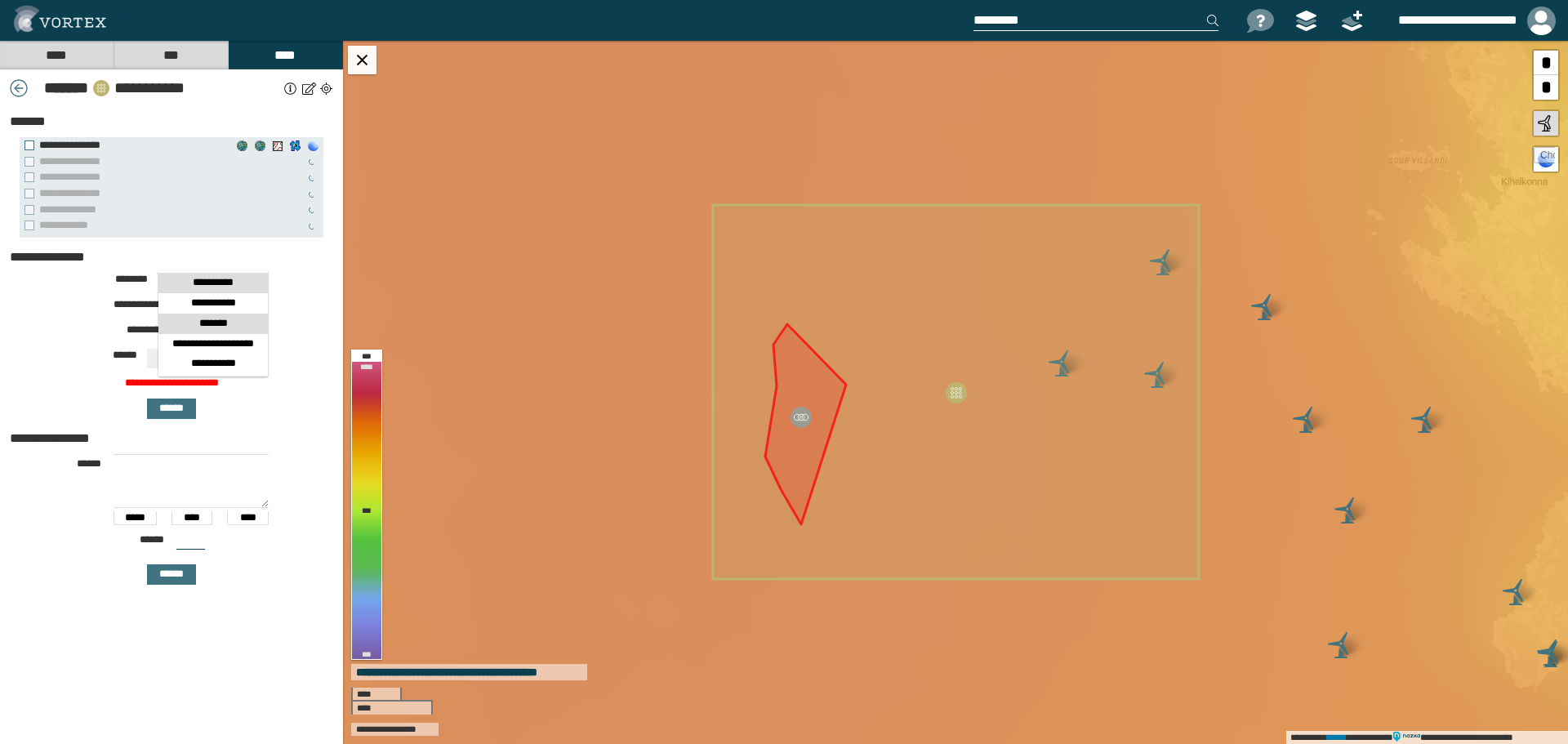 click on "*******" at bounding box center (213, 323) 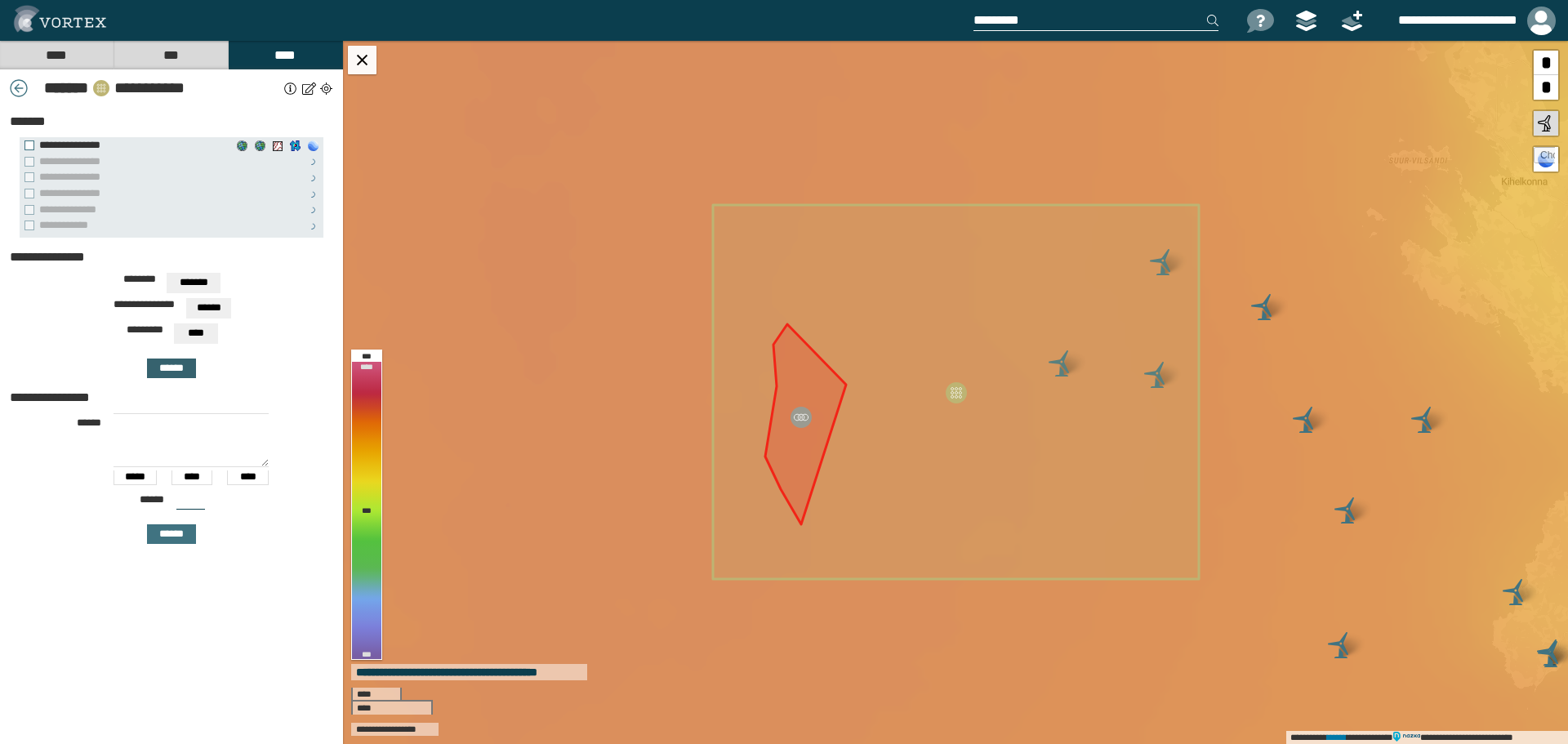 click on "******" at bounding box center (172, 368) 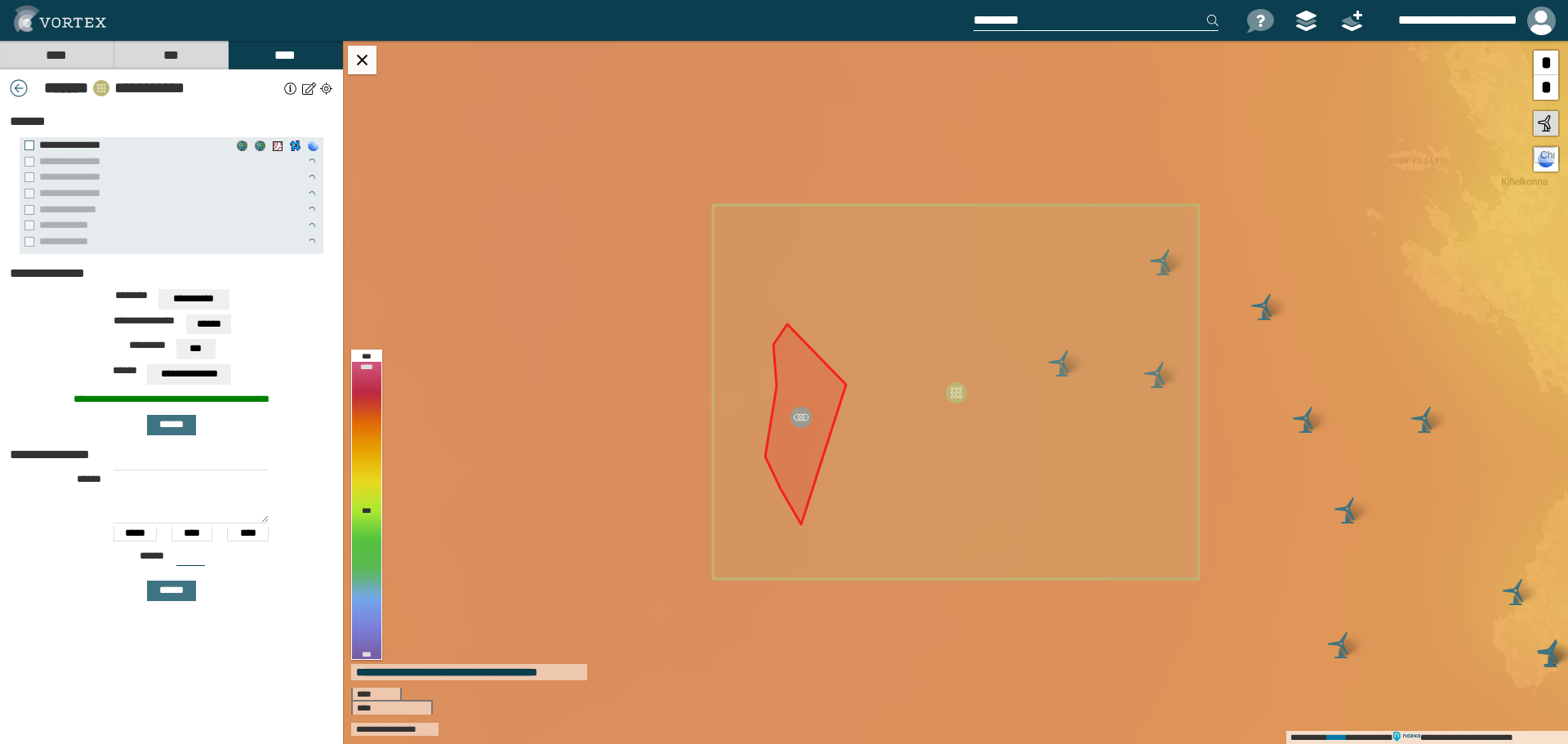click on "**********" at bounding box center [194, 299] 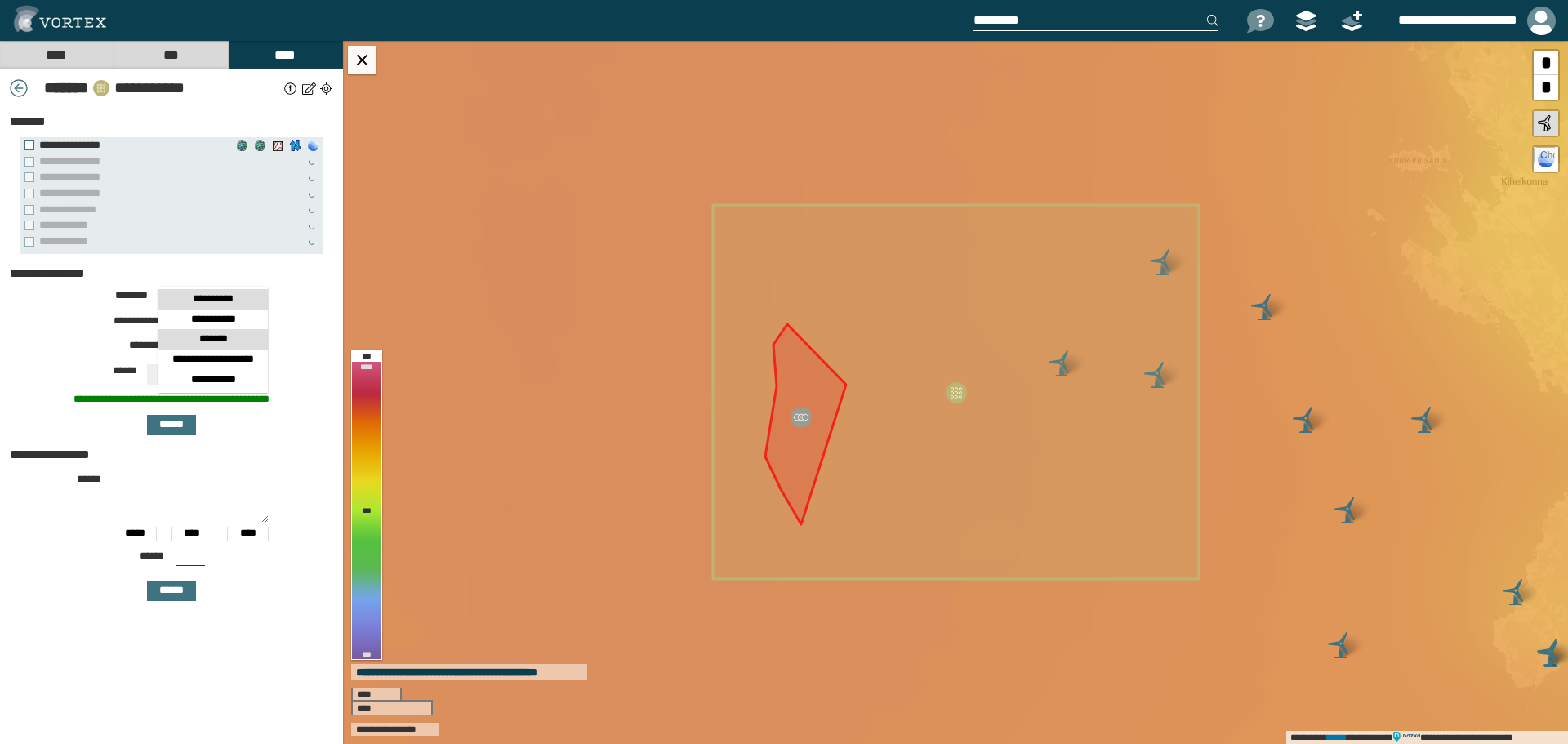 click on "*******" at bounding box center [213, 339] 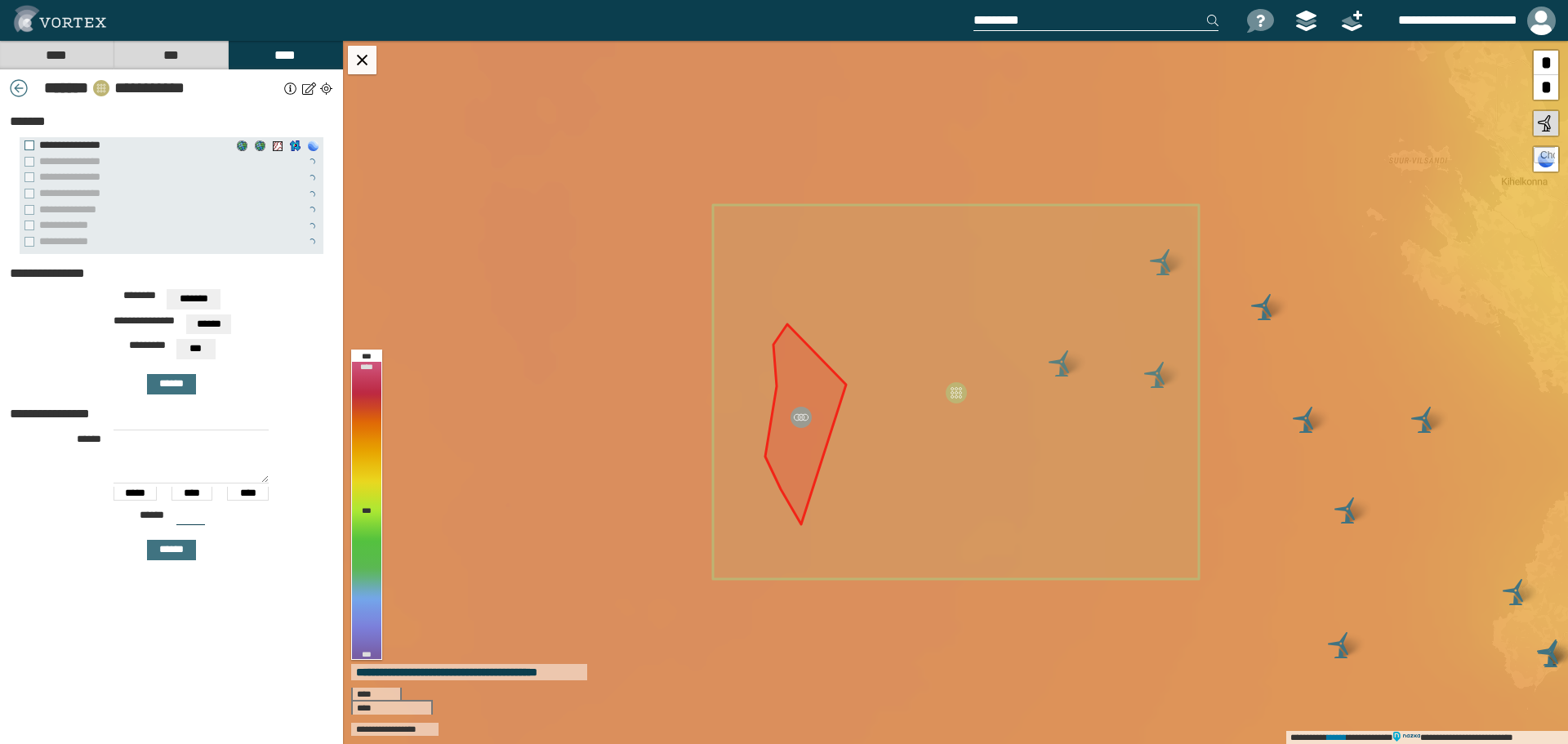 click on "***" at bounding box center [195, 349] 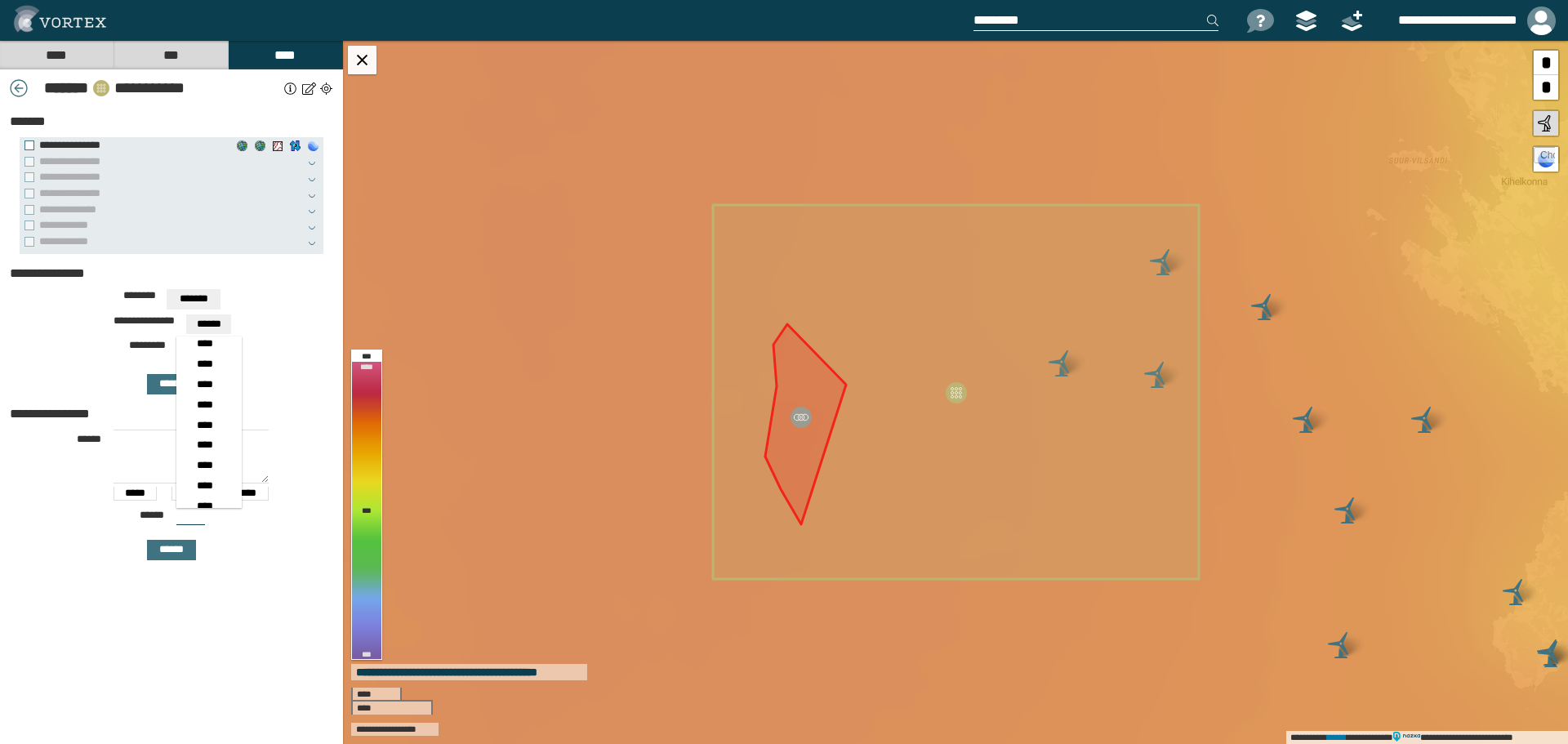scroll, scrollTop: 256, scrollLeft: 0, axis: vertical 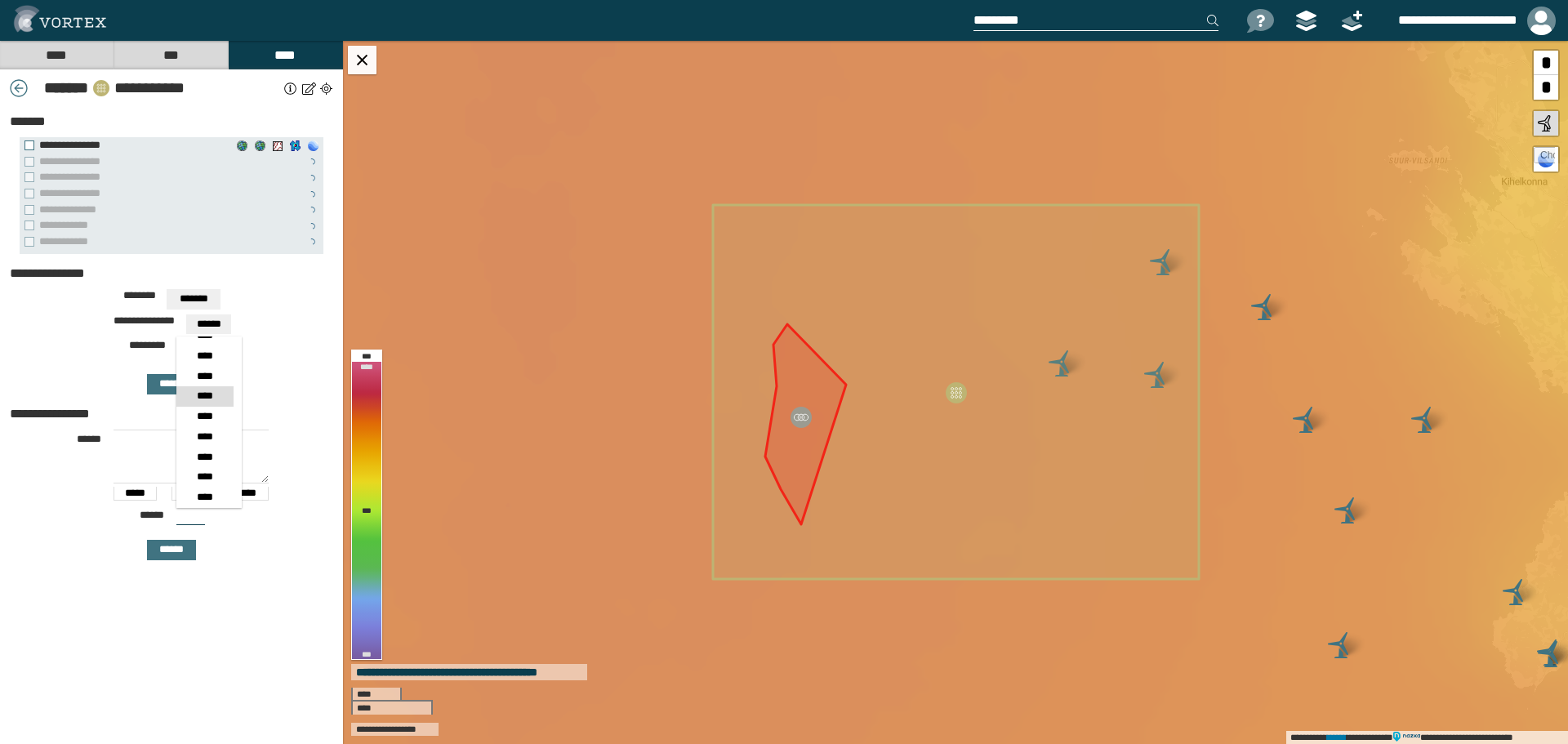 click on "****" at bounding box center [204, 396] 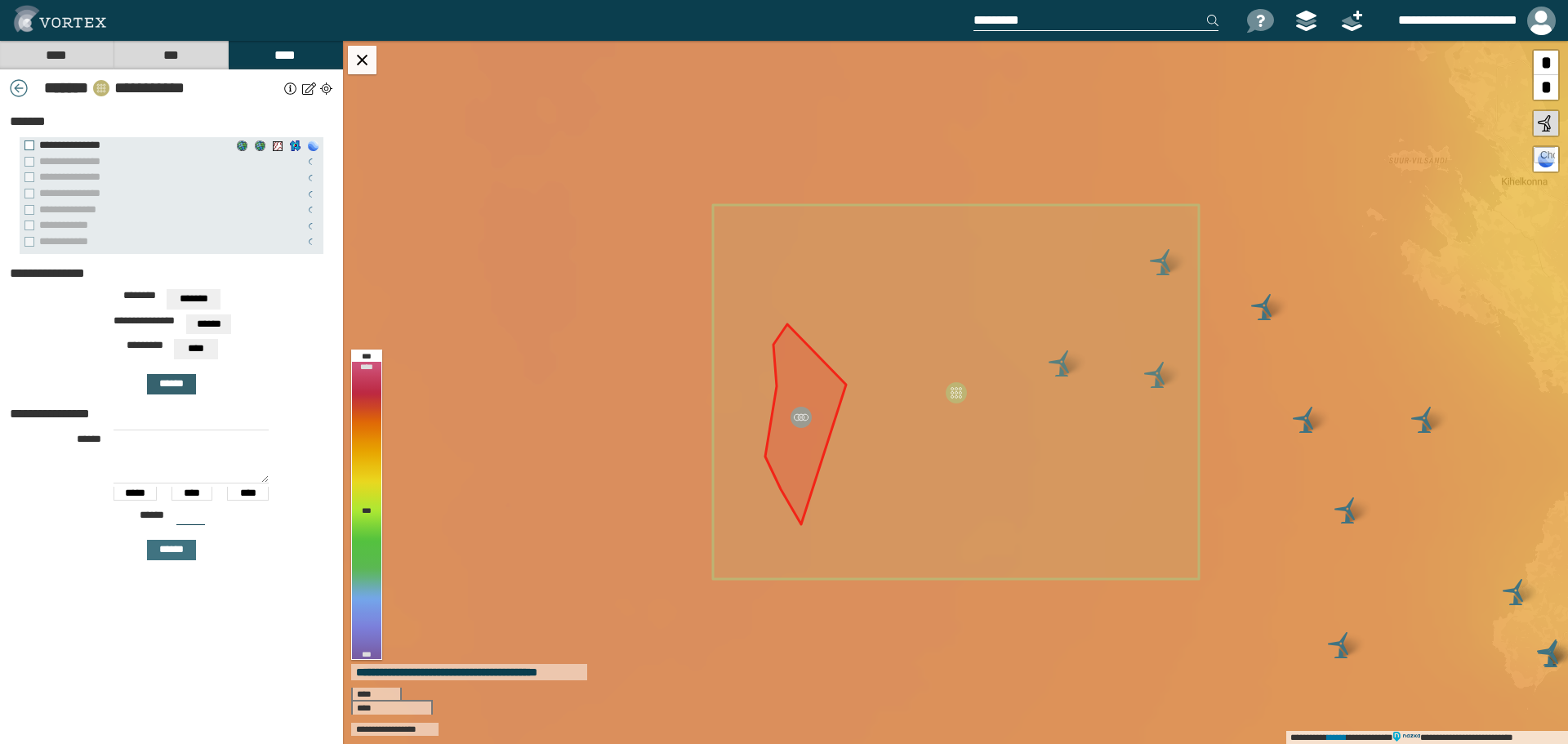 click on "******" at bounding box center (172, 384) 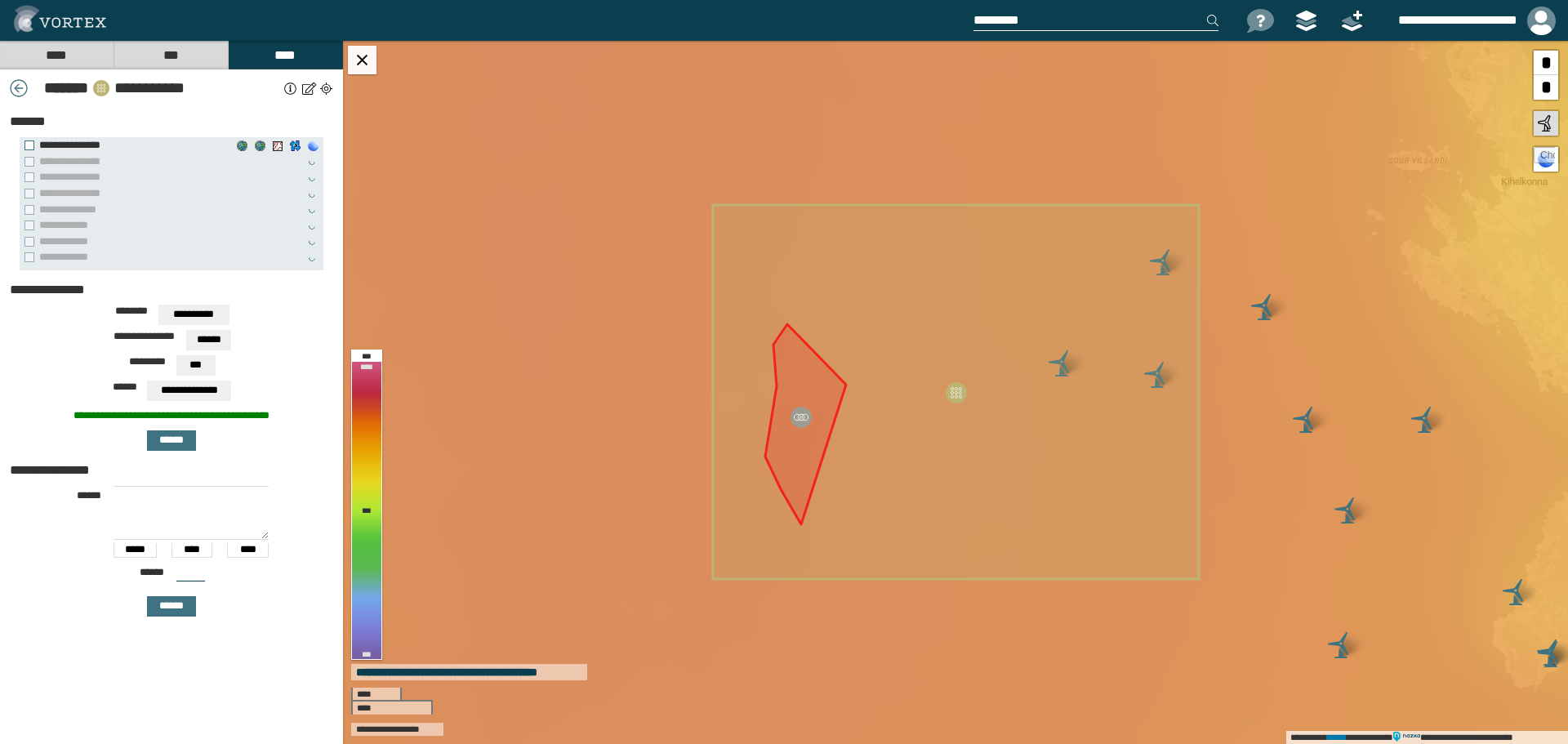 click on "**********" at bounding box center [194, 314] 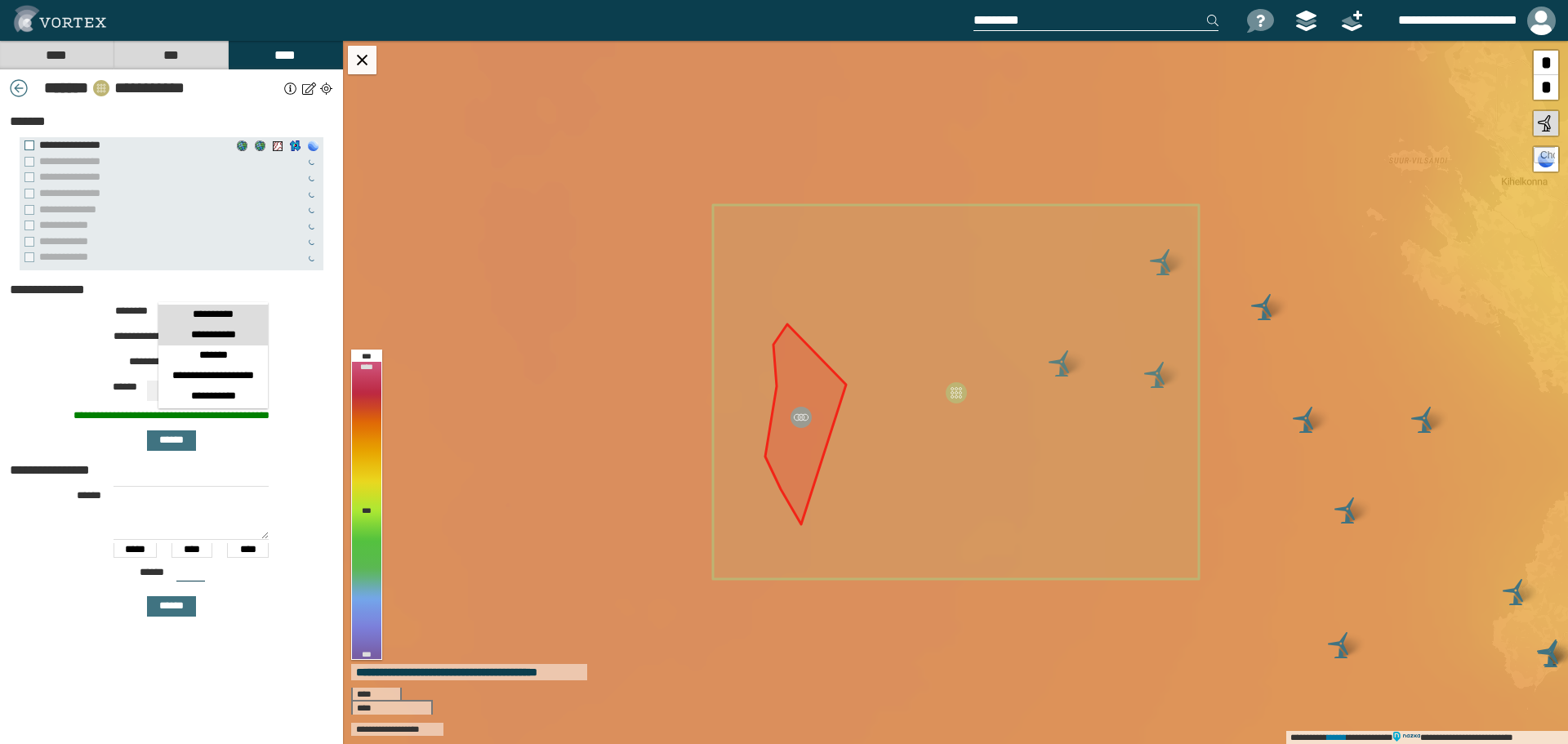 click on "**********" at bounding box center [213, 335] 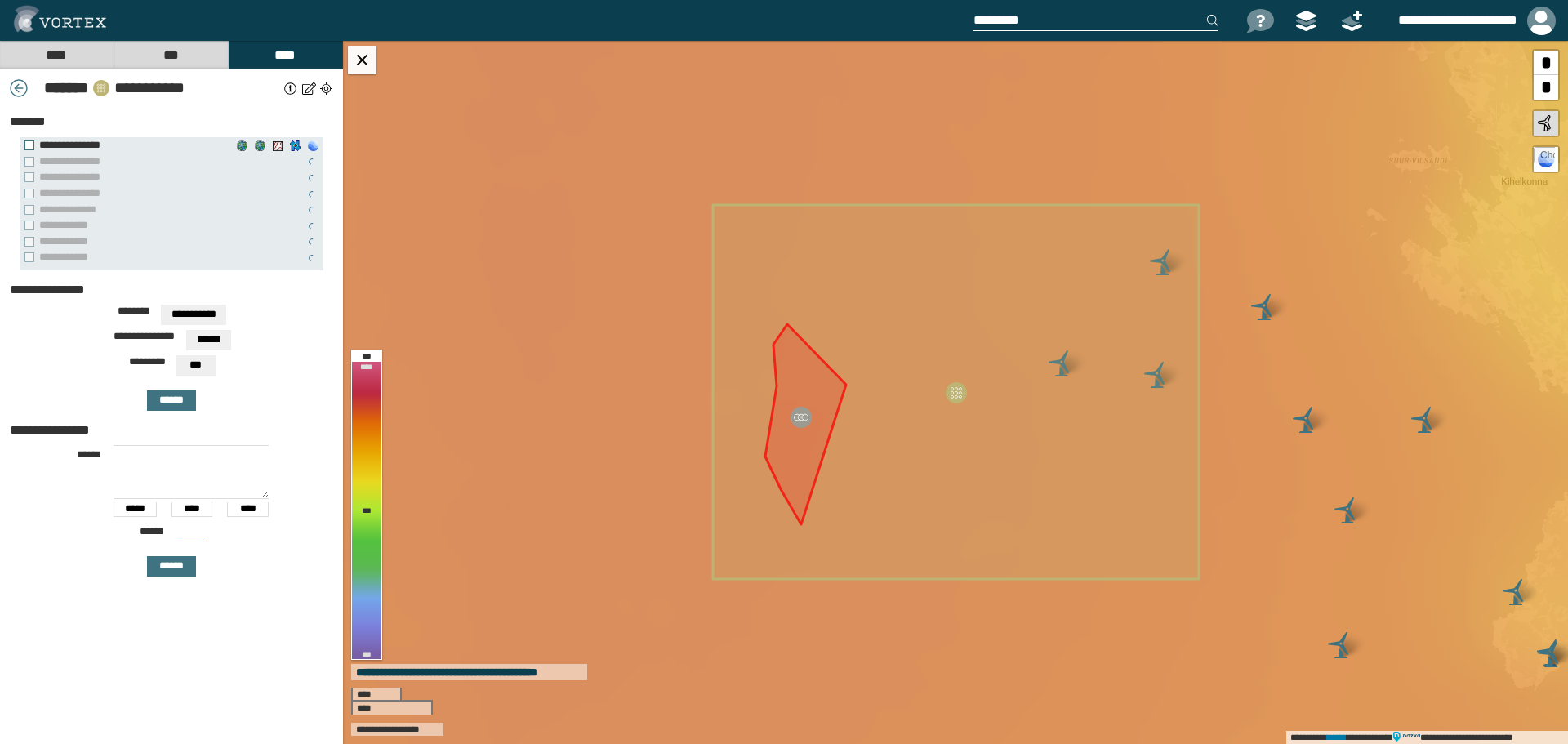 click on "**********" at bounding box center (194, 314) 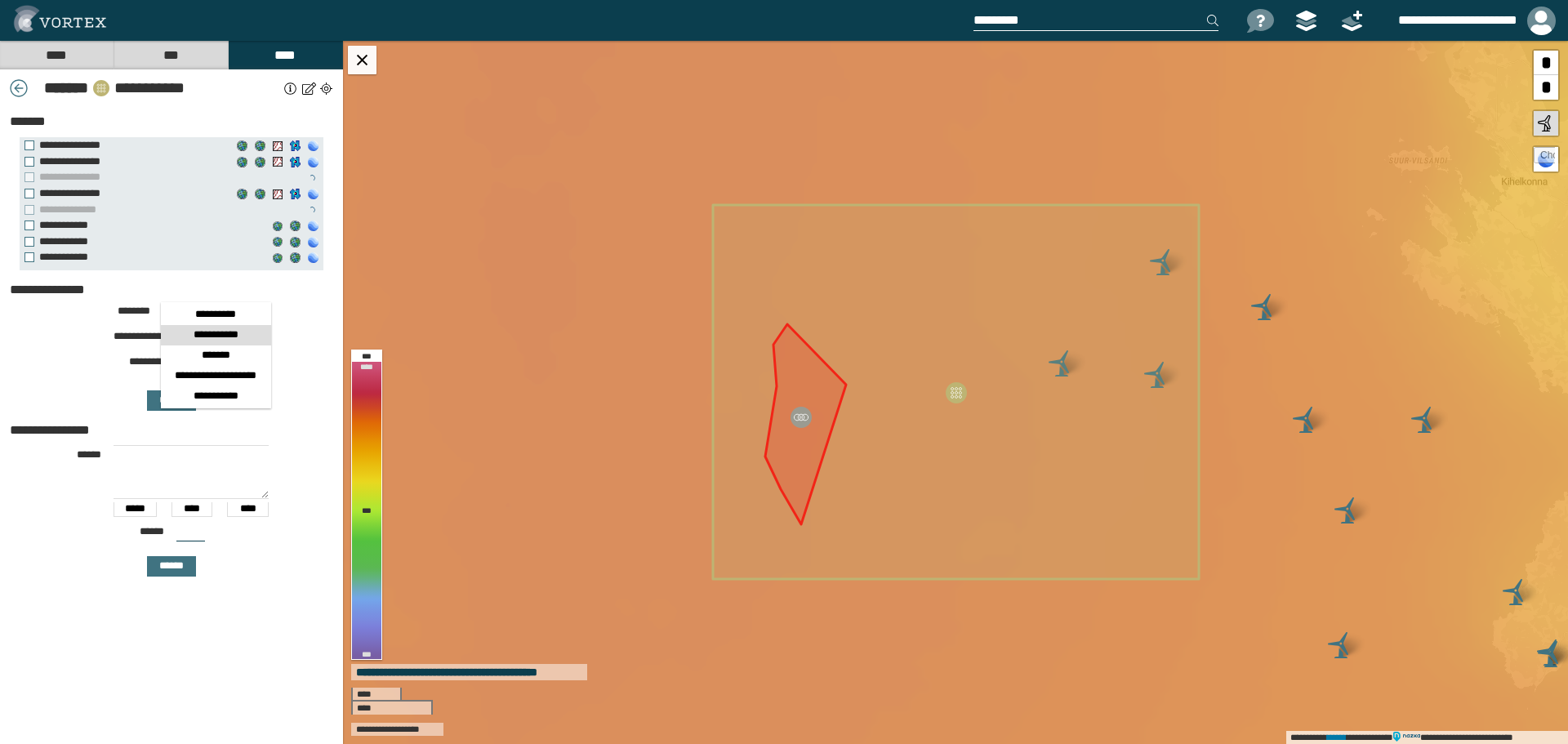 click on "**********" at bounding box center (216, 335) 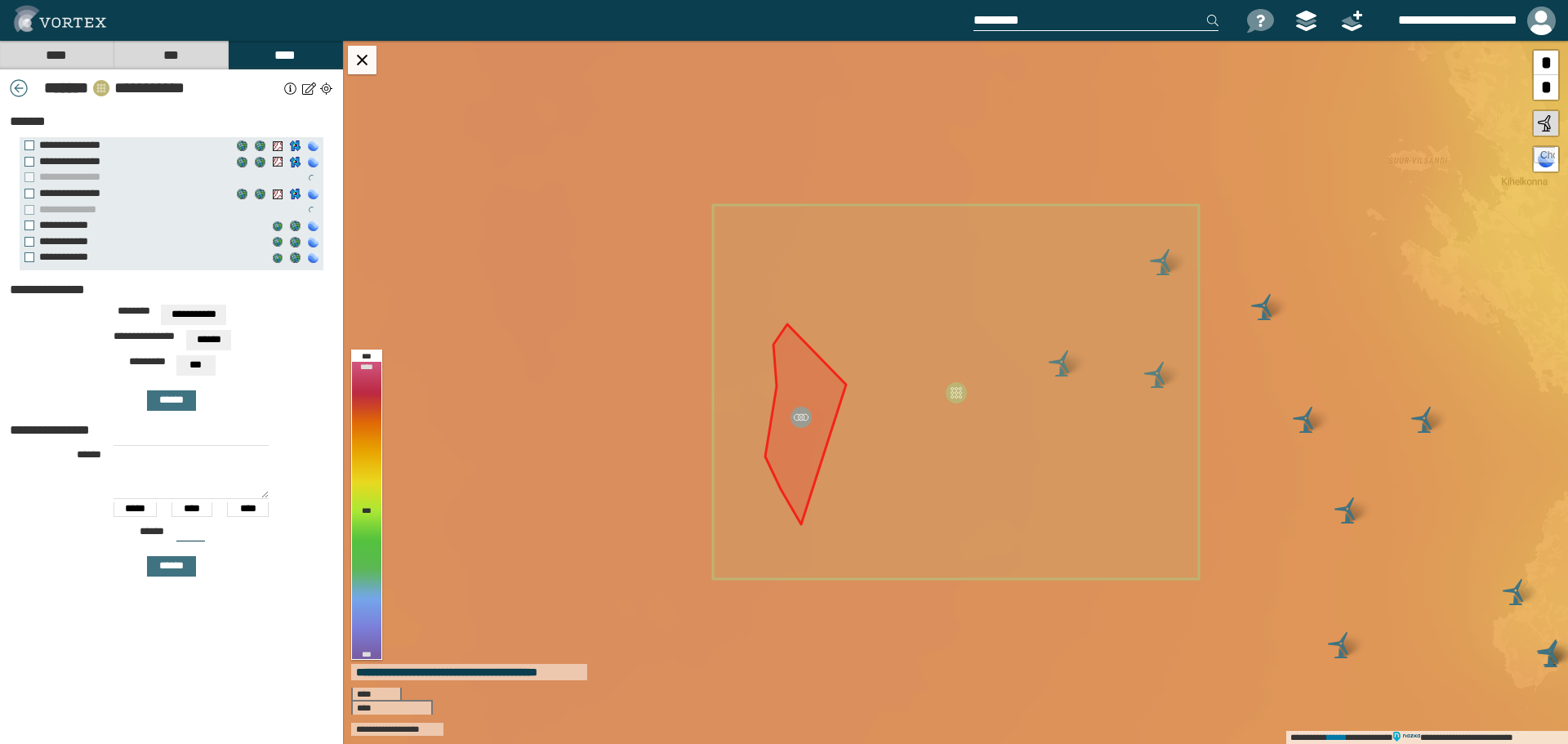 click on "***" at bounding box center (195, 365) 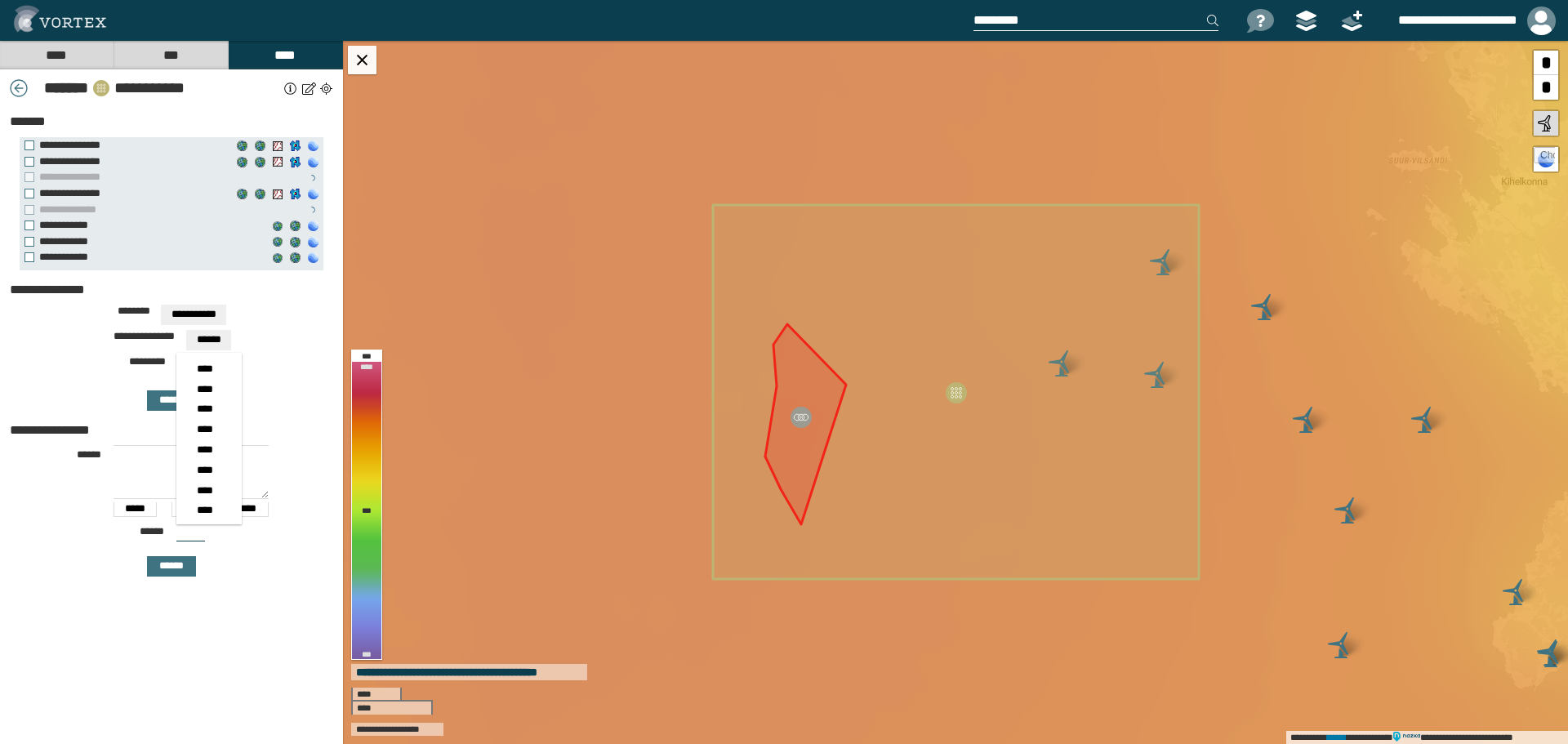 scroll, scrollTop: 92, scrollLeft: 0, axis: vertical 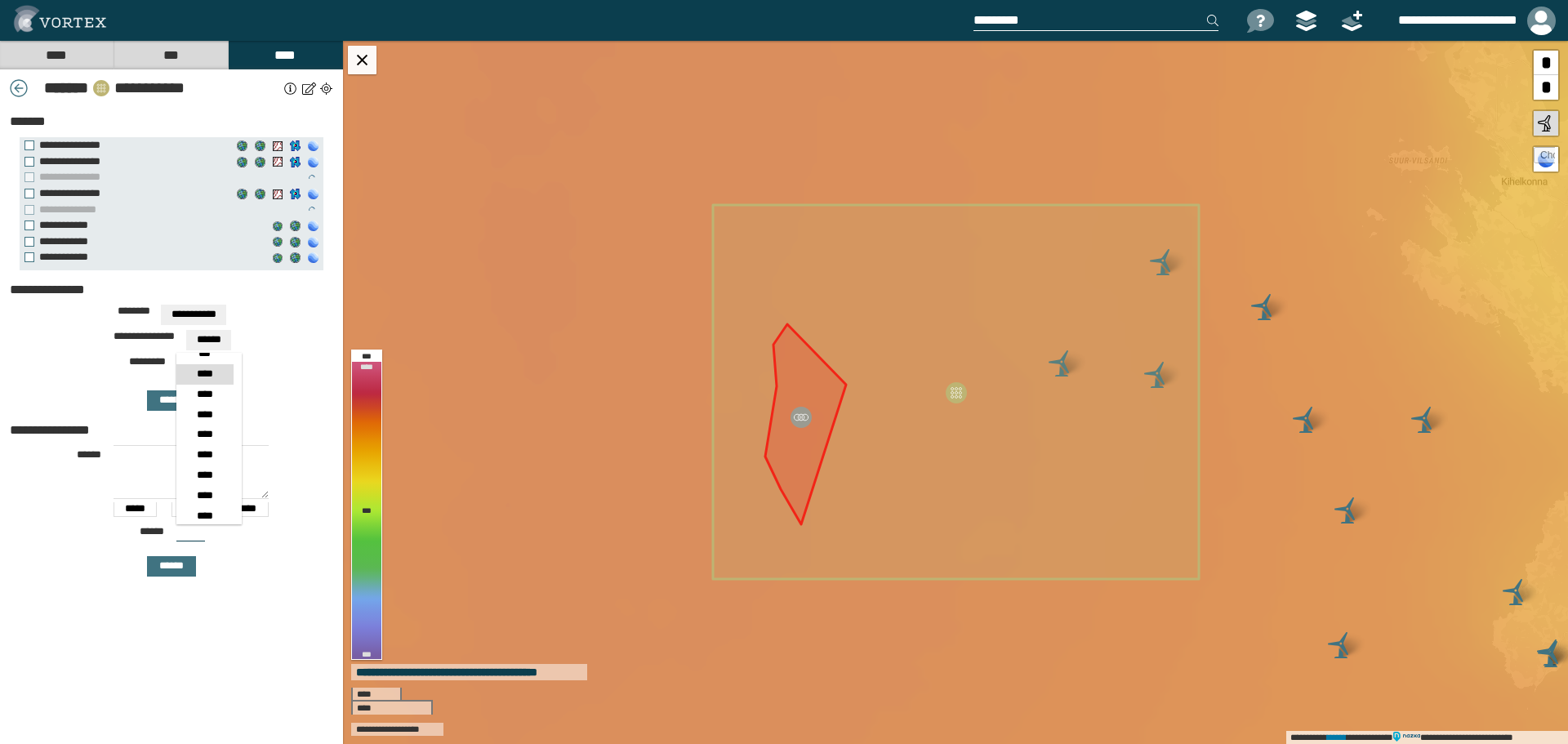 click on "****" at bounding box center [204, 374] 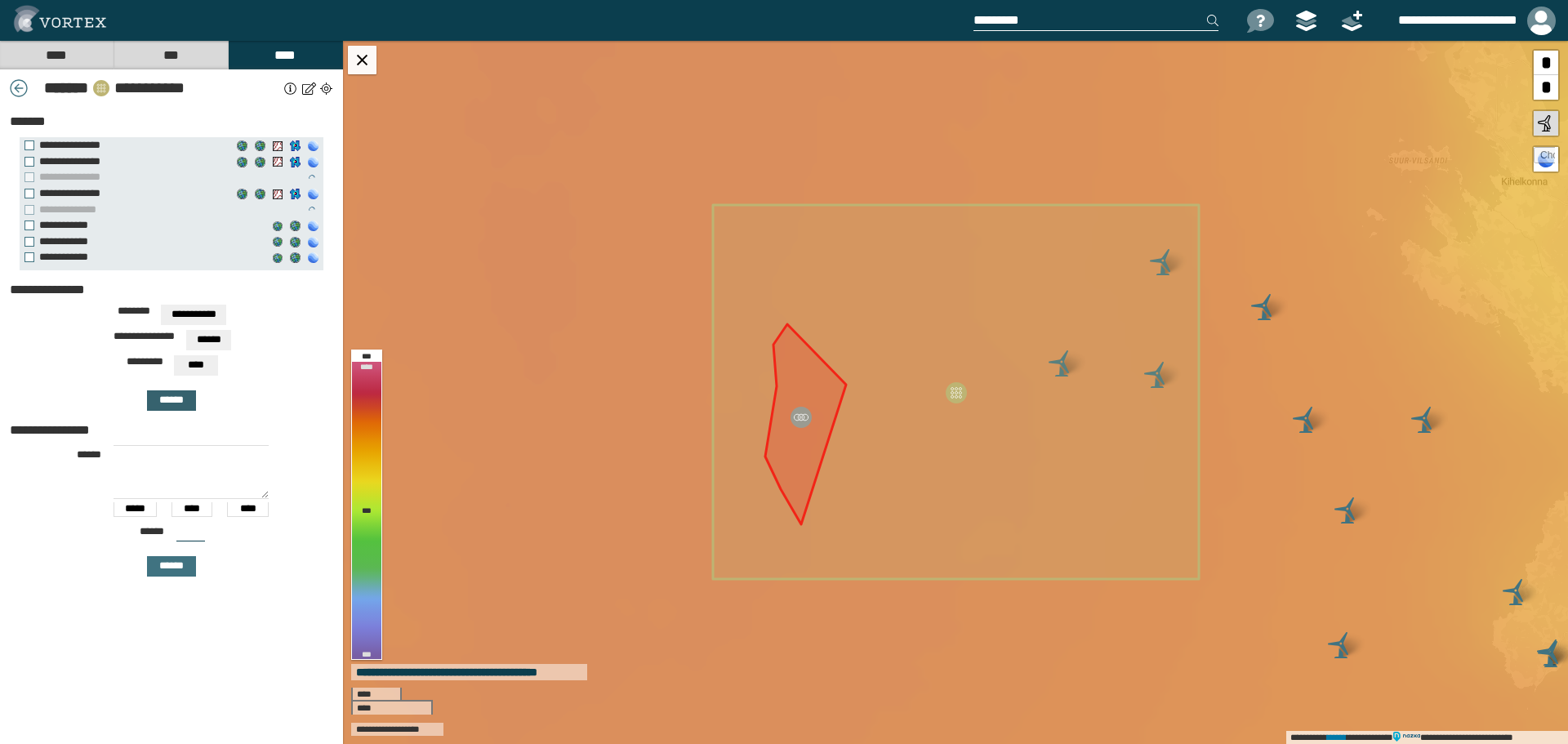 click on "******" at bounding box center (172, 400) 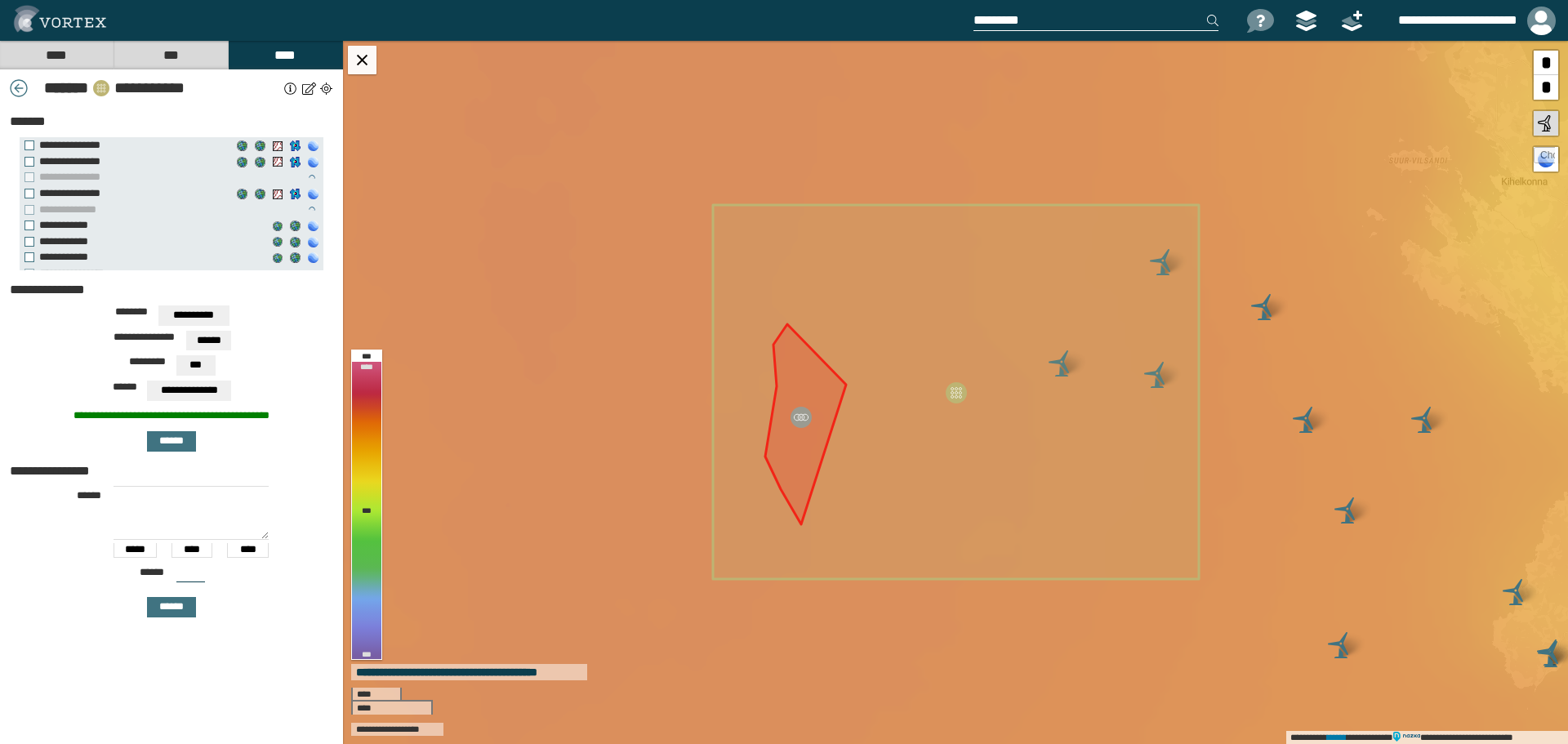 click on "**********" at bounding box center (194, 315) 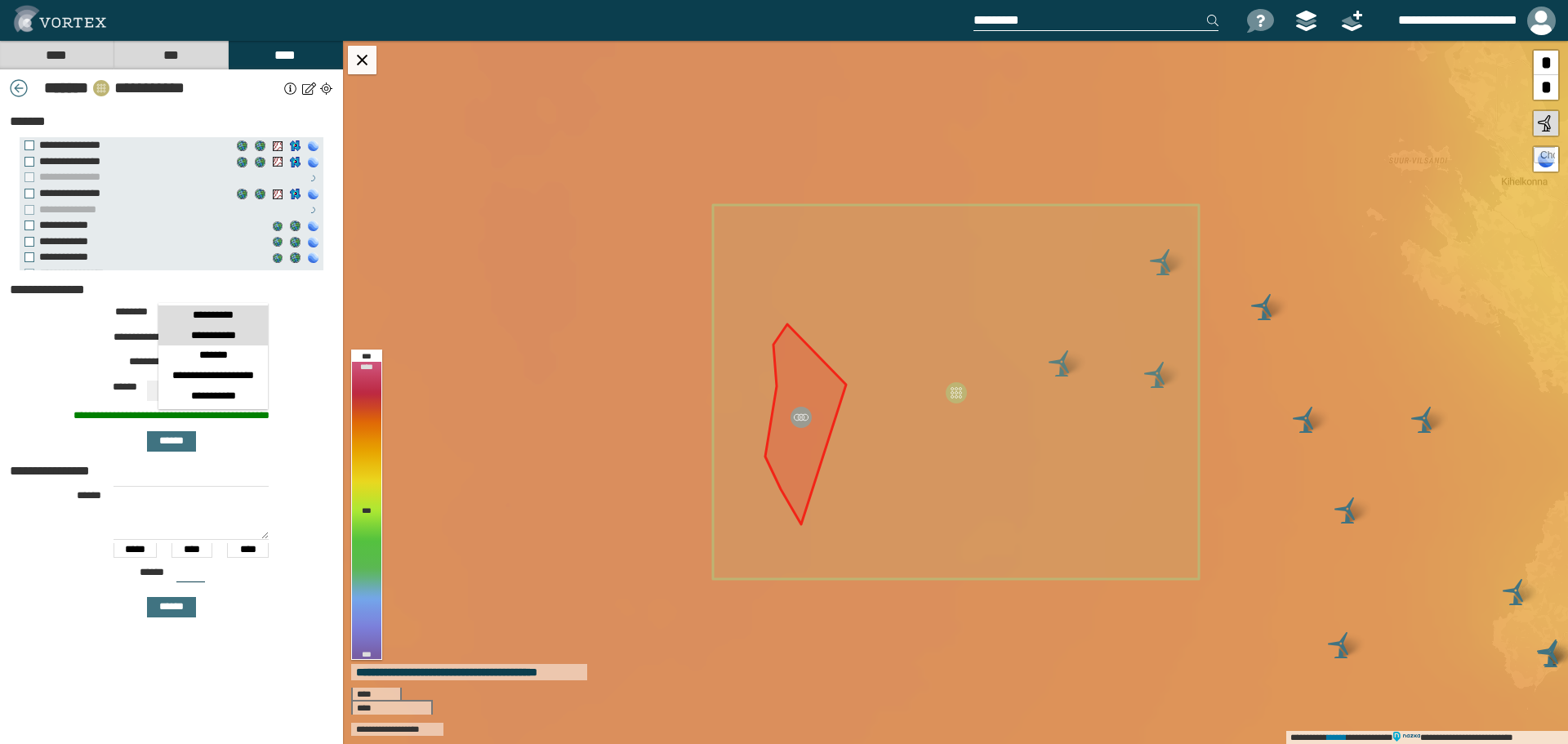 click on "**********" at bounding box center [213, 336] 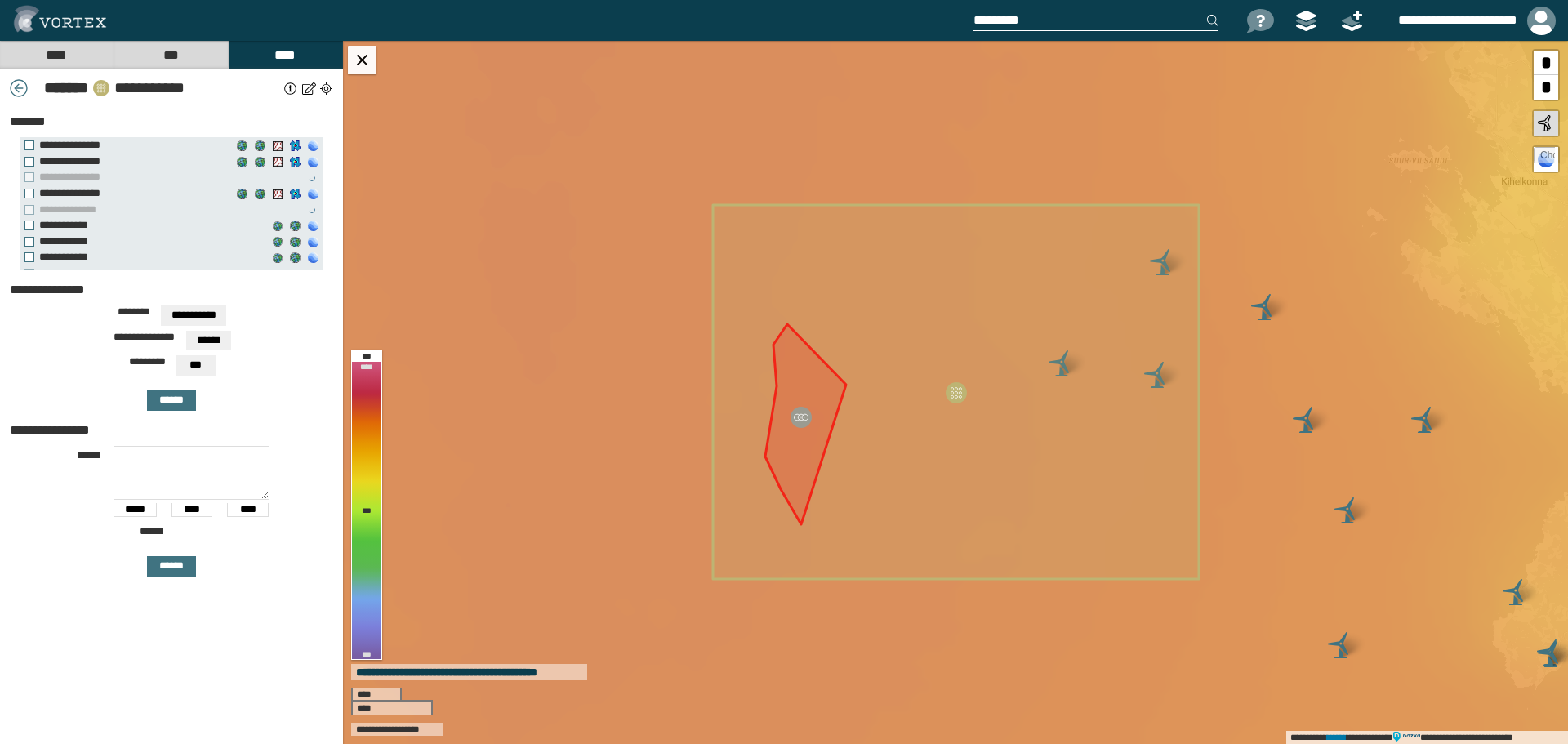 click on "***" at bounding box center (195, 365) 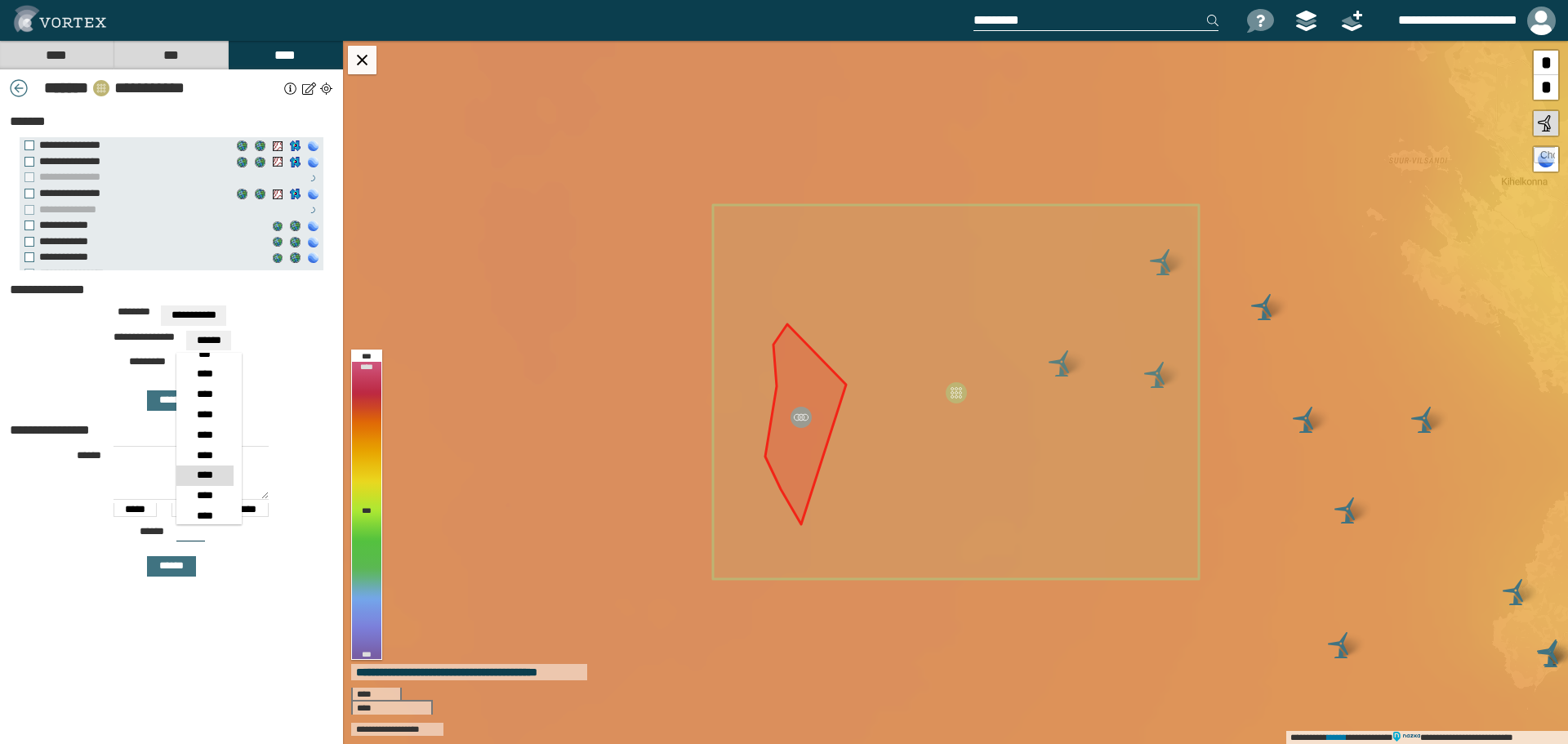 click on "****" at bounding box center [204, 475] 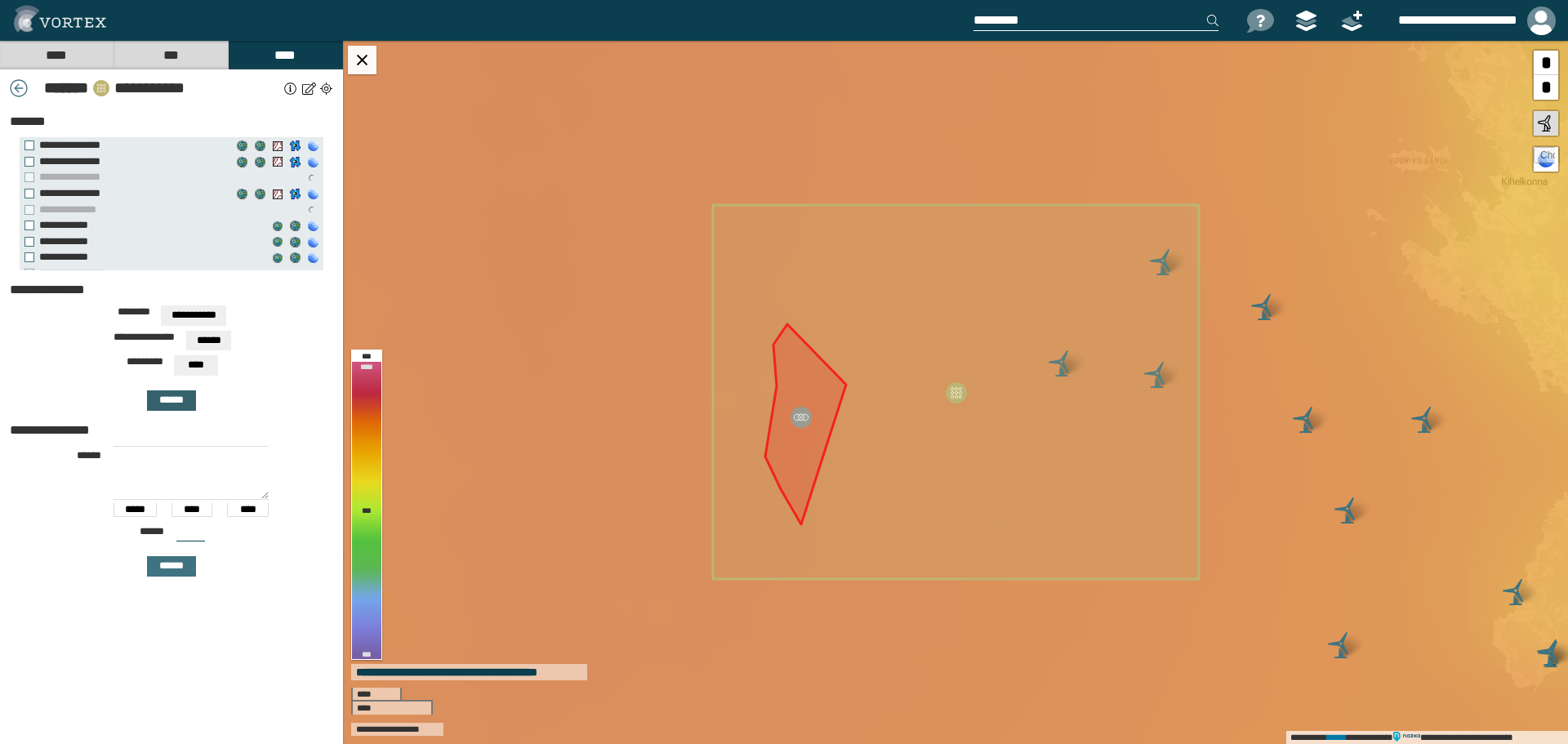 click on "******" at bounding box center [172, 400] 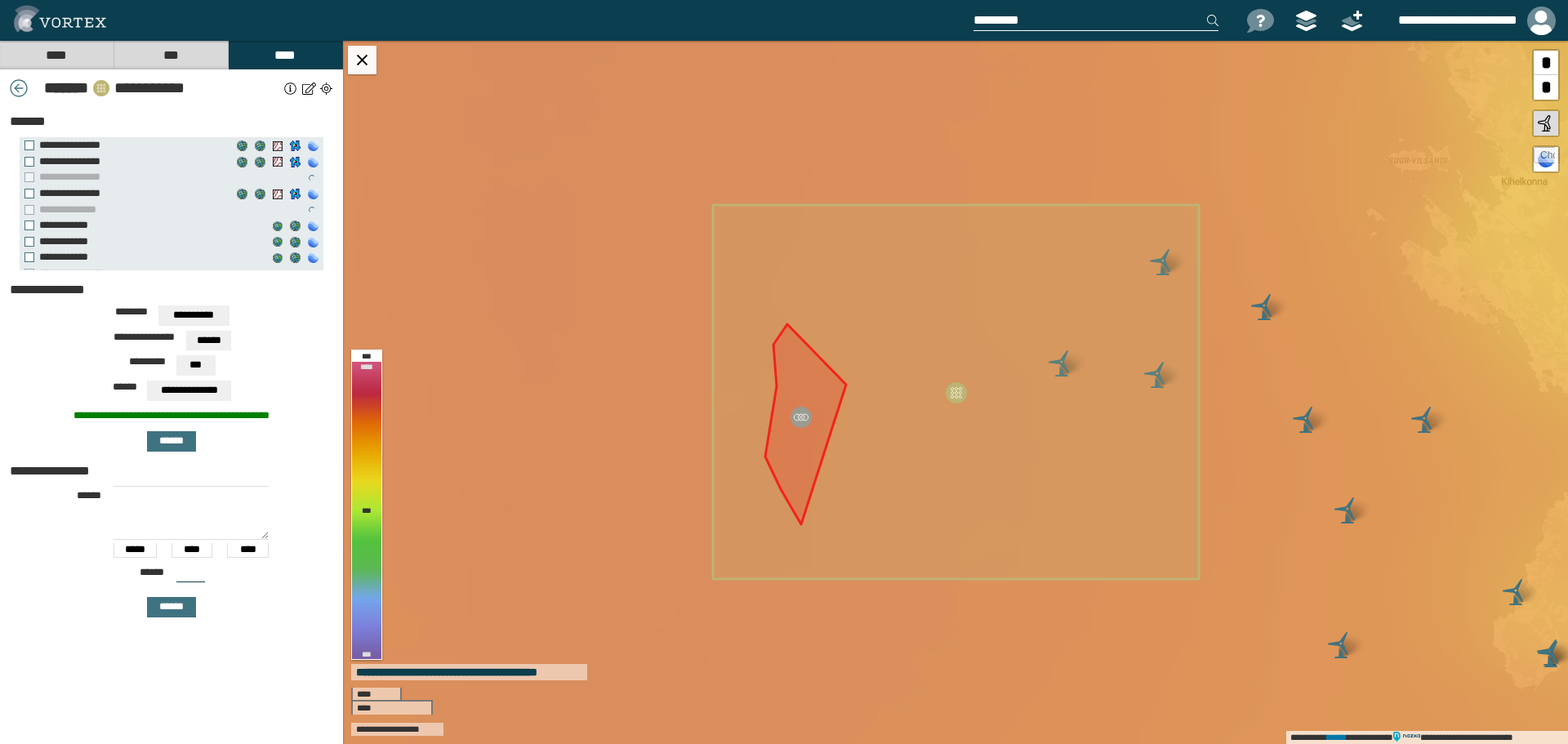 click on "**********" at bounding box center (194, 315) 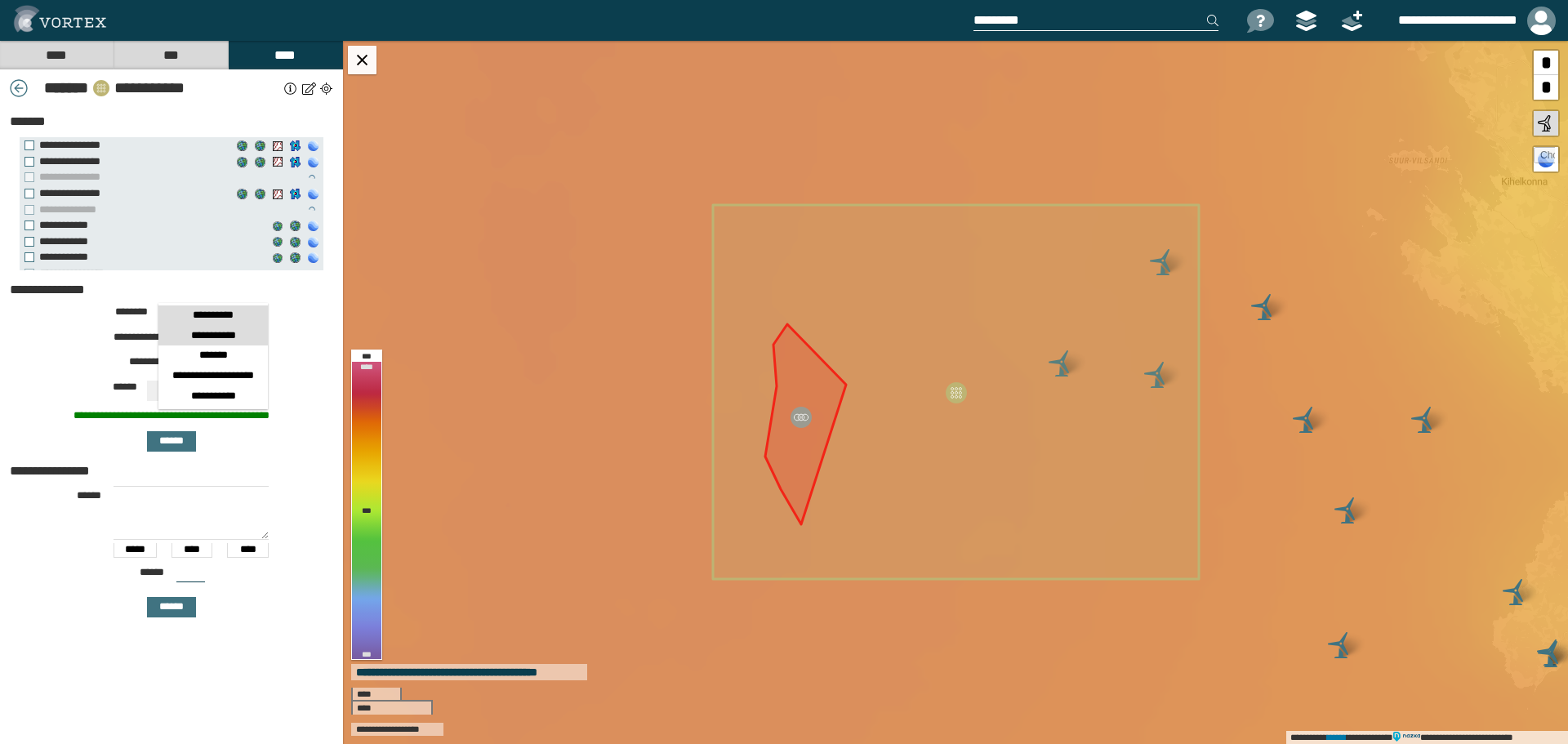 click on "**********" at bounding box center (213, 336) 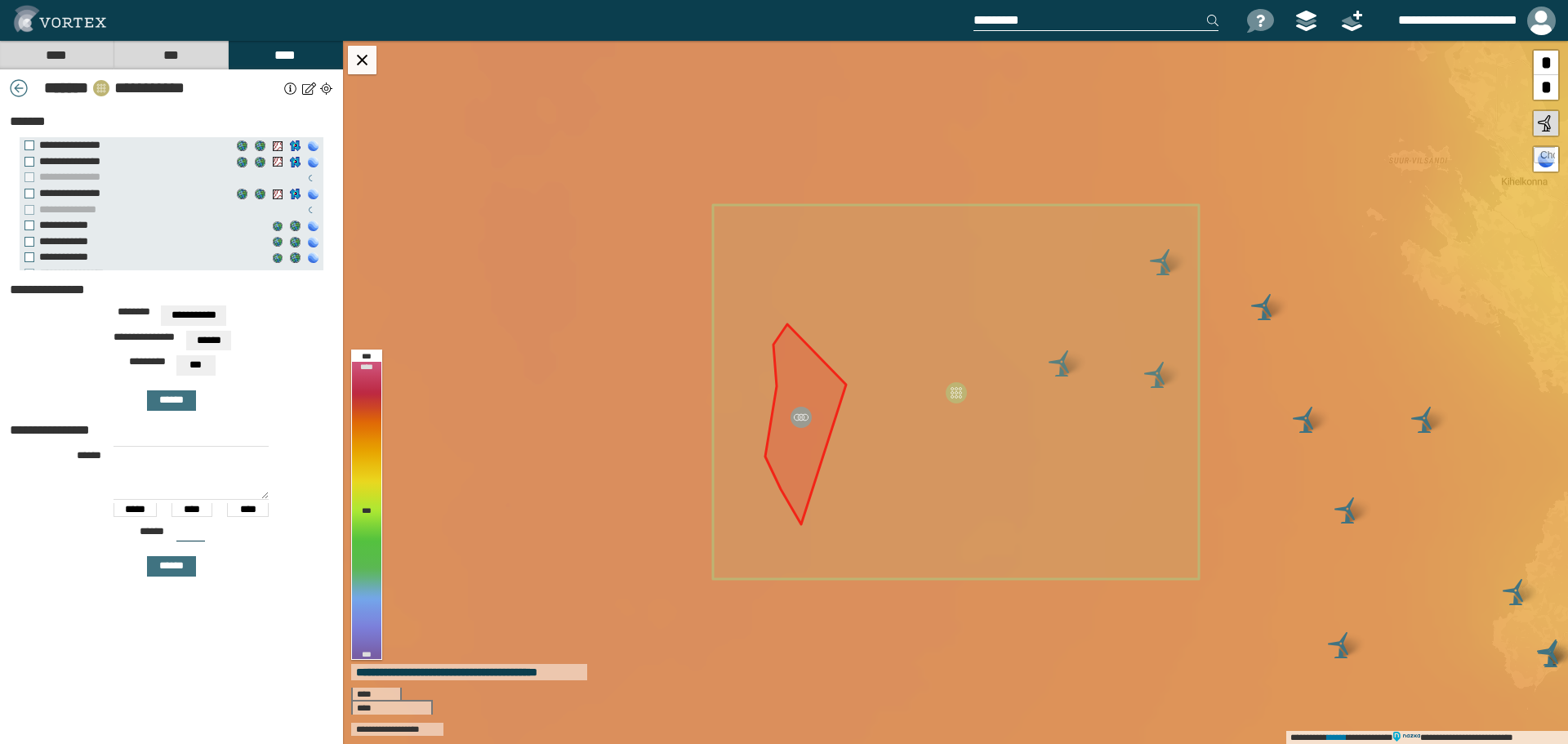 click on "***" at bounding box center [195, 365] 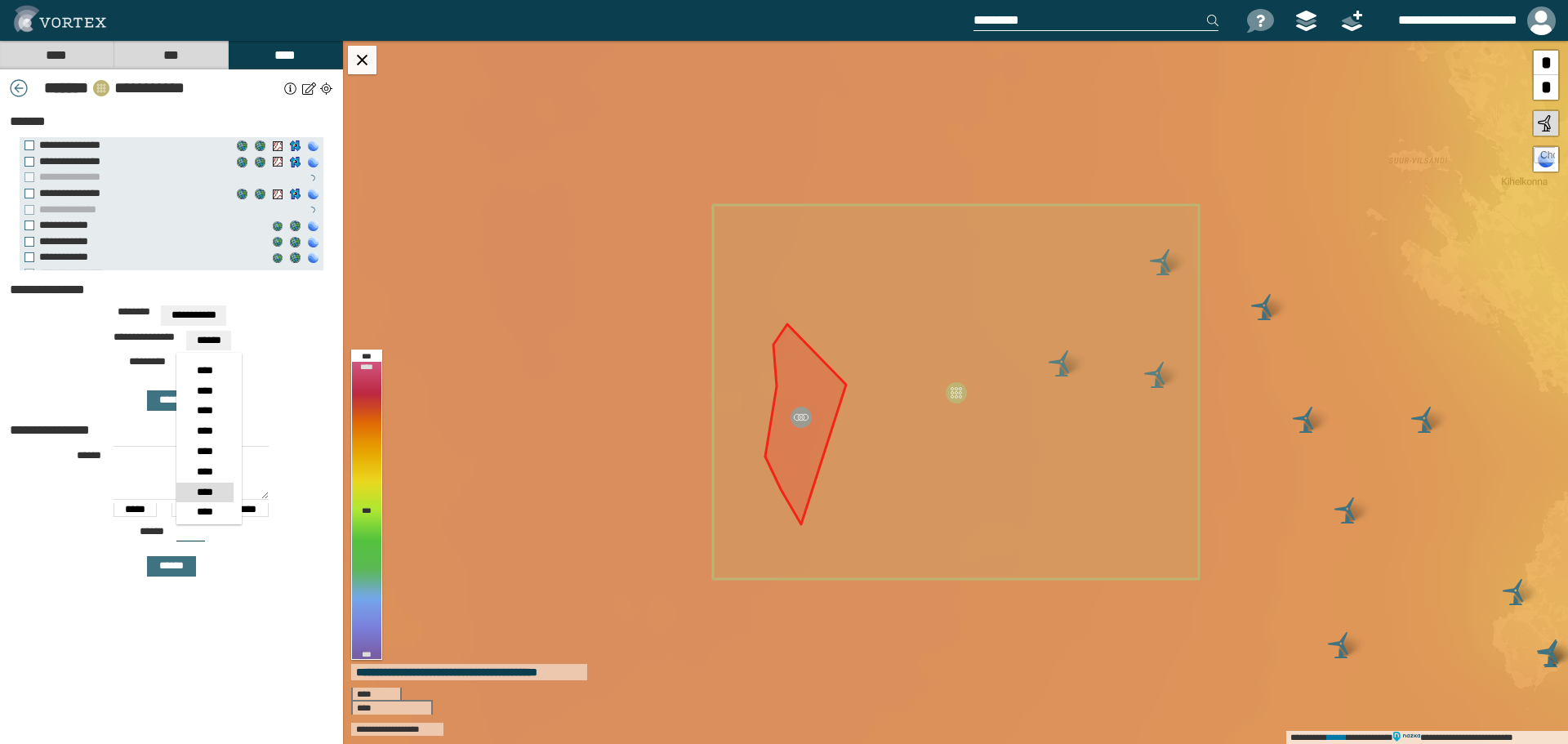 scroll, scrollTop: 174, scrollLeft: 0, axis: vertical 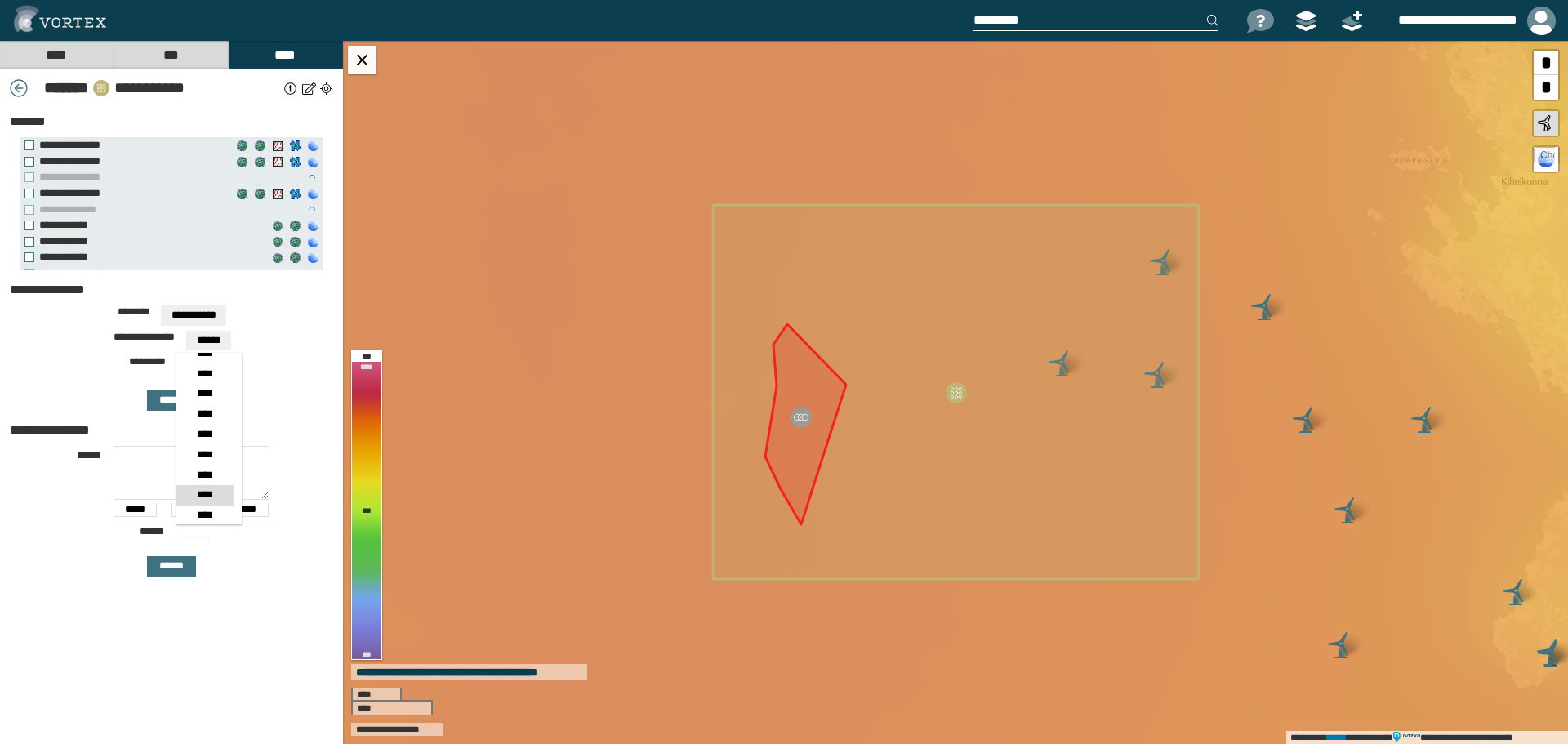 click on "****" at bounding box center (204, 495) 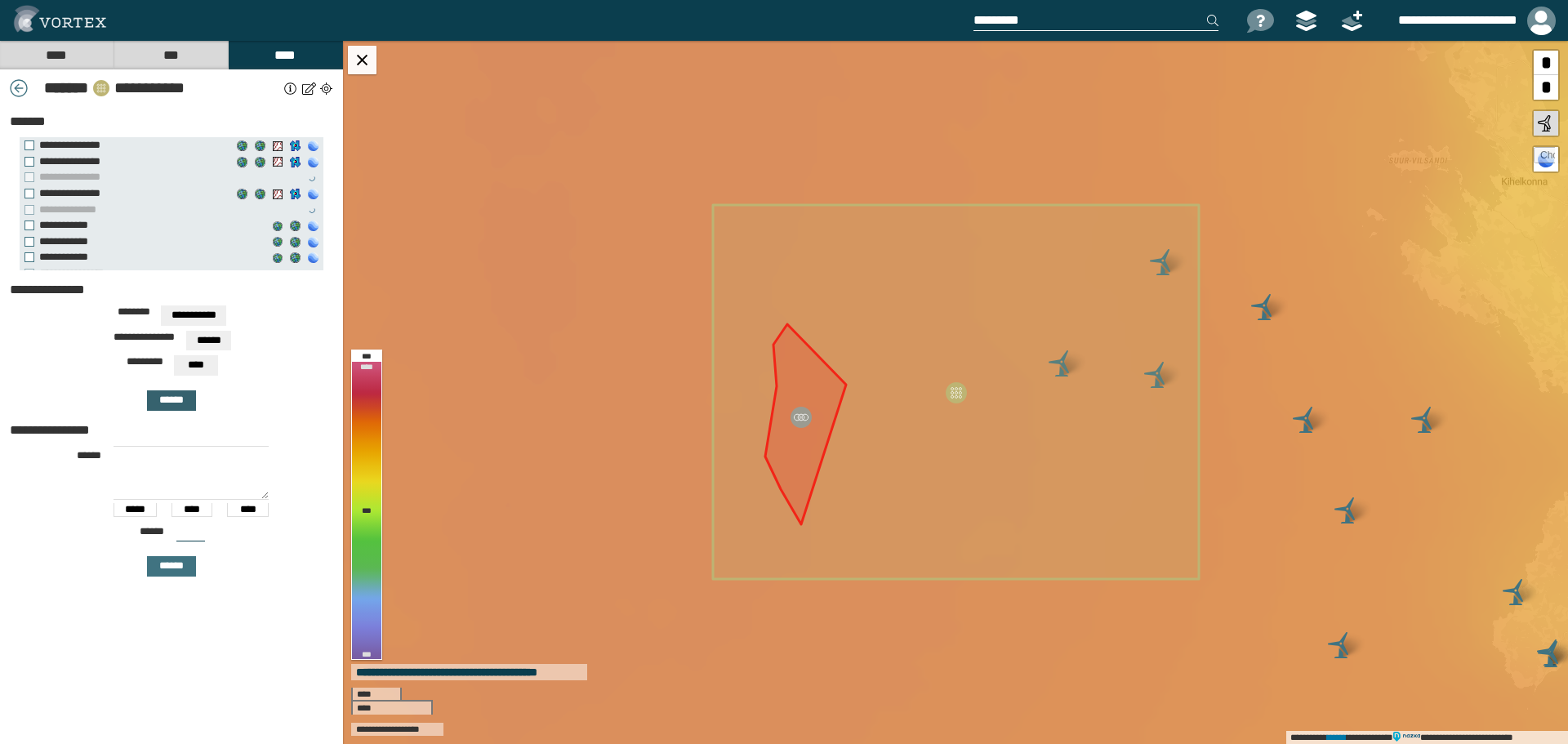 click on "******" at bounding box center [172, 400] 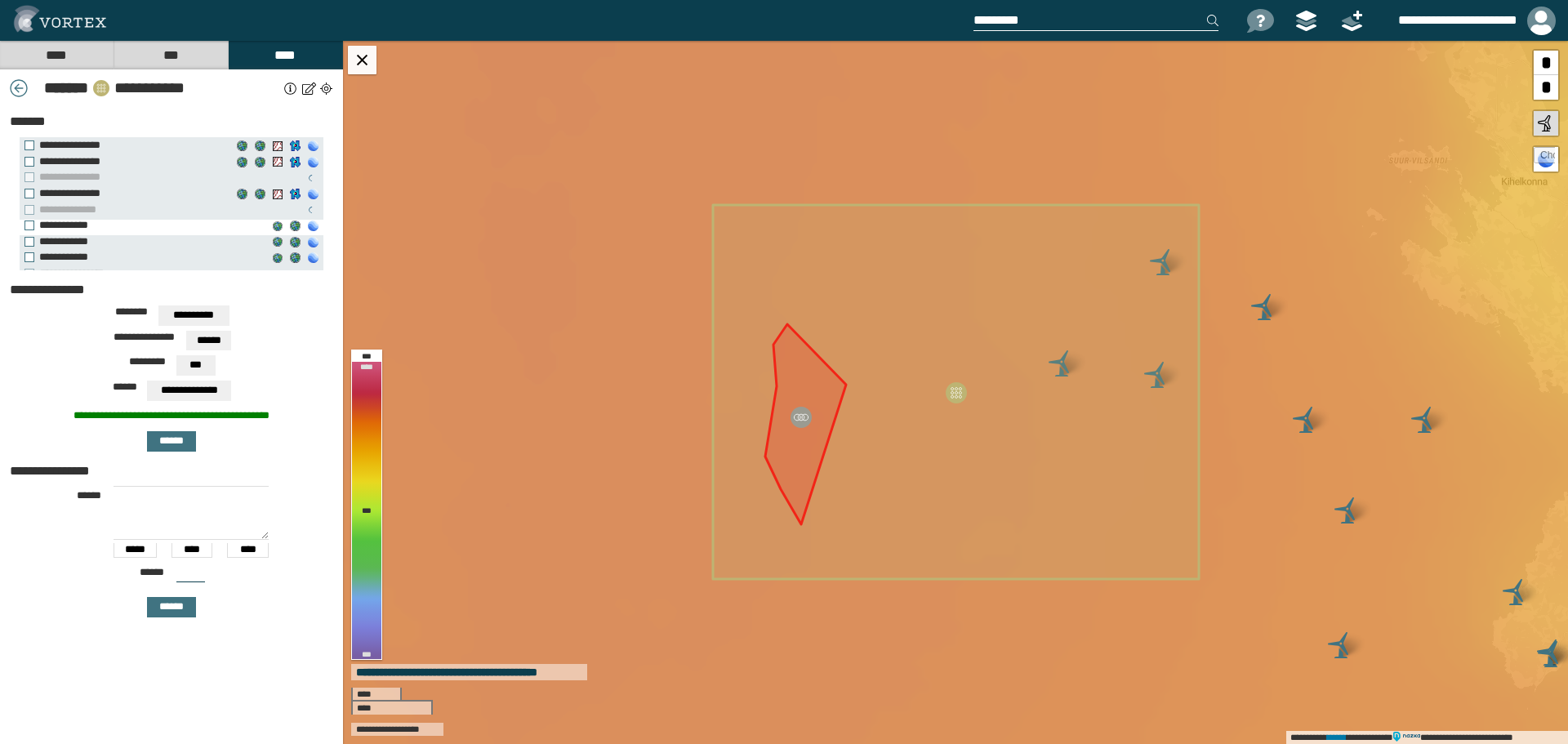 scroll, scrollTop: 38, scrollLeft: 0, axis: vertical 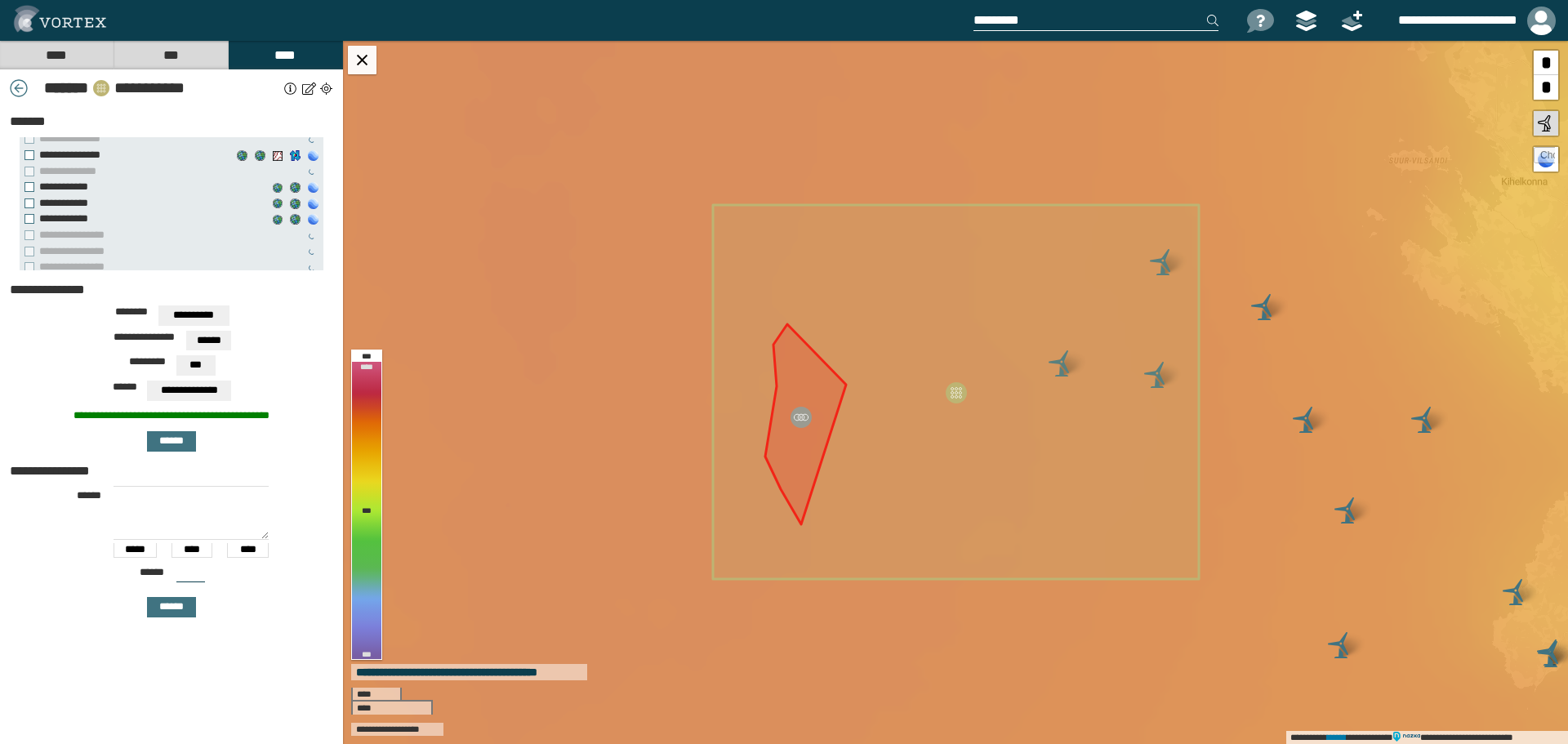 click on "**********" at bounding box center [194, 315] 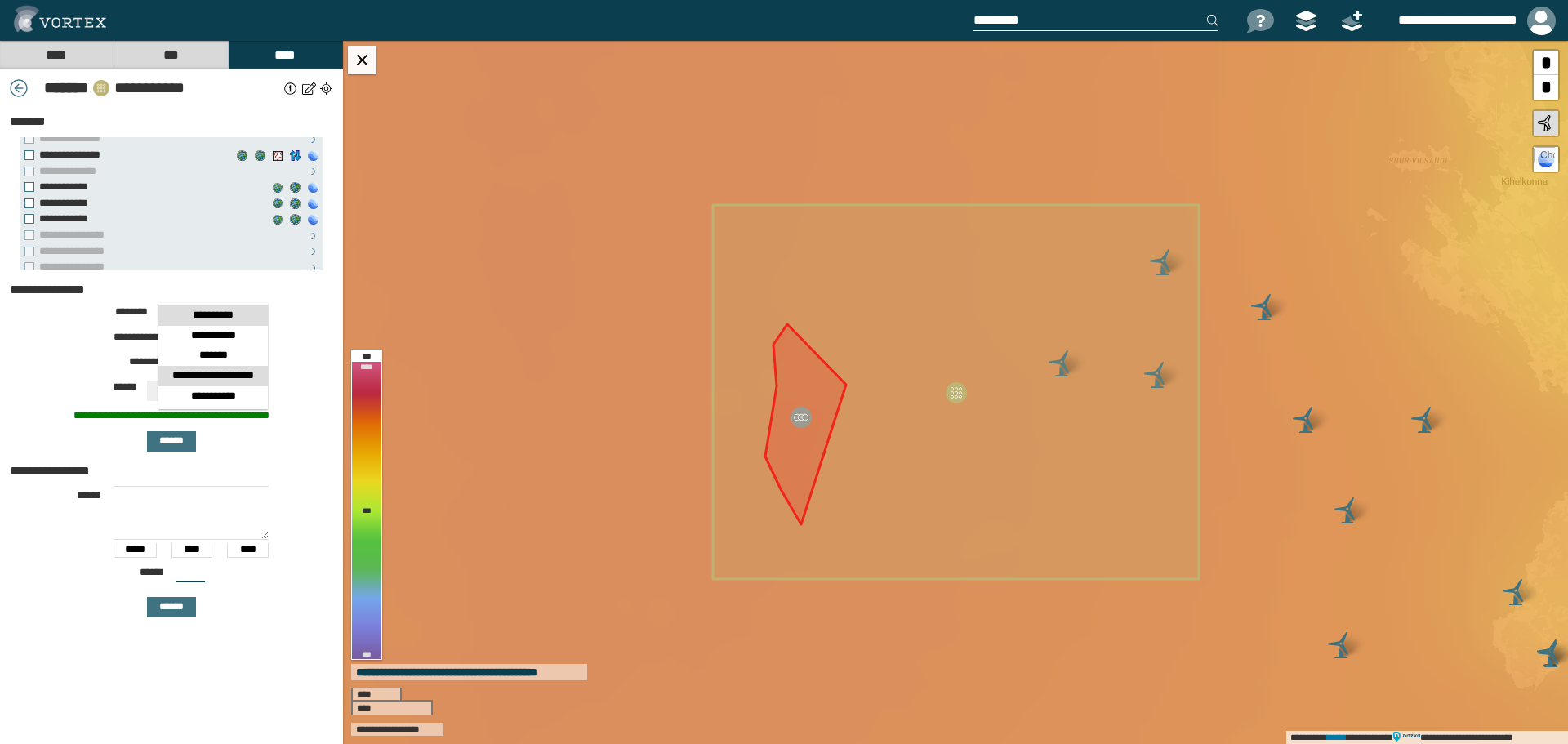 click on "**********" at bounding box center (213, 376) 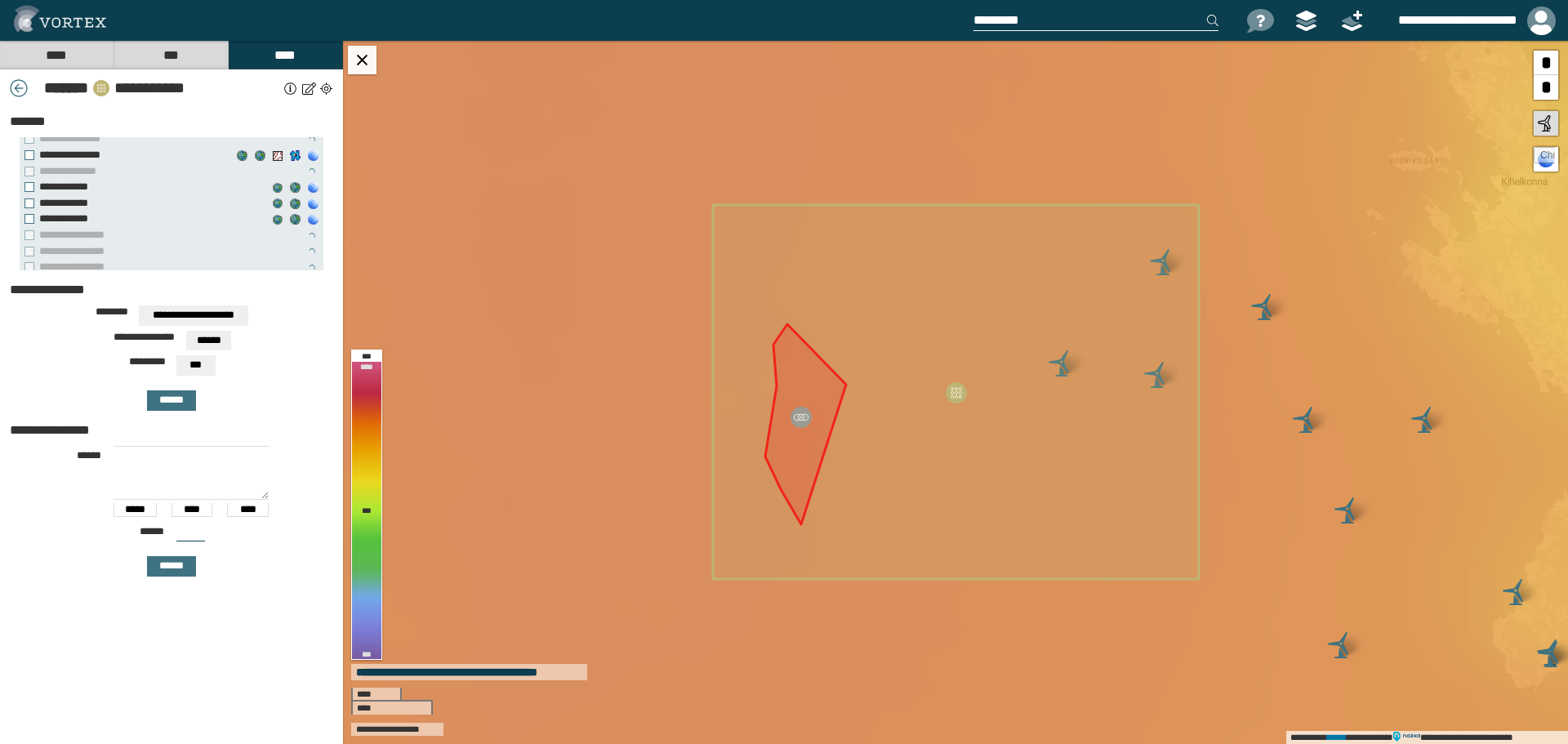 click on "***" at bounding box center (195, 365) 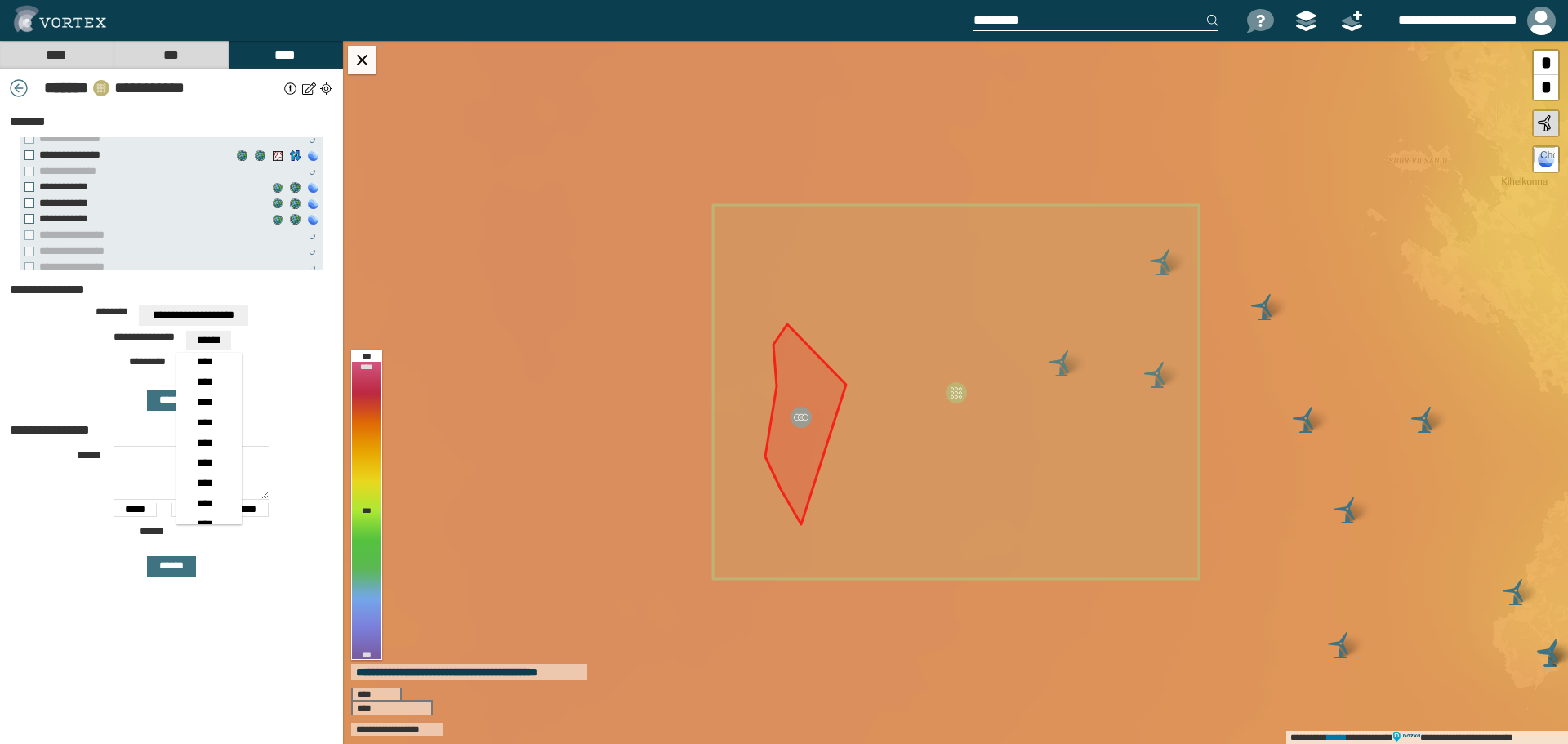 scroll, scrollTop: 101, scrollLeft: 0, axis: vertical 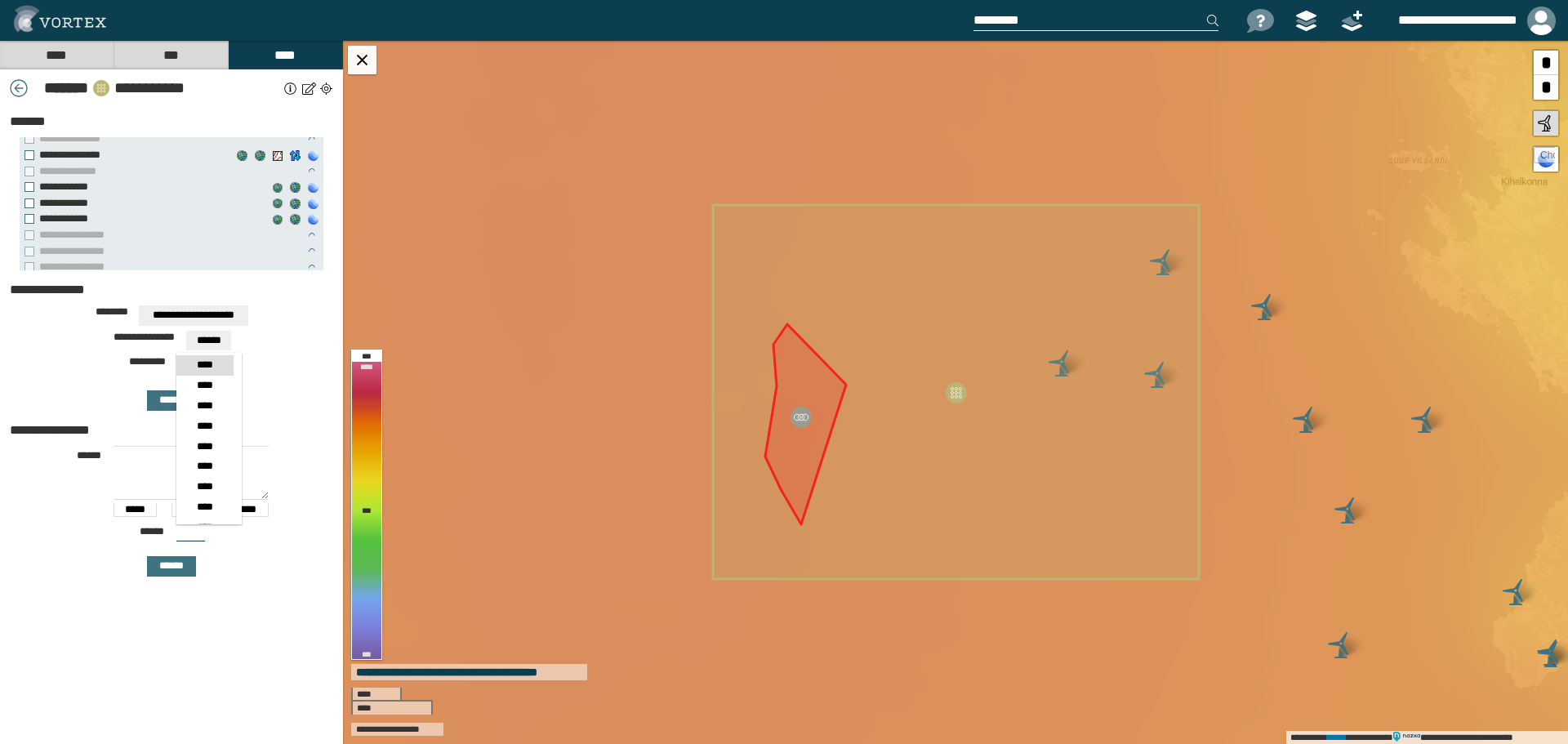 click on "****" at bounding box center [204, 365] 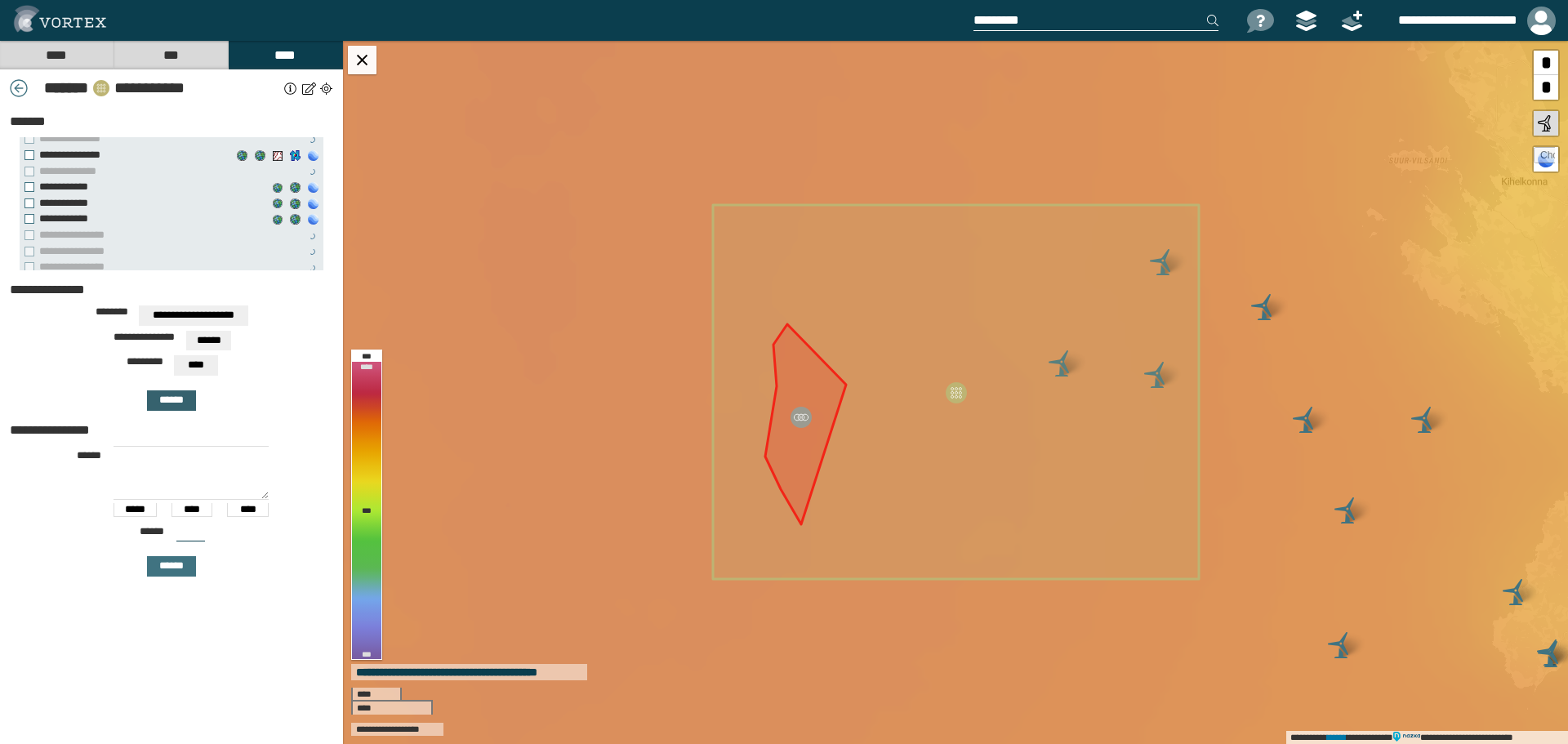 click on "******" at bounding box center [172, 400] 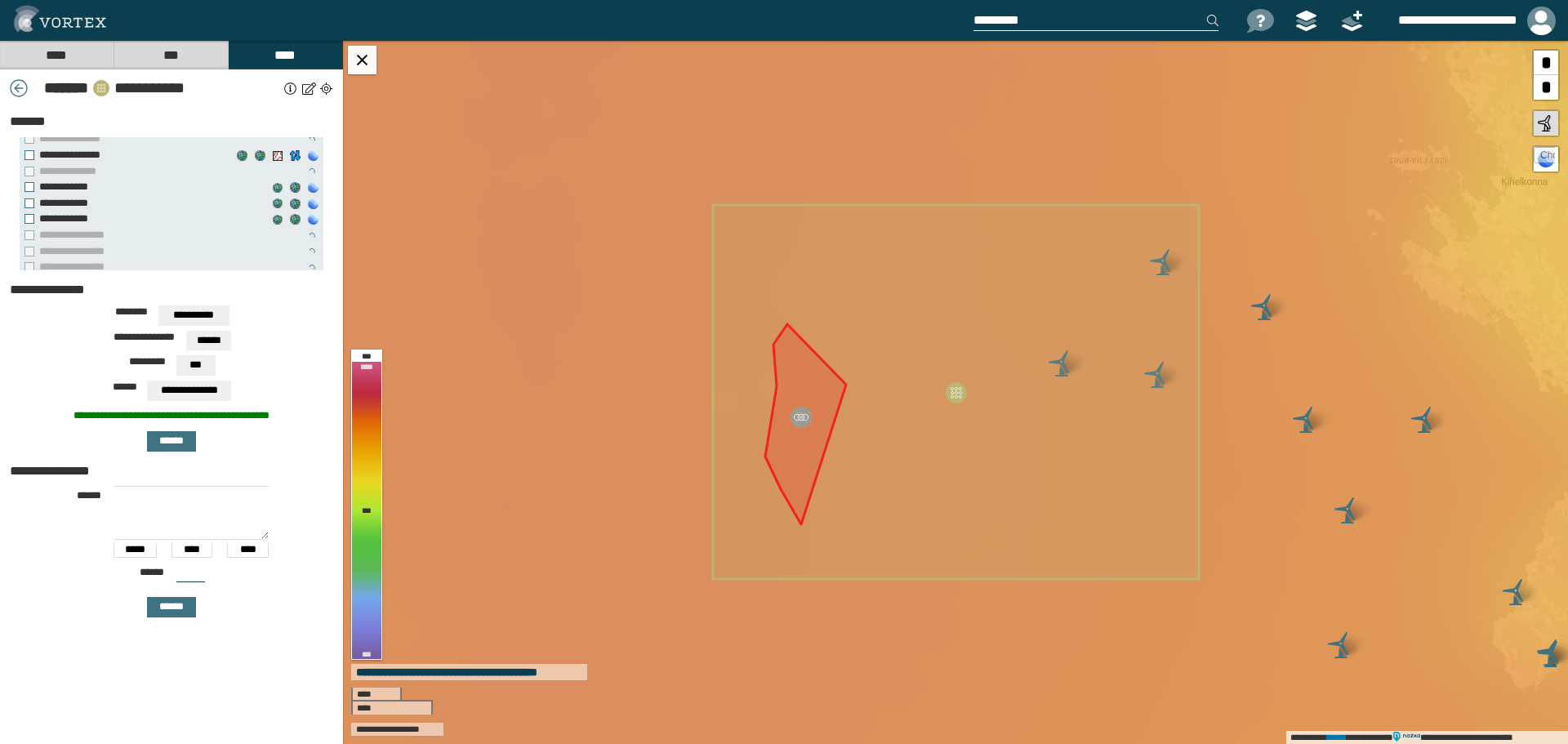 click on "**********" at bounding box center [194, 315] 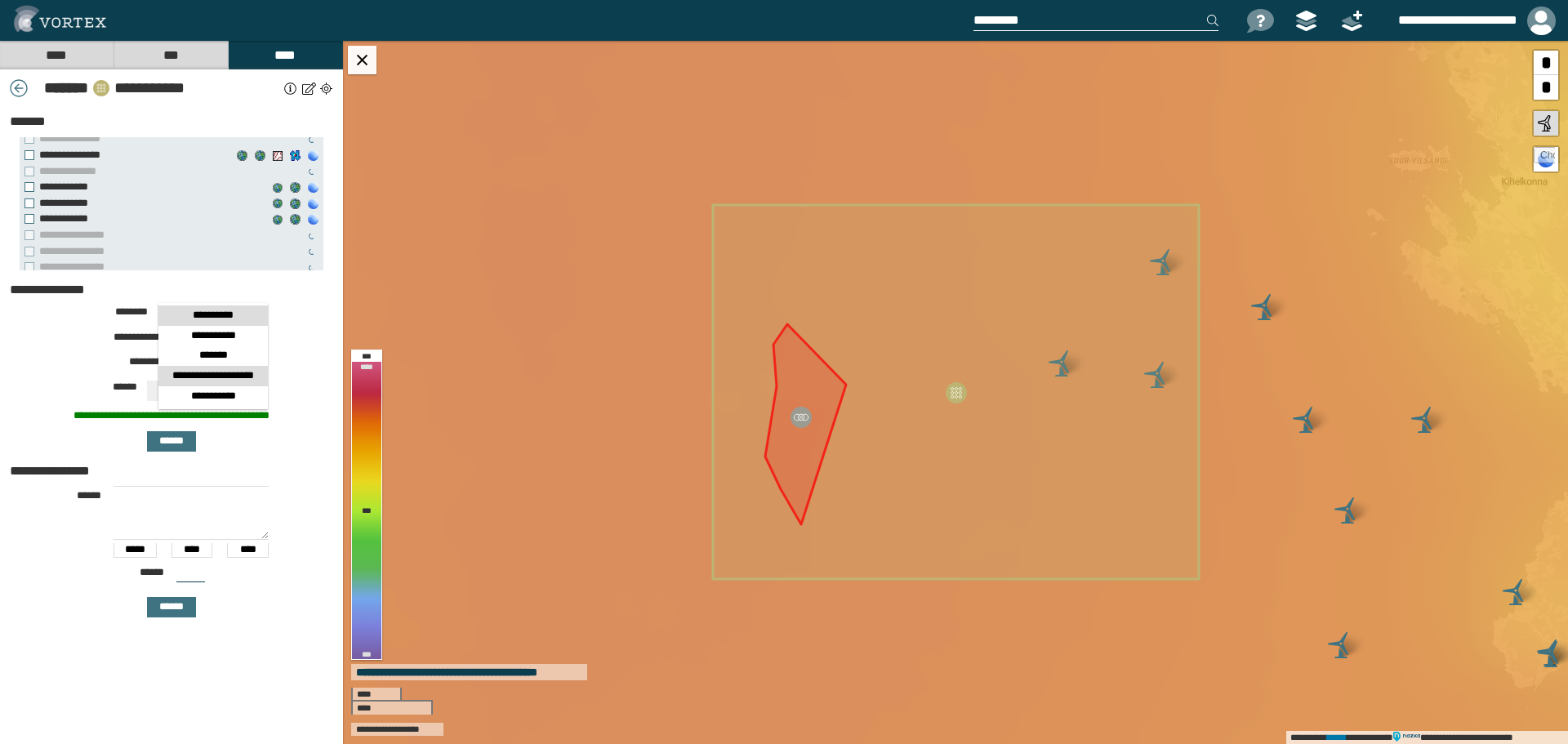 click on "**********" at bounding box center [213, 376] 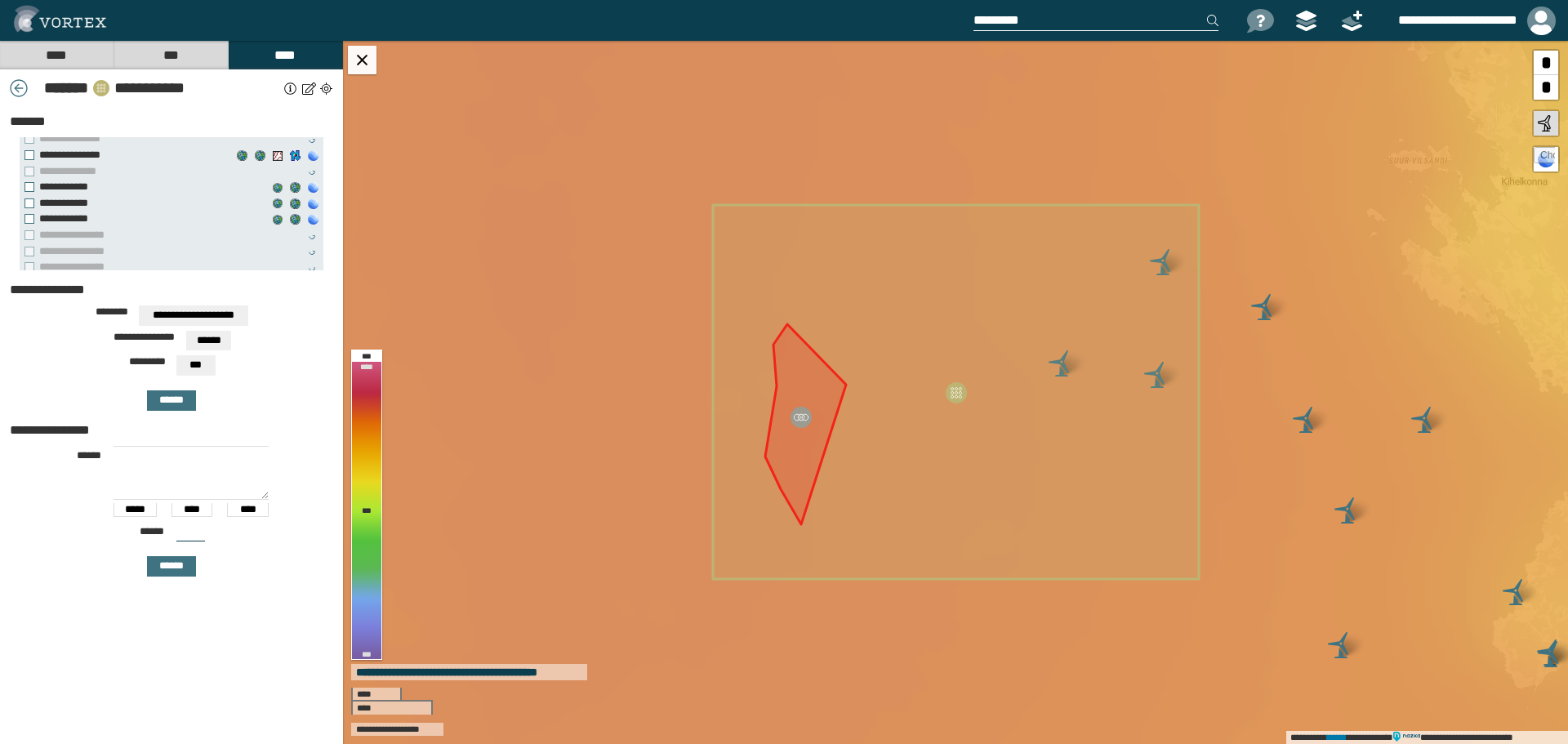 click on "***" at bounding box center [195, 365] 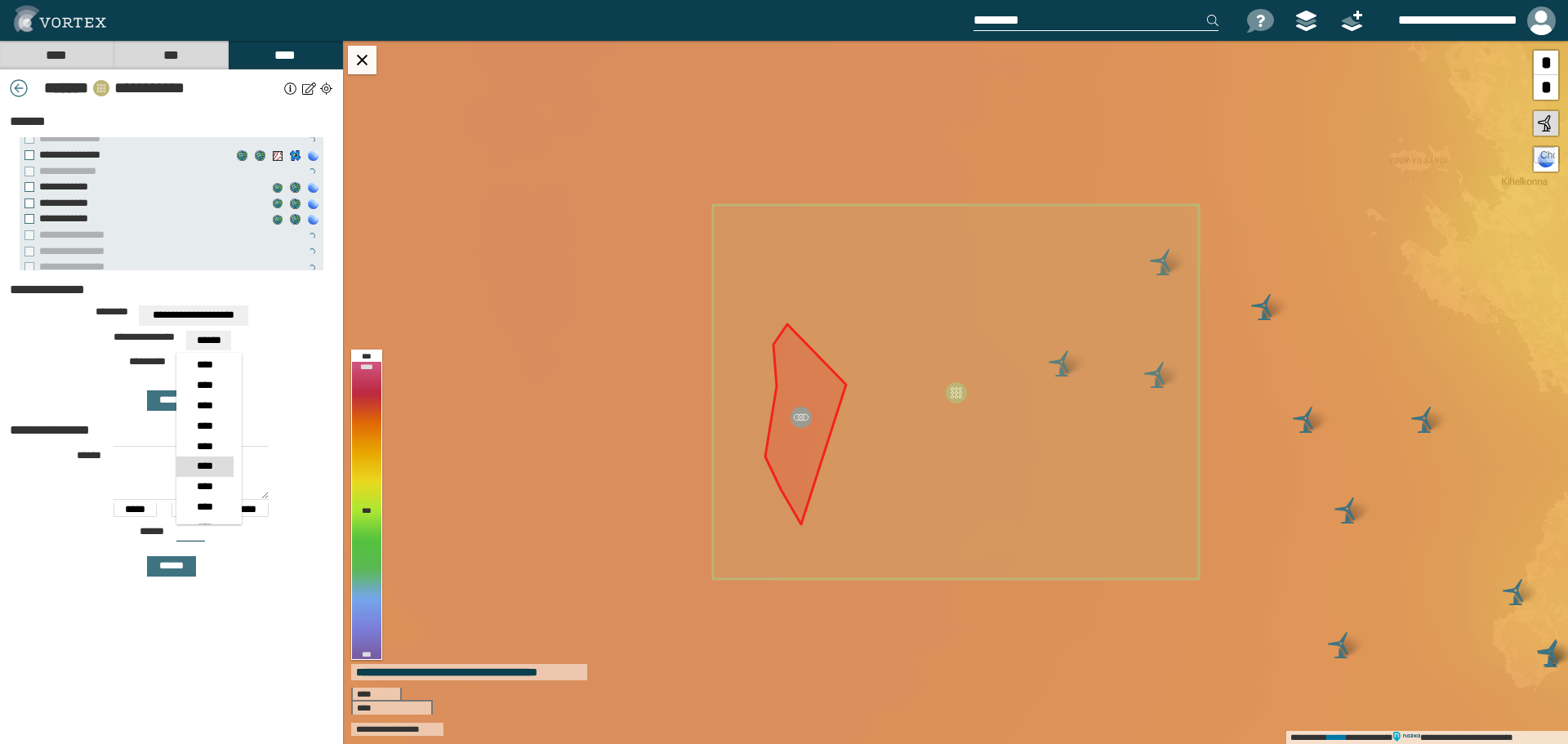 click on "****" at bounding box center [204, 466] 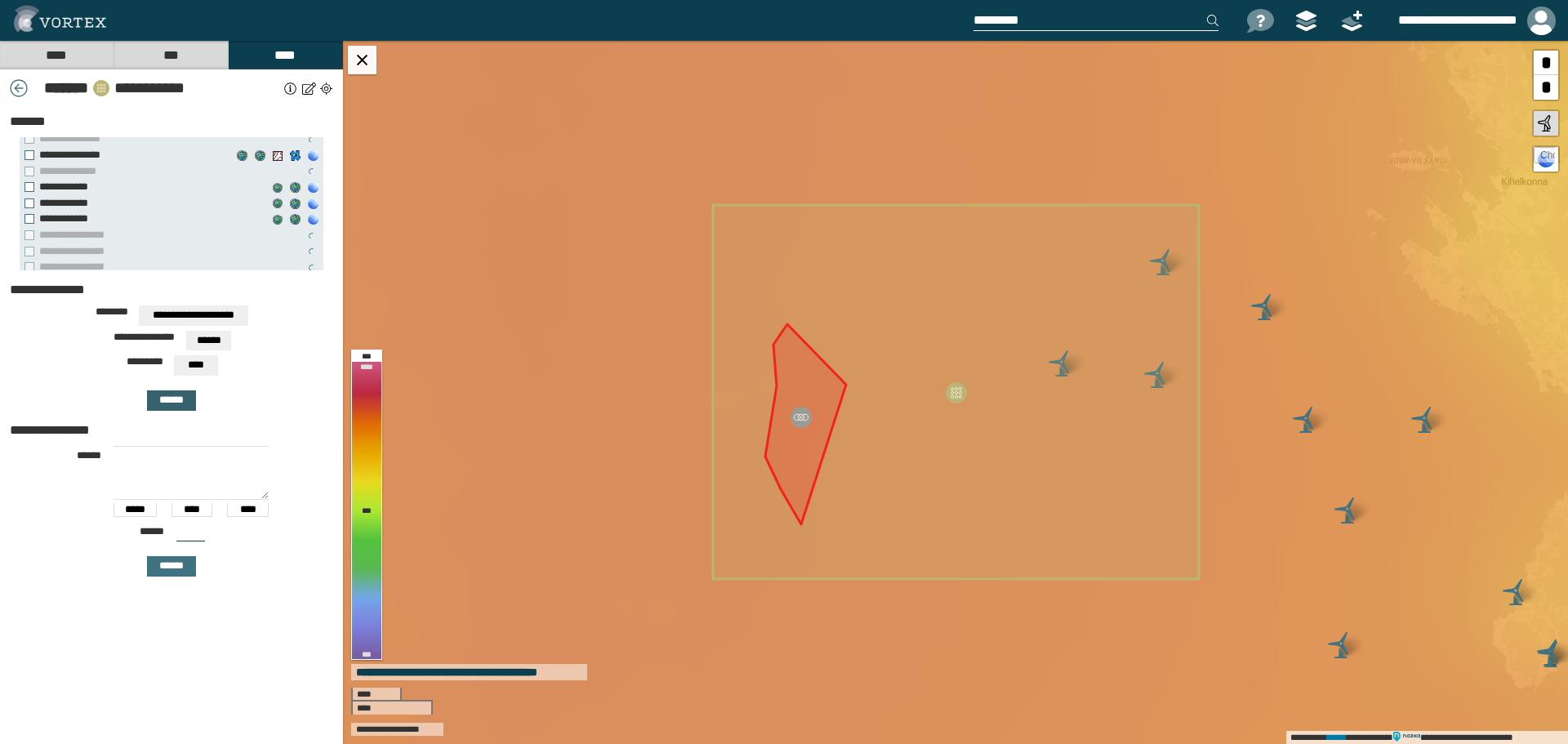 click on "******" at bounding box center (172, 400) 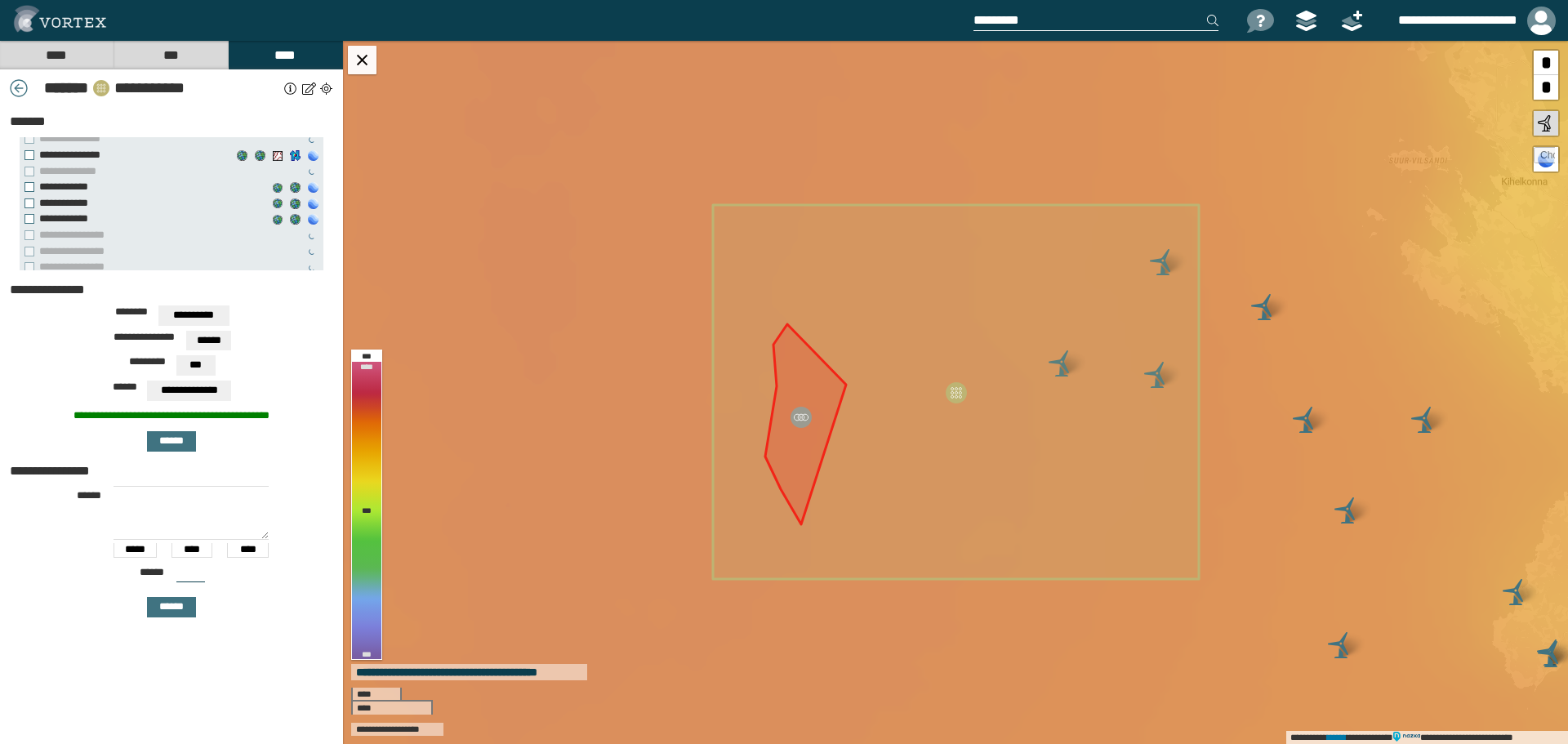 click on "**********" at bounding box center (194, 315) 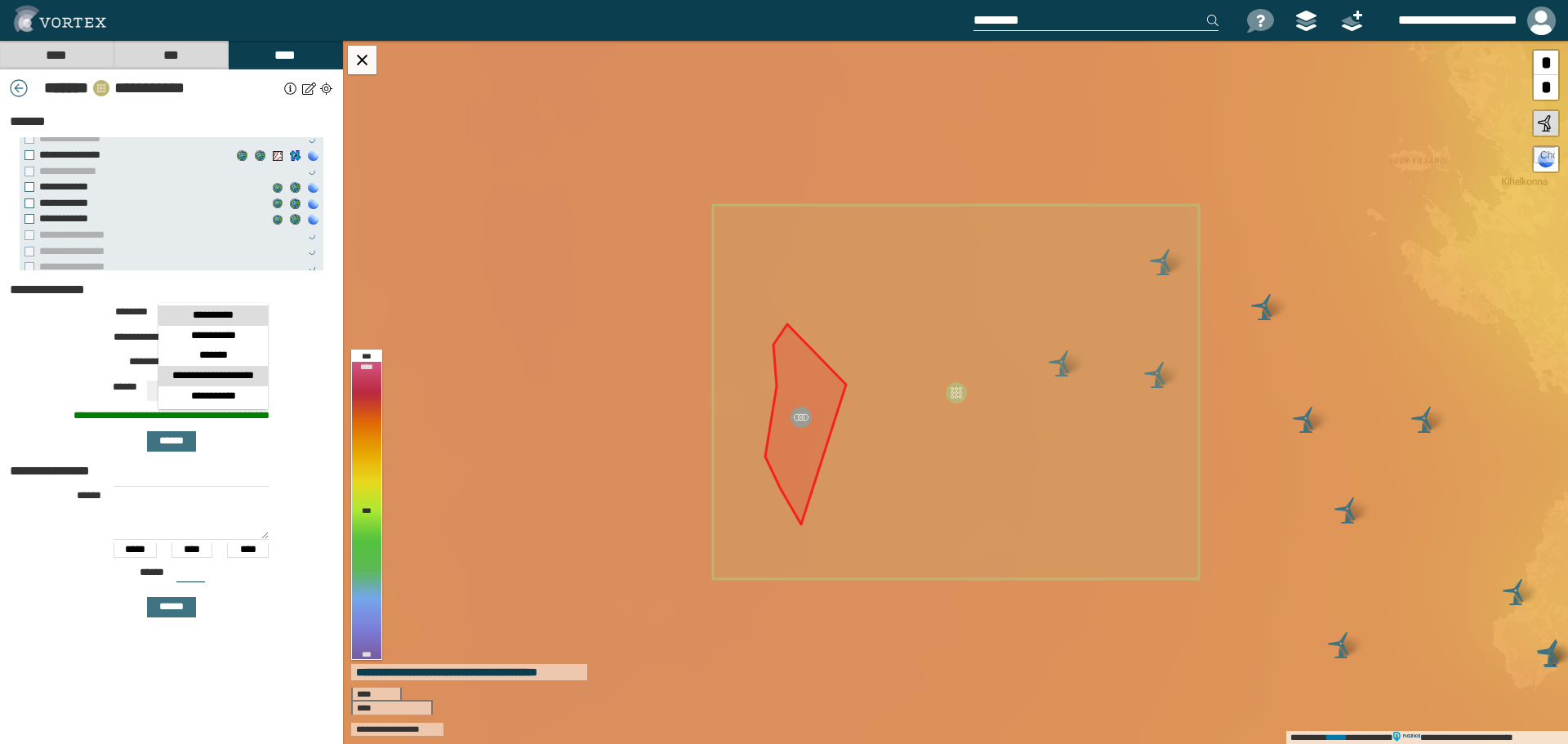 click on "**********" at bounding box center [213, 376] 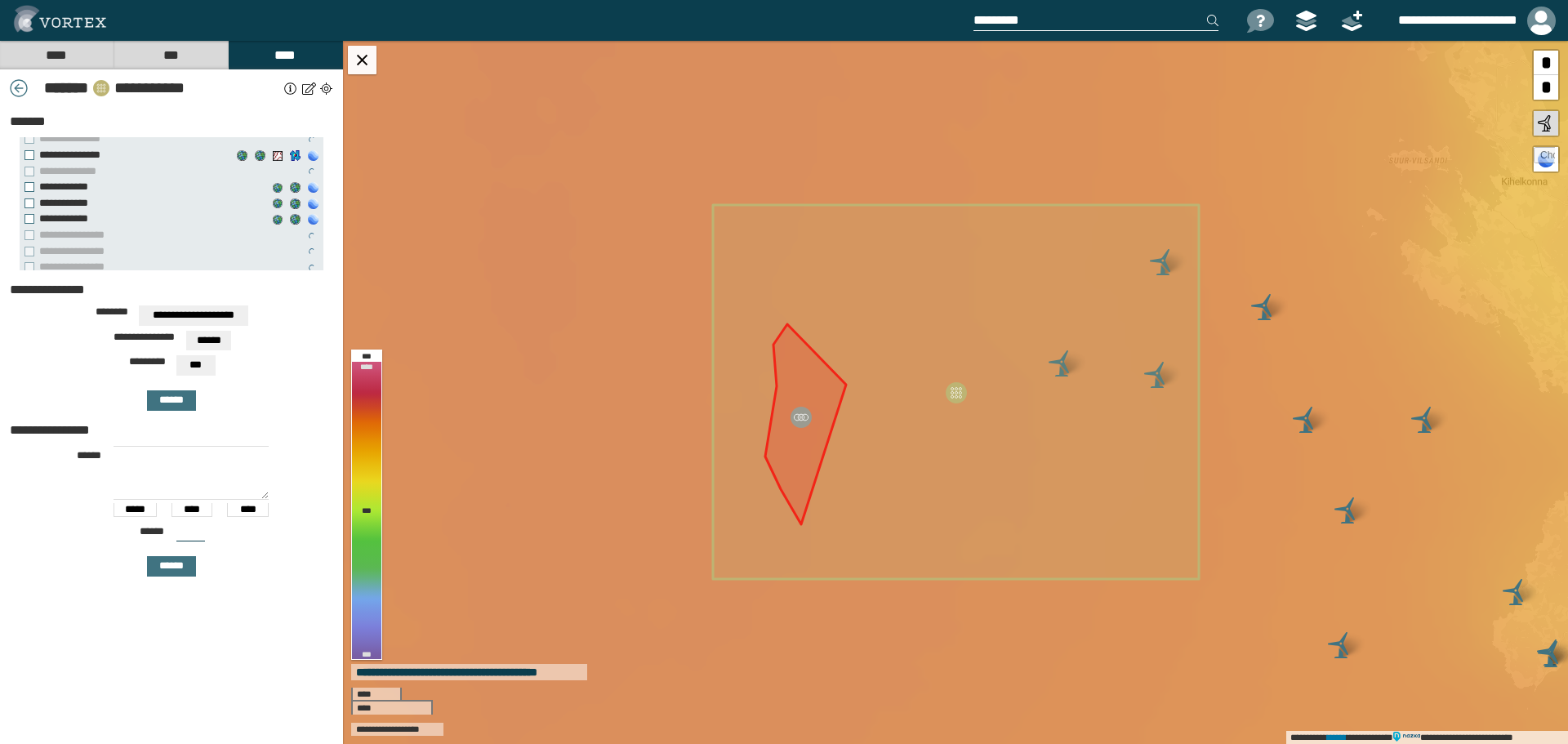 click on "Some text here" at bounding box center [172, 343] 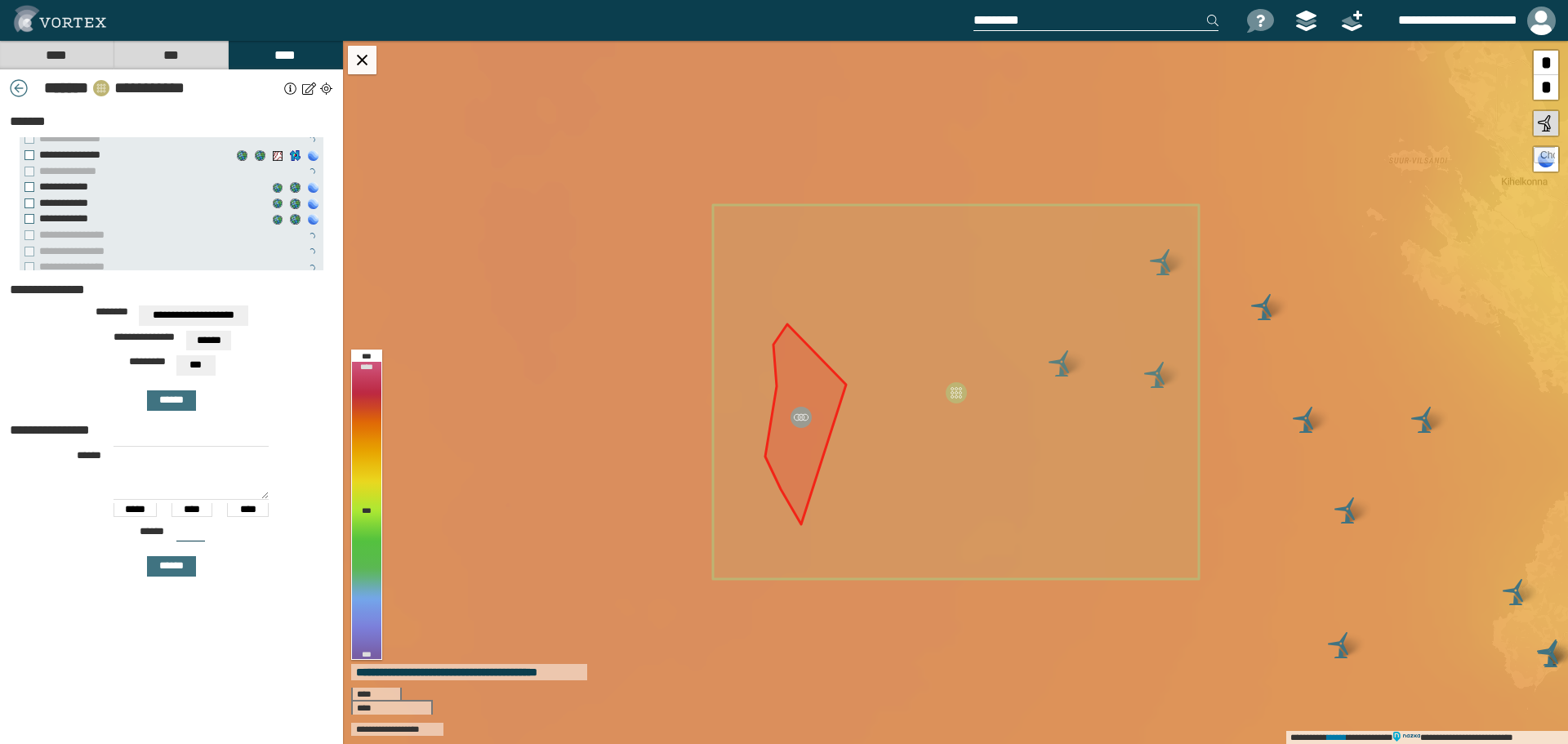 click on "********* *** *** *** *** *** *** **** **** **** **** **** **** **** **** **** **** **** **** **** **** **** ****" at bounding box center [172, 368] 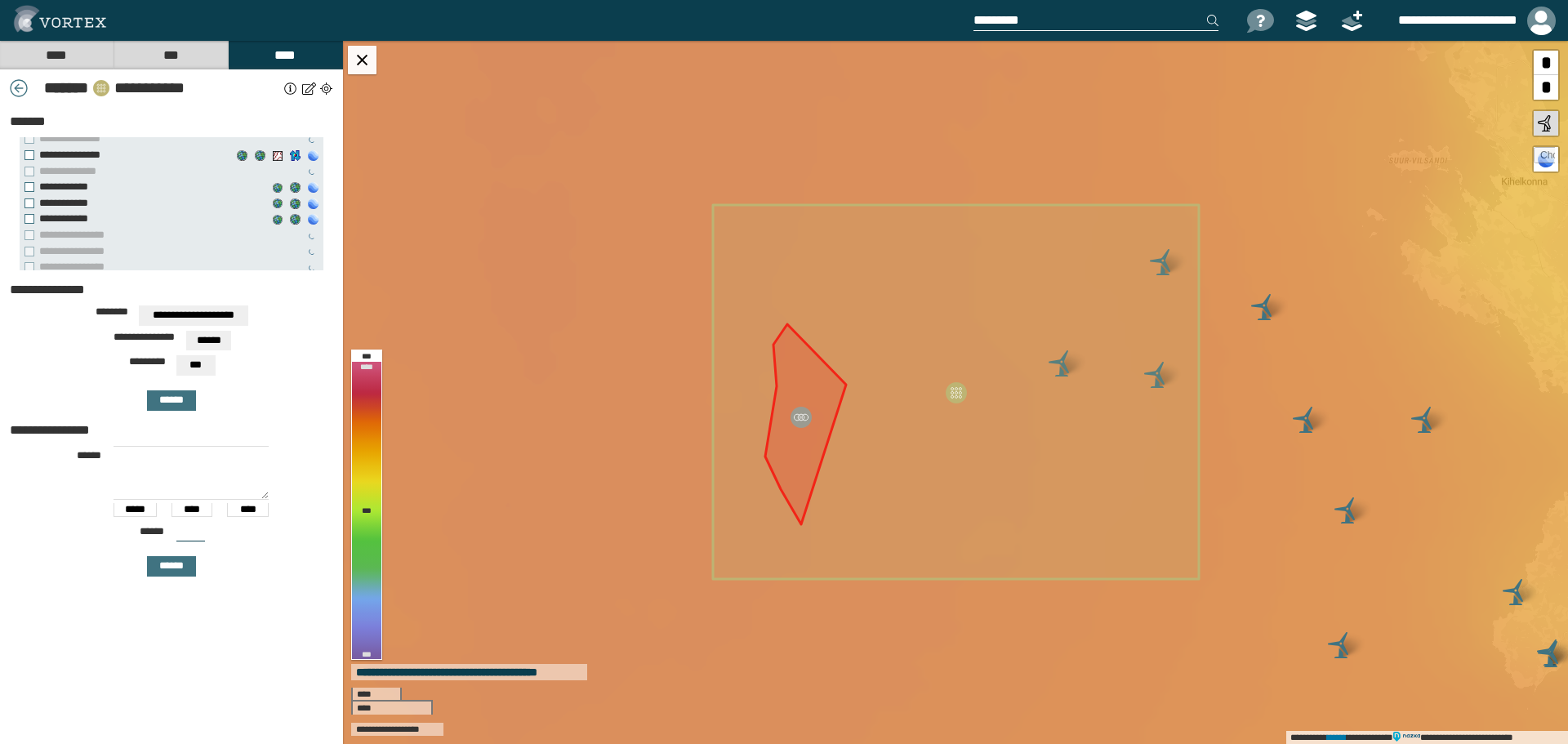 click on "***" at bounding box center (195, 365) 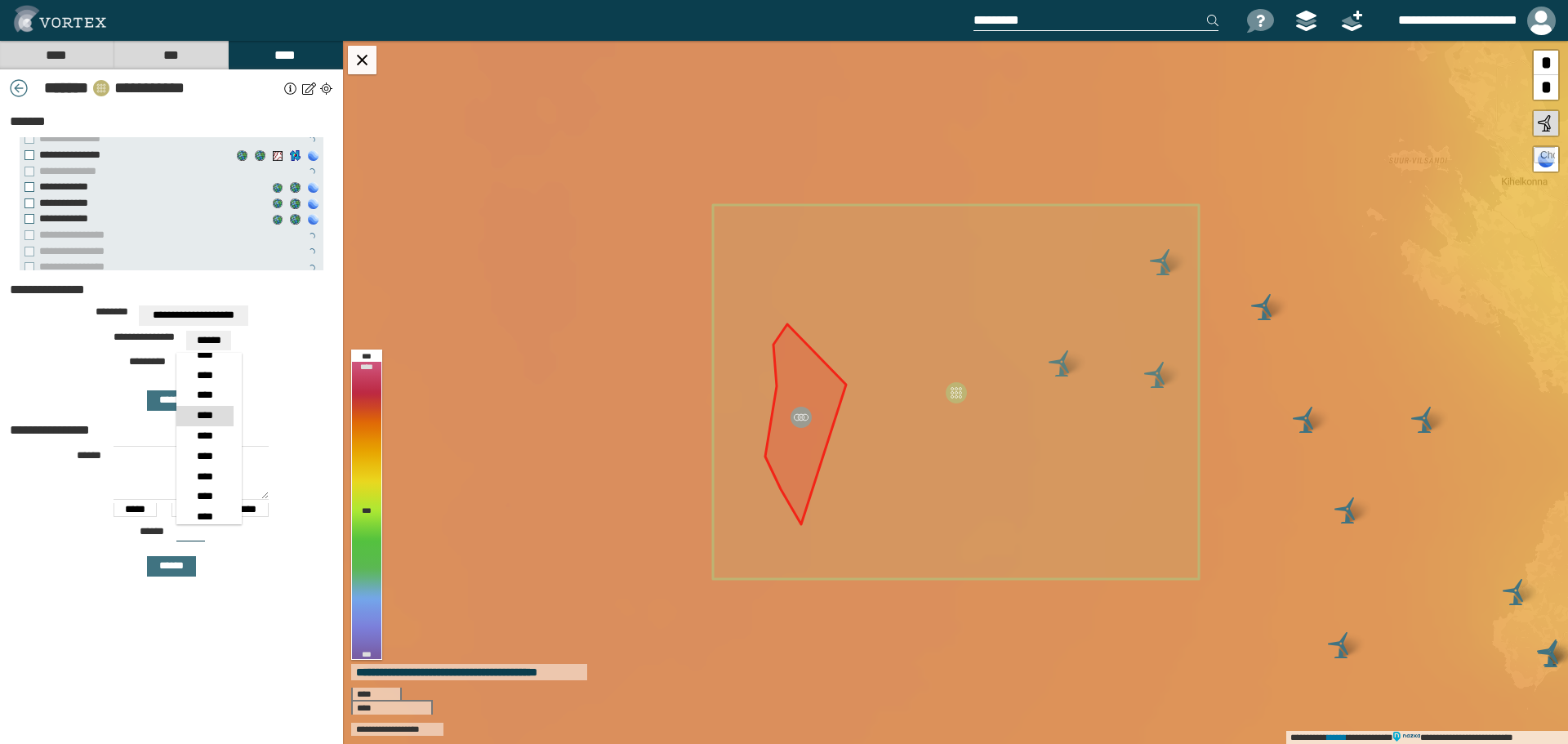 scroll, scrollTop: 259, scrollLeft: 0, axis: vertical 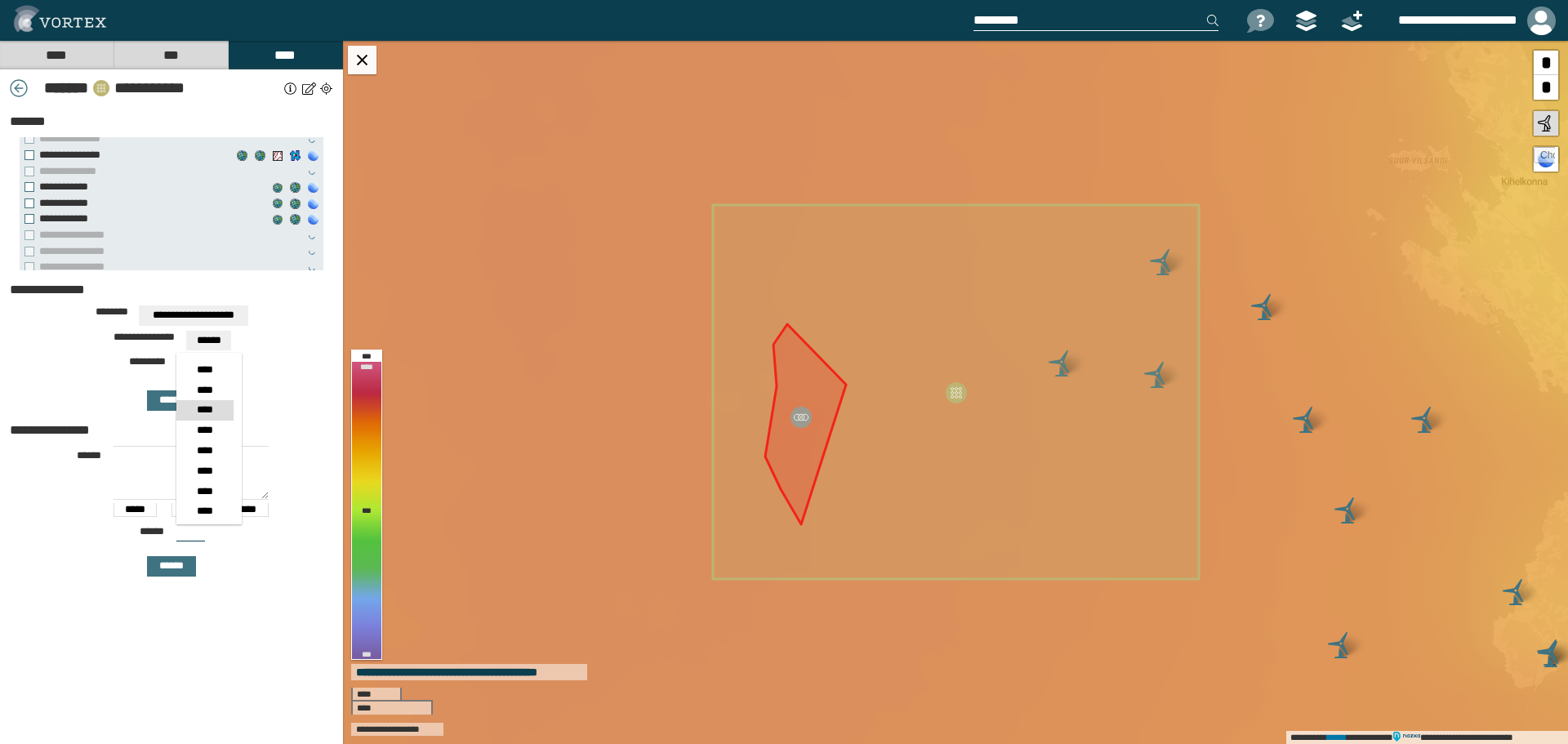 click on "****" at bounding box center (204, 410) 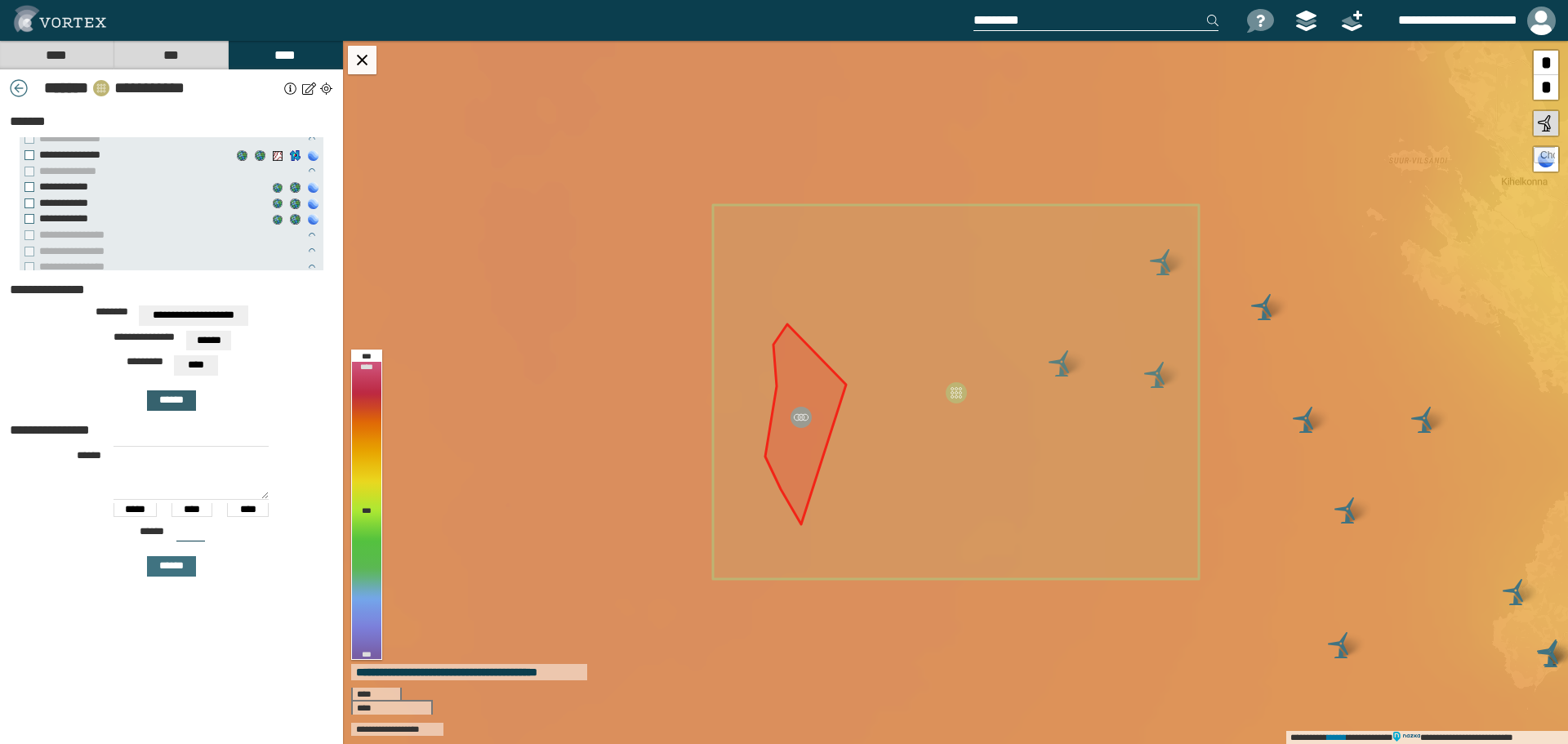 click on "******" at bounding box center [172, 400] 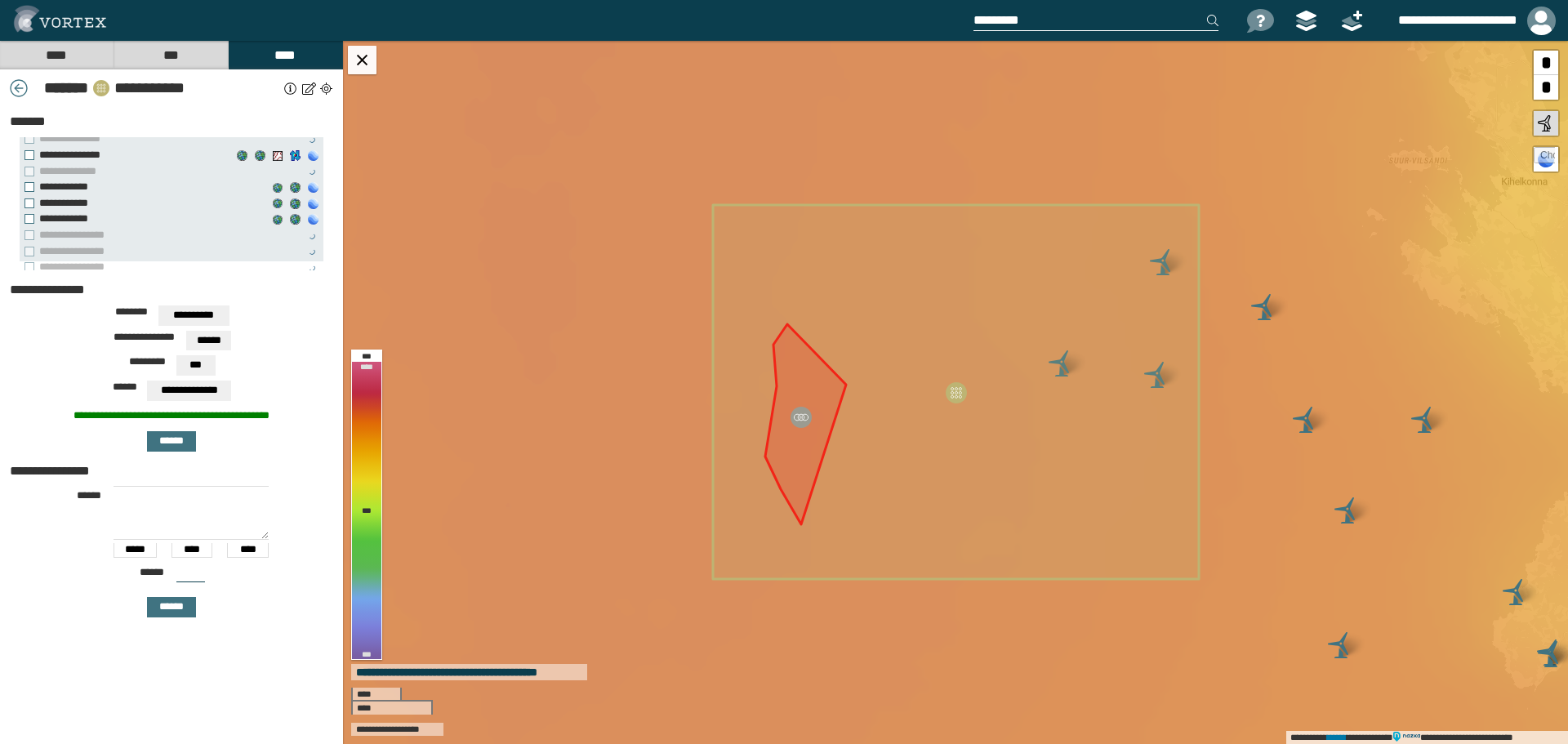 scroll, scrollTop: 84, scrollLeft: 0, axis: vertical 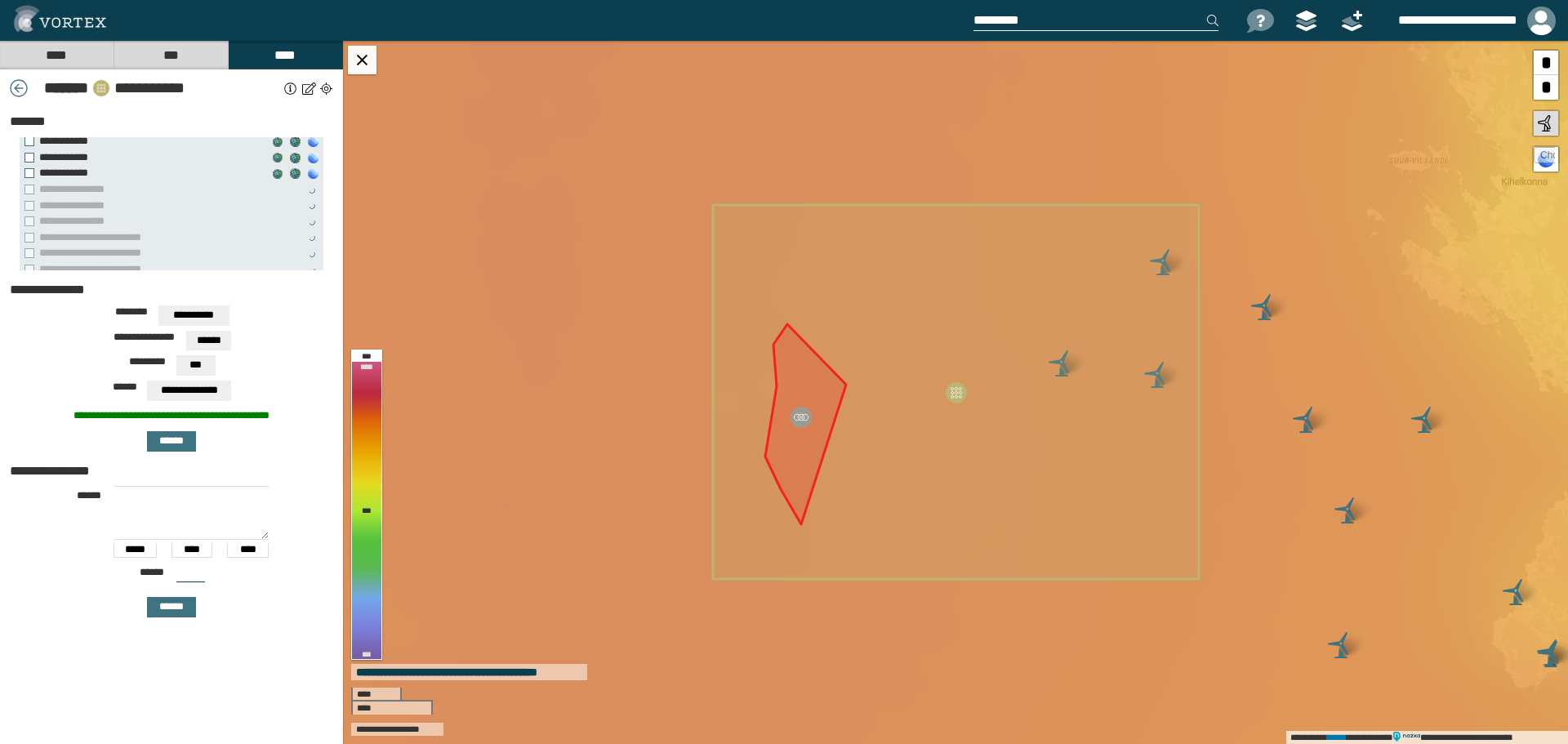 click on "**********" at bounding box center (194, 315) 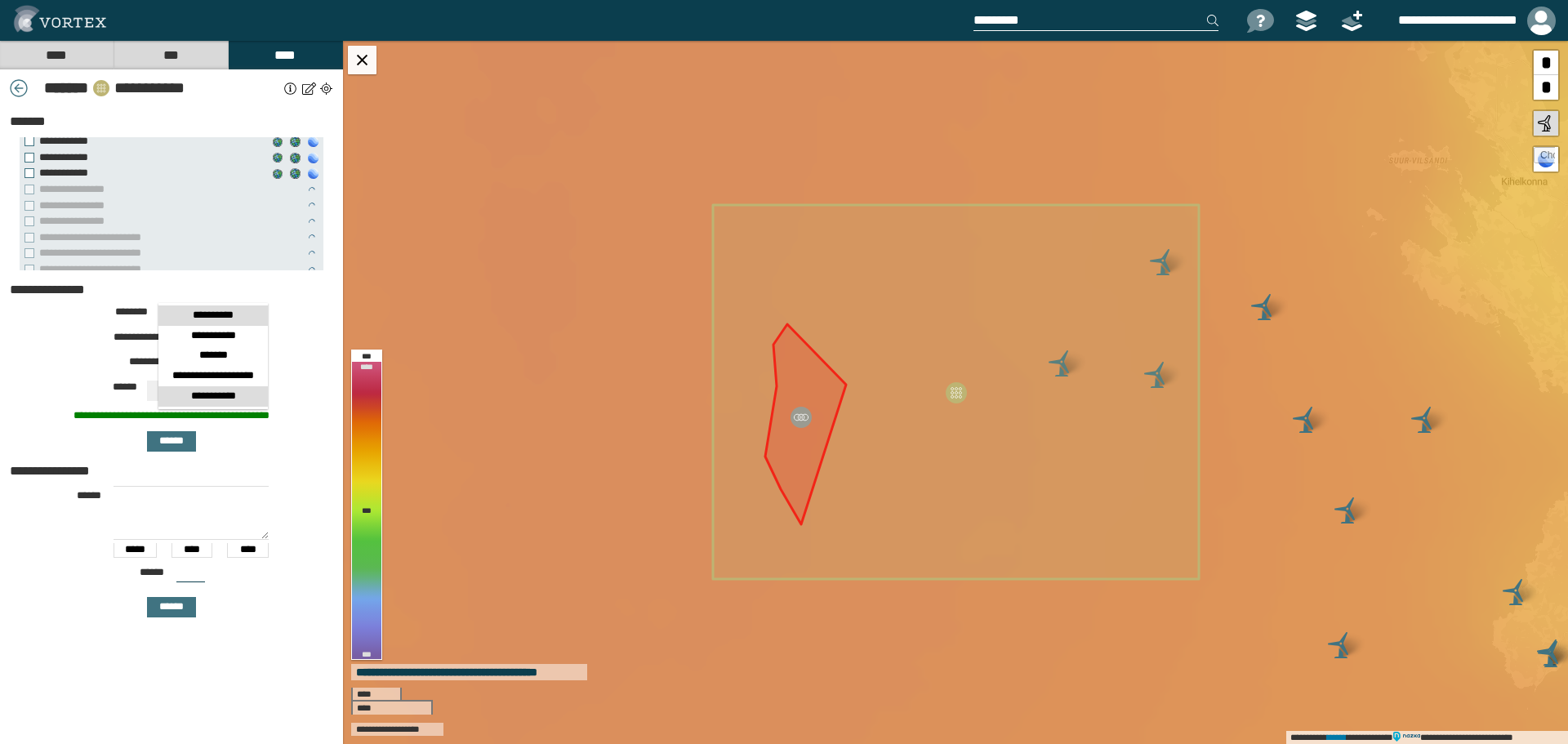 click on "**********" at bounding box center [213, 396] 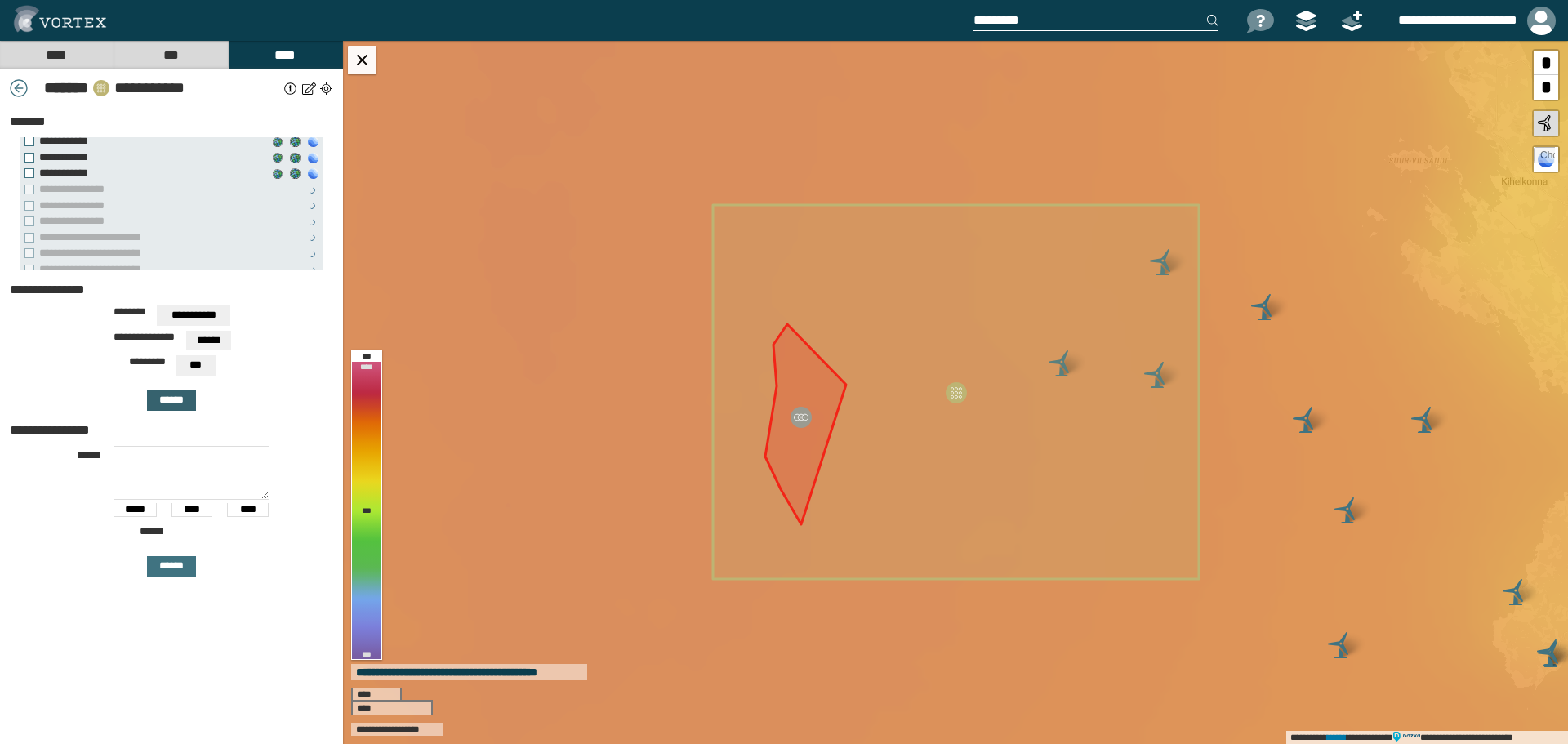 click on "******" at bounding box center (172, 400) 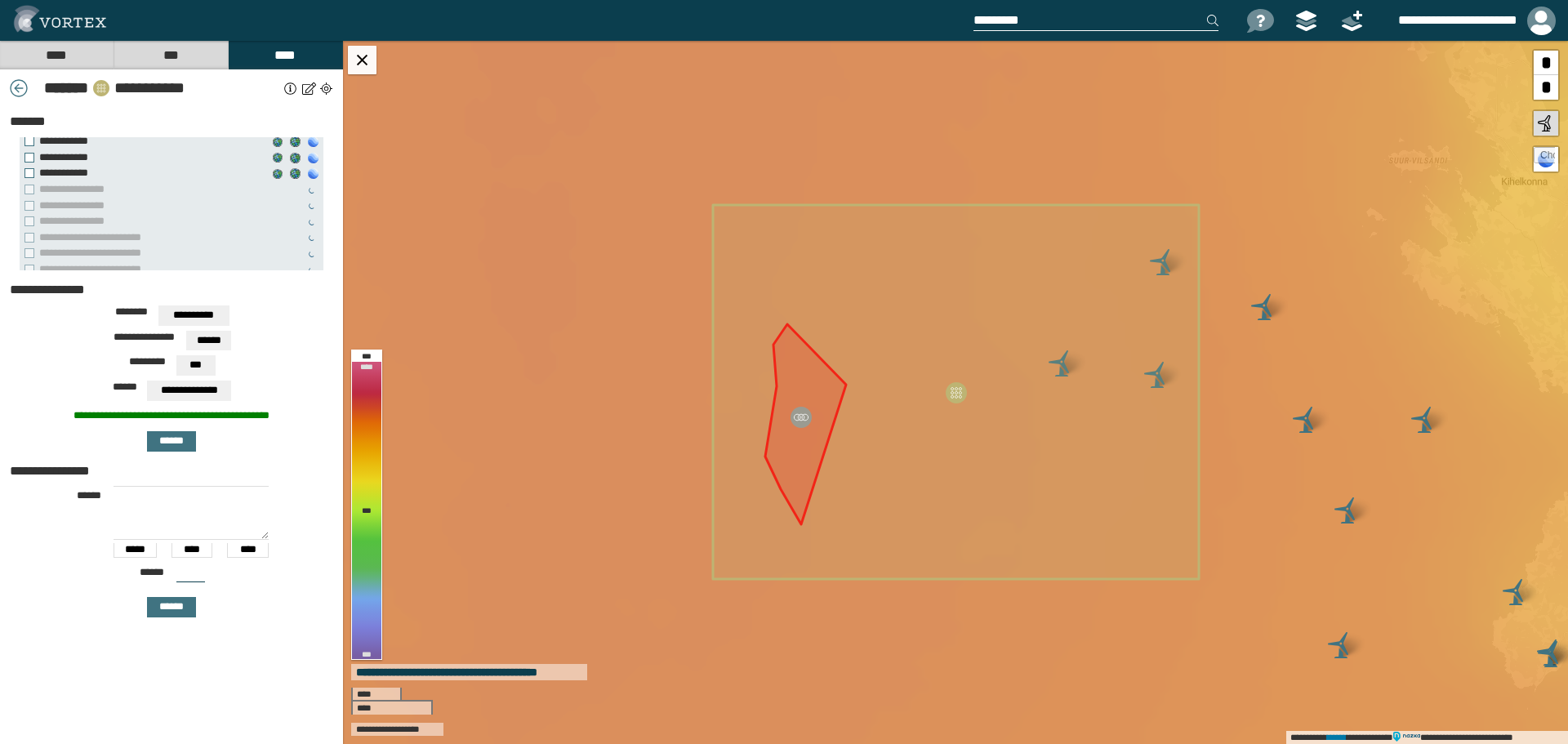 click on "***" at bounding box center (195, 365) 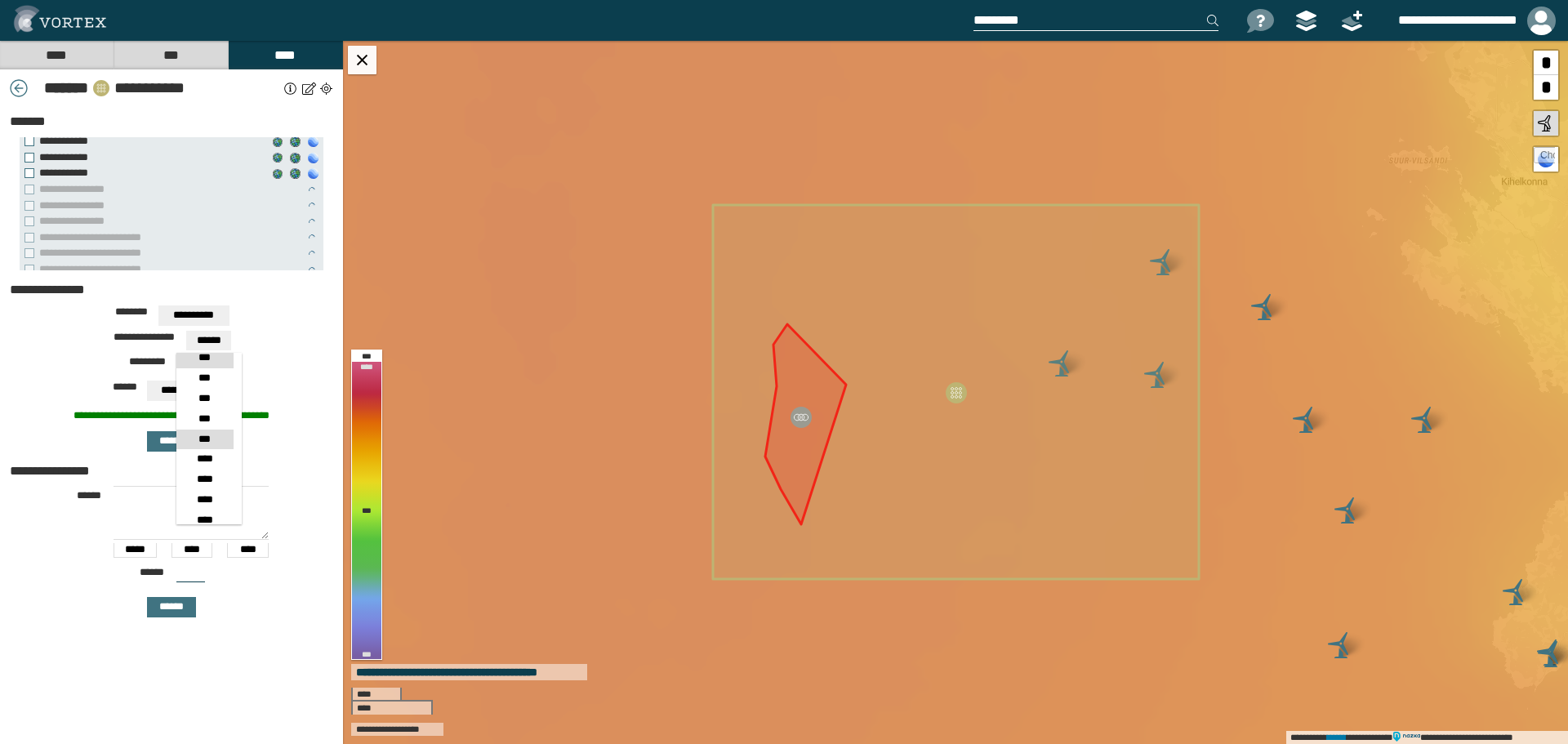 scroll, scrollTop: 0, scrollLeft: 0, axis: both 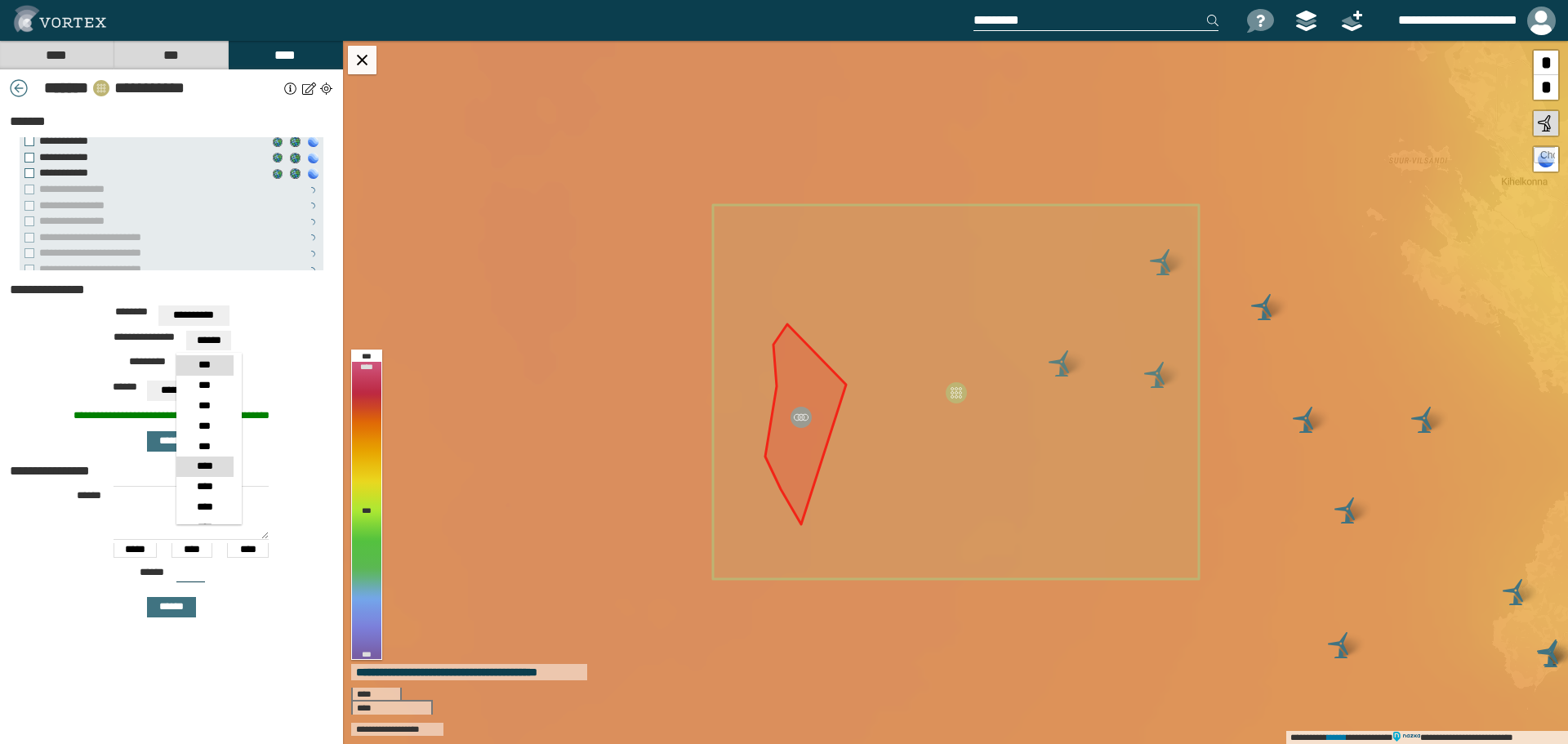 drag, startPoint x: 212, startPoint y: 464, endPoint x: 212, endPoint y: 434, distance: 30 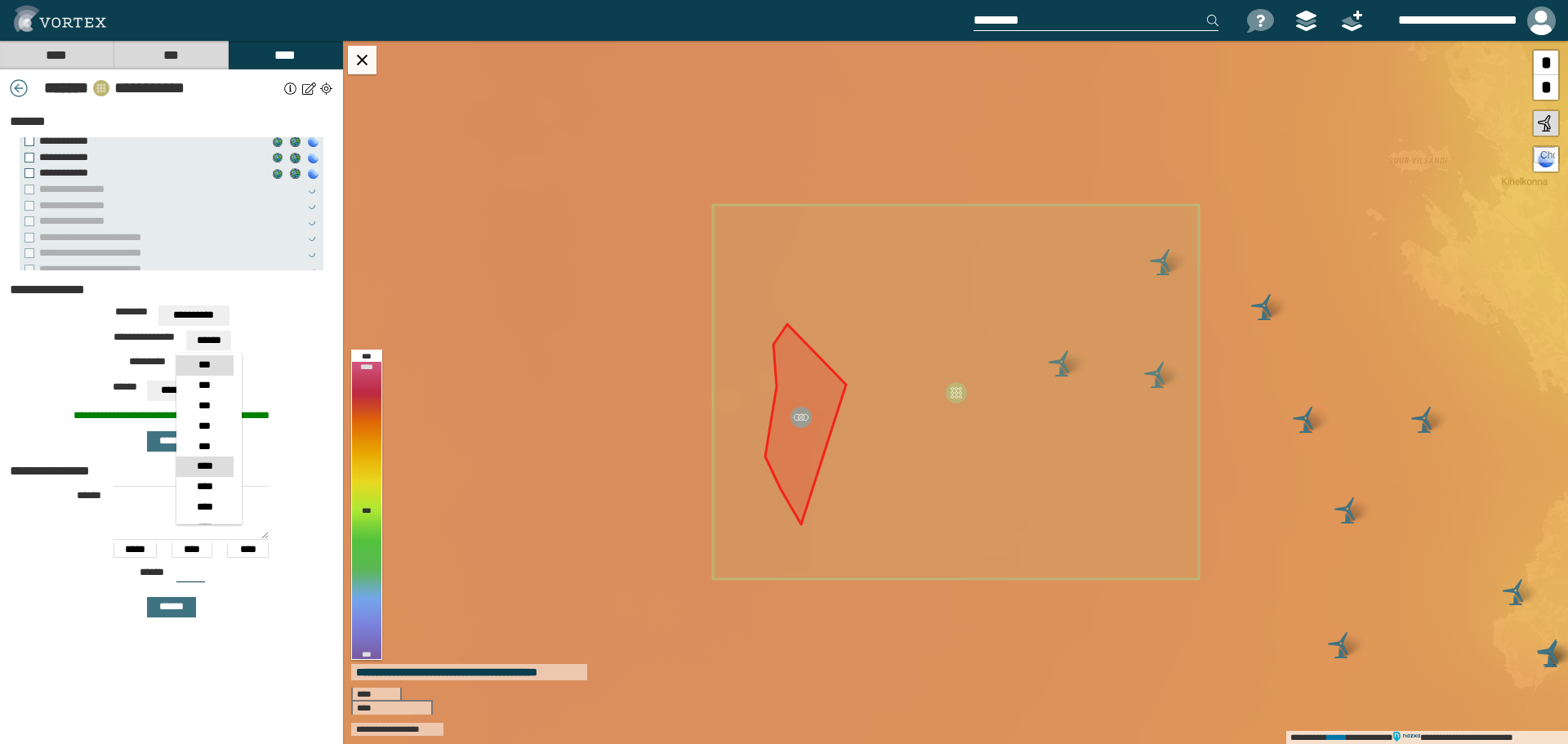 click on "****" at bounding box center (204, 466) 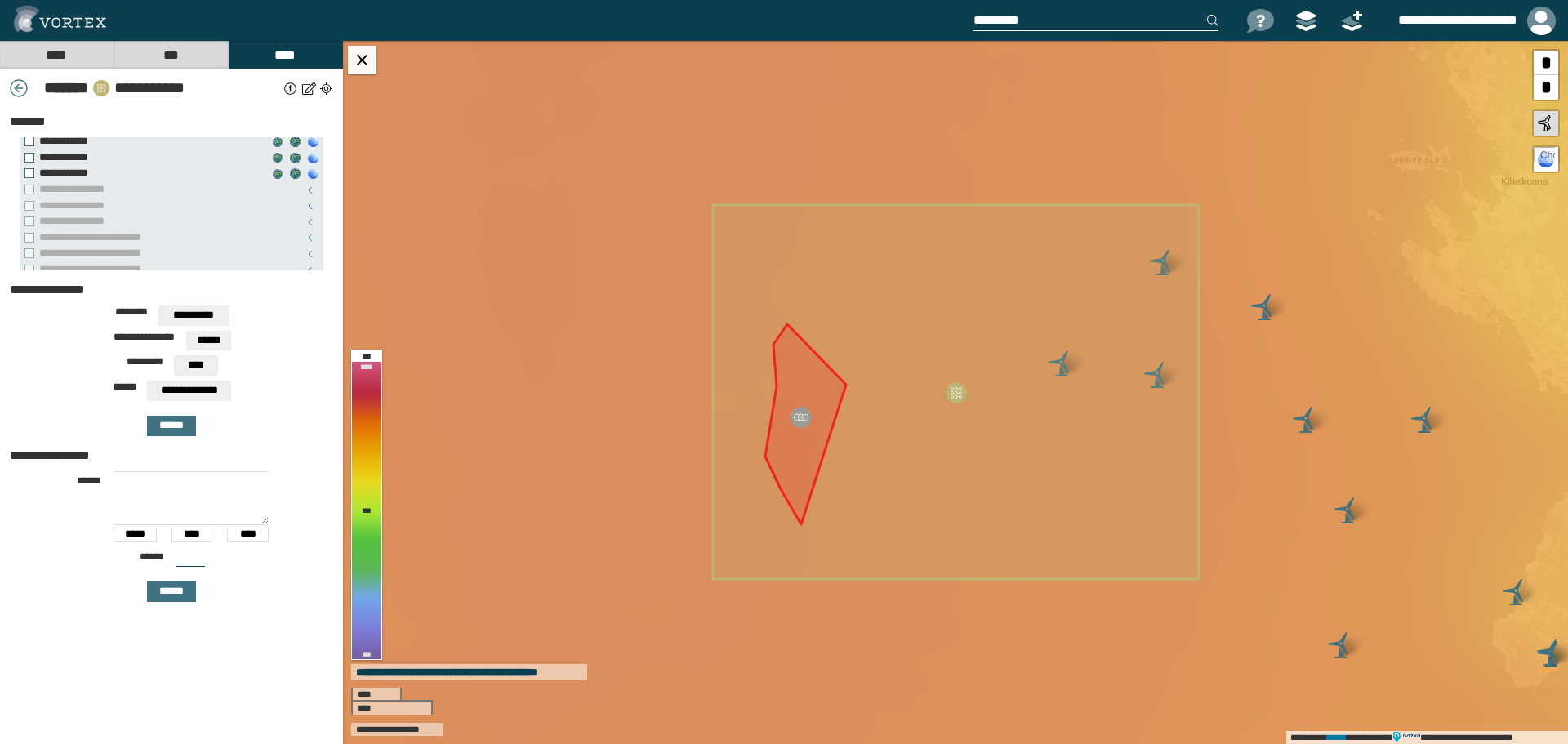click on "**********" at bounding box center (194, 315) 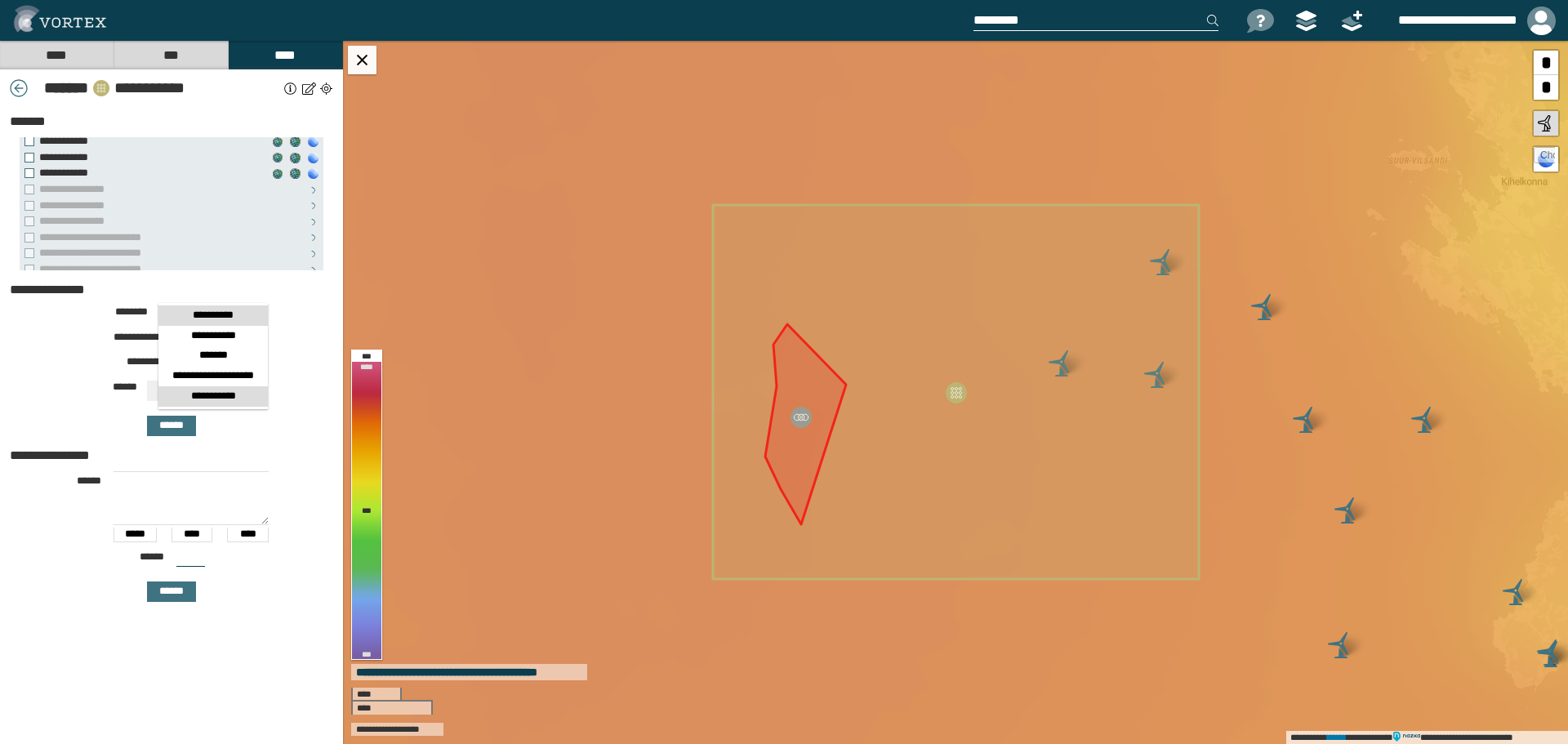 click on "**********" at bounding box center (213, 396) 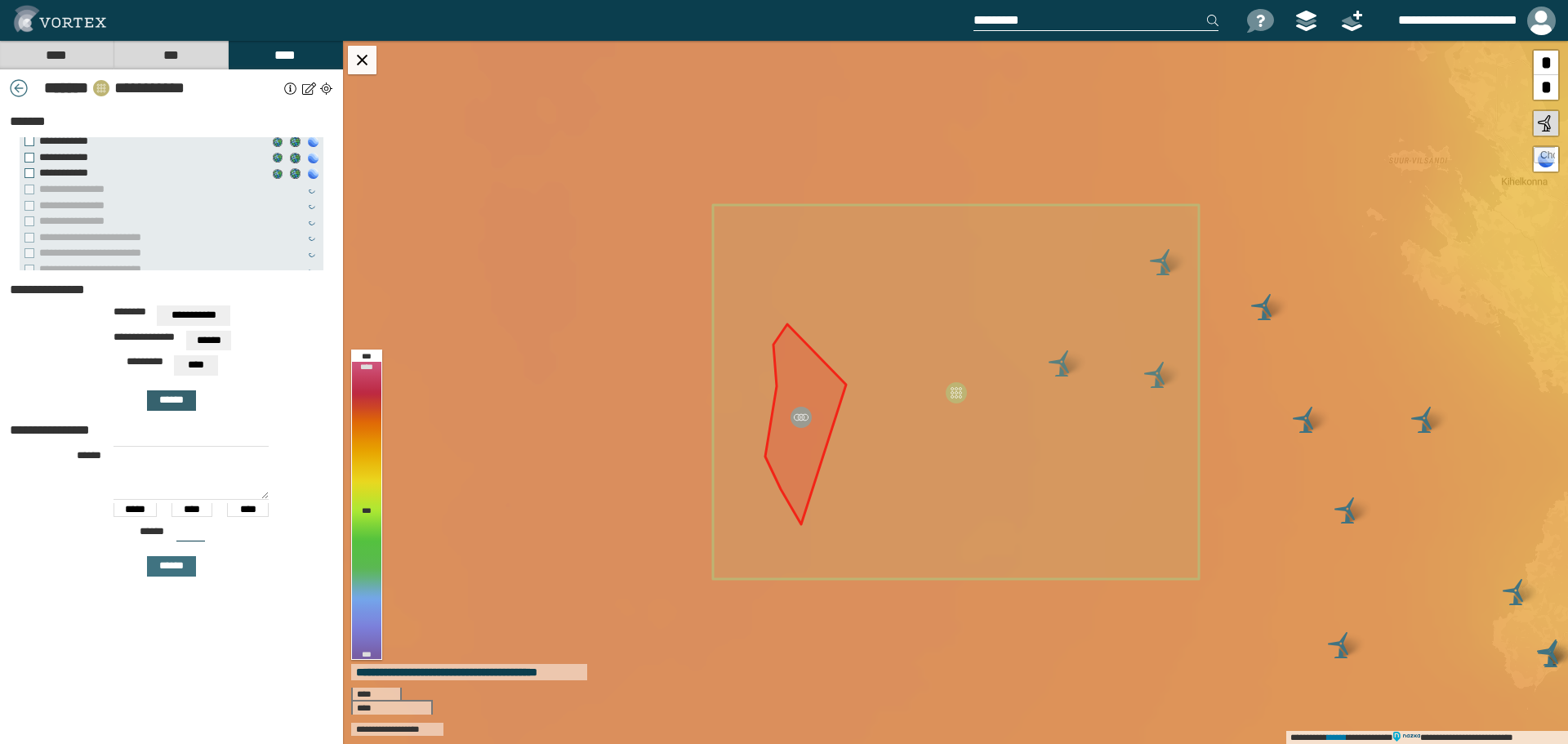 click on "******" at bounding box center (172, 400) 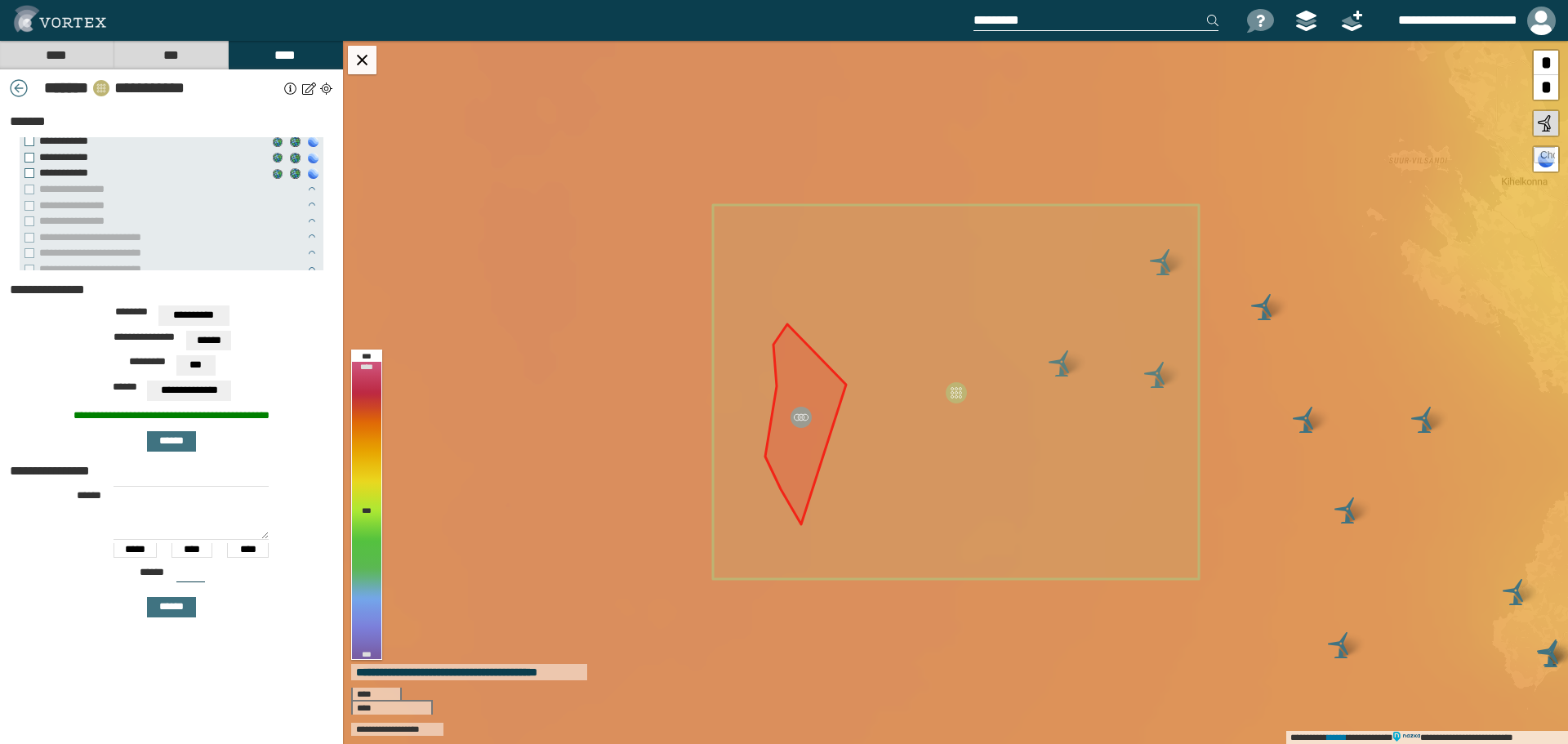 click on "**********" at bounding box center [194, 315] 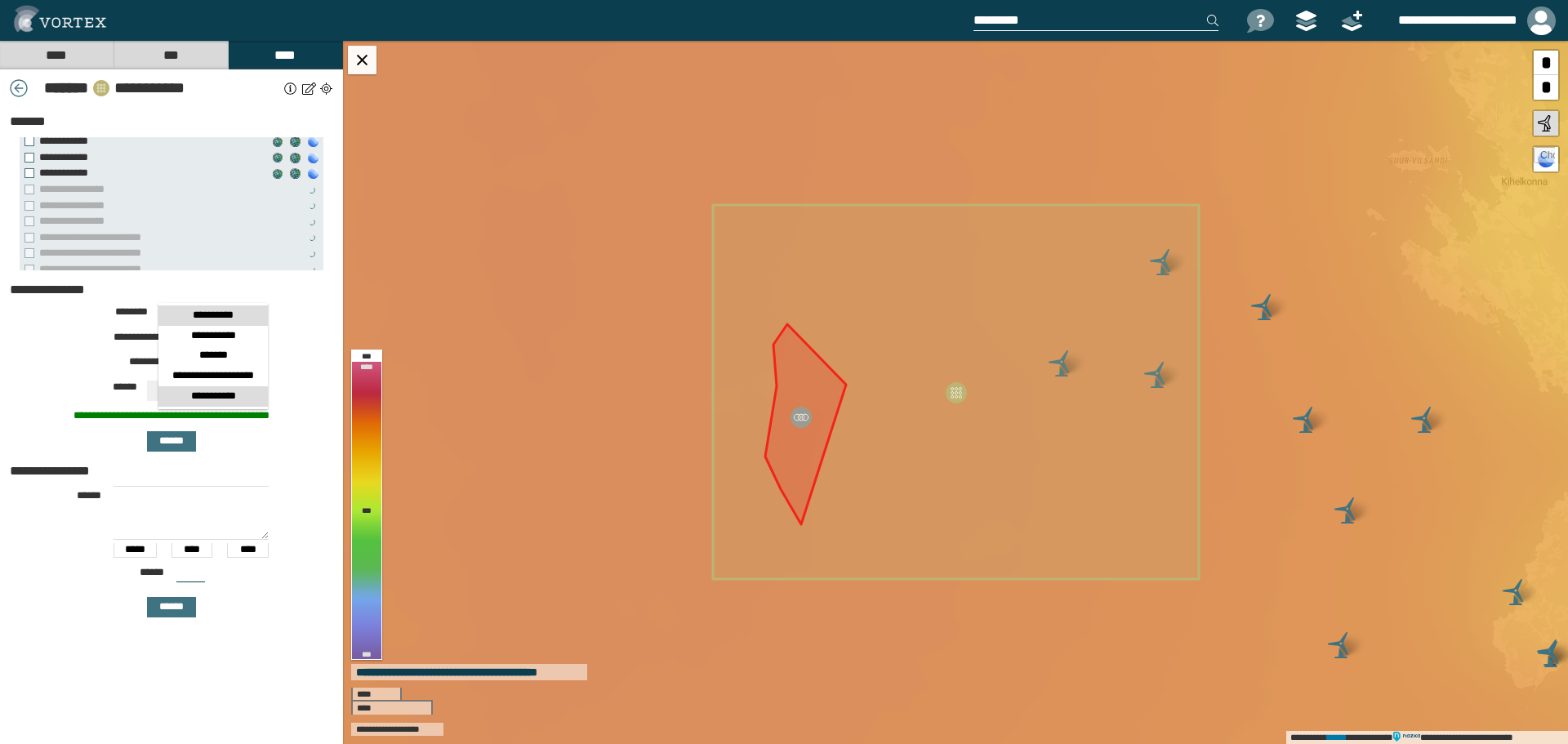 click on "**********" at bounding box center [213, 396] 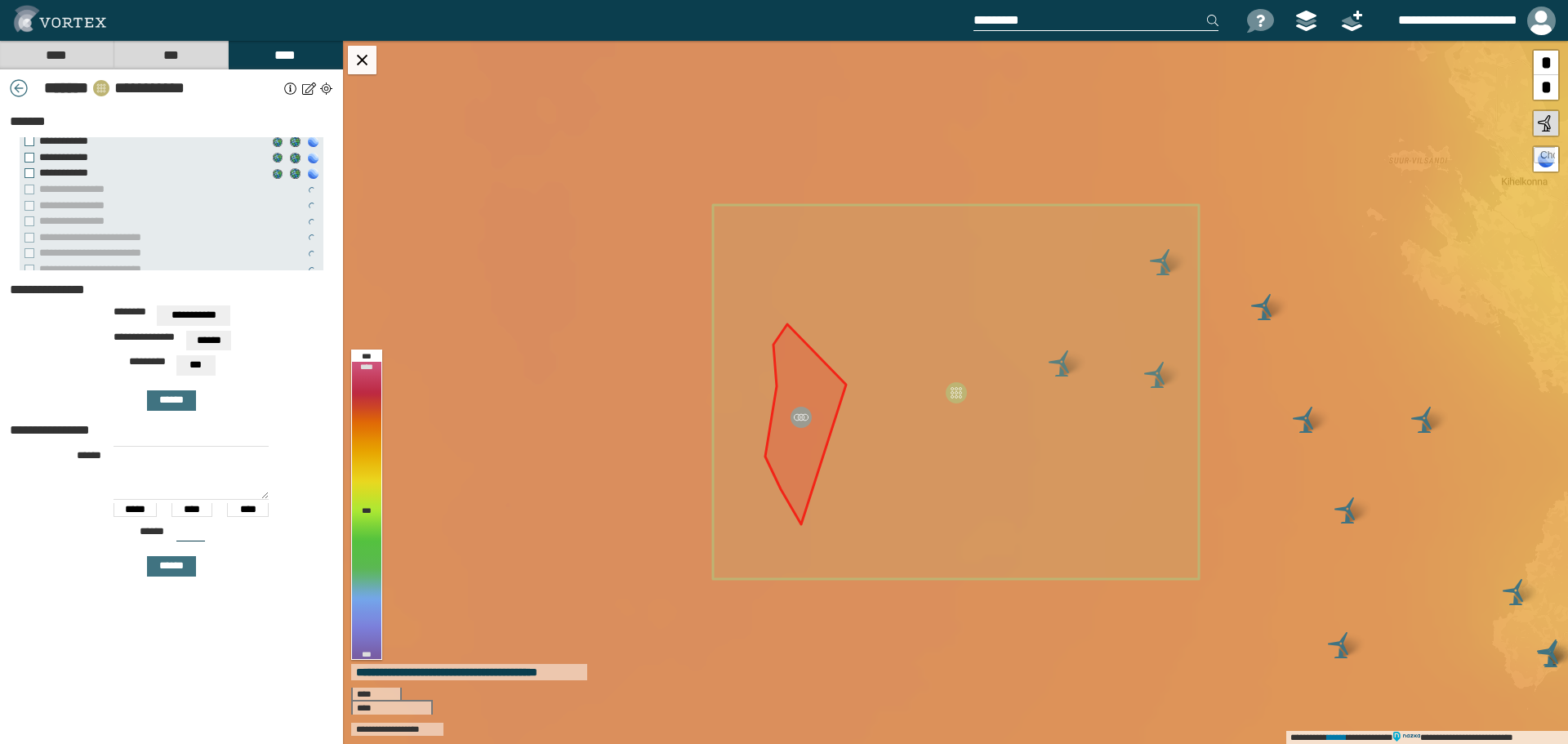 click on "***" at bounding box center [195, 365] 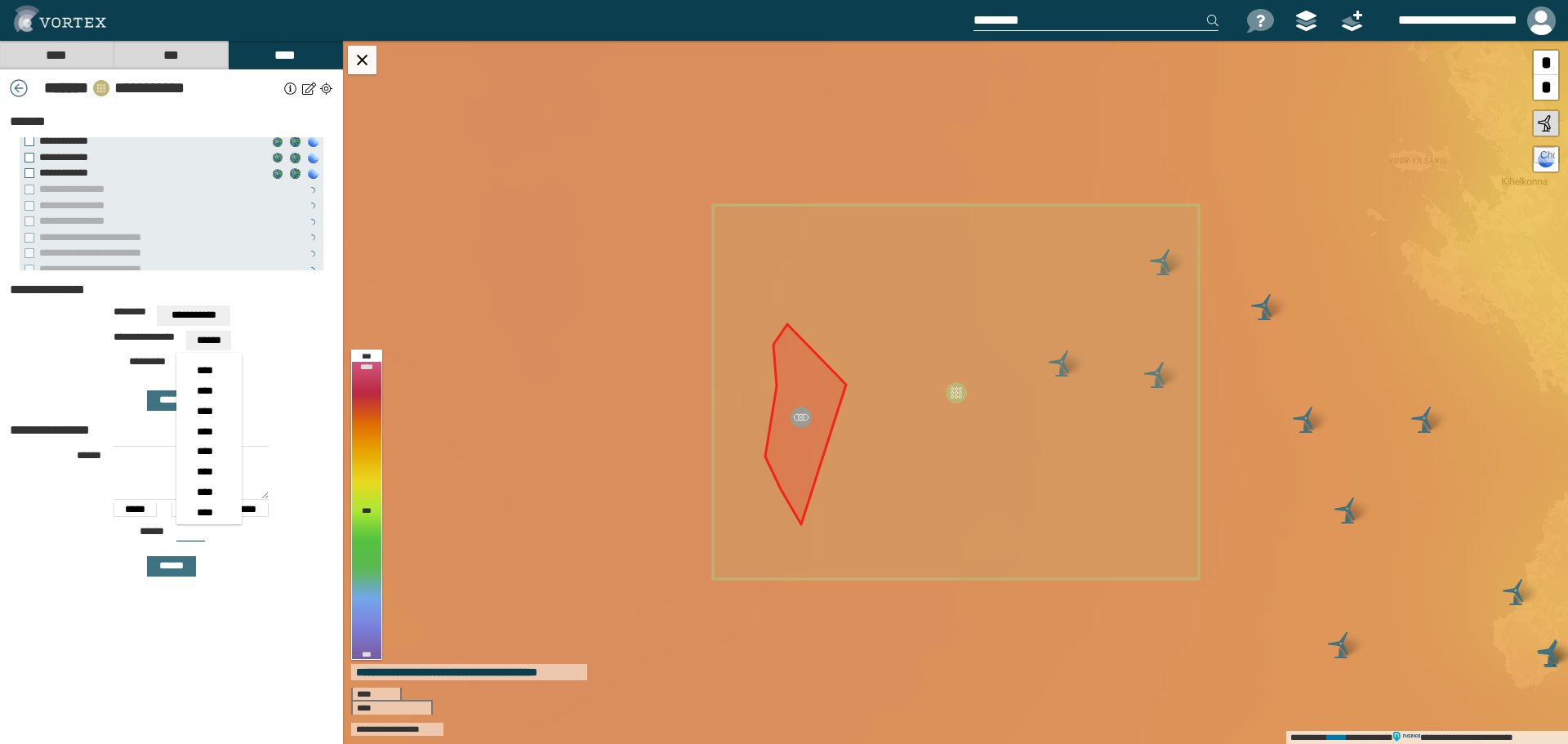 scroll, scrollTop: 150, scrollLeft: 0, axis: vertical 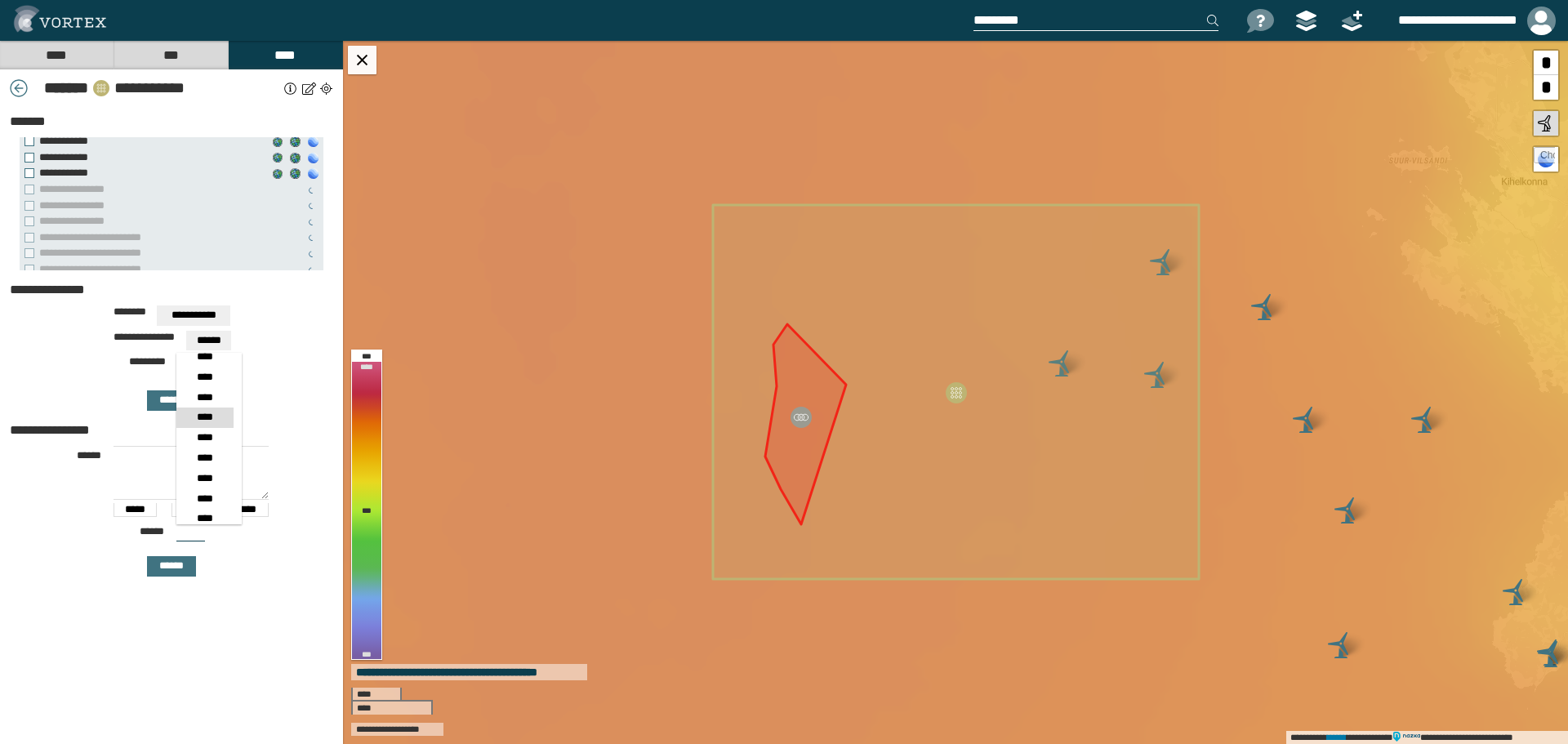 click on "****" at bounding box center [204, 417] 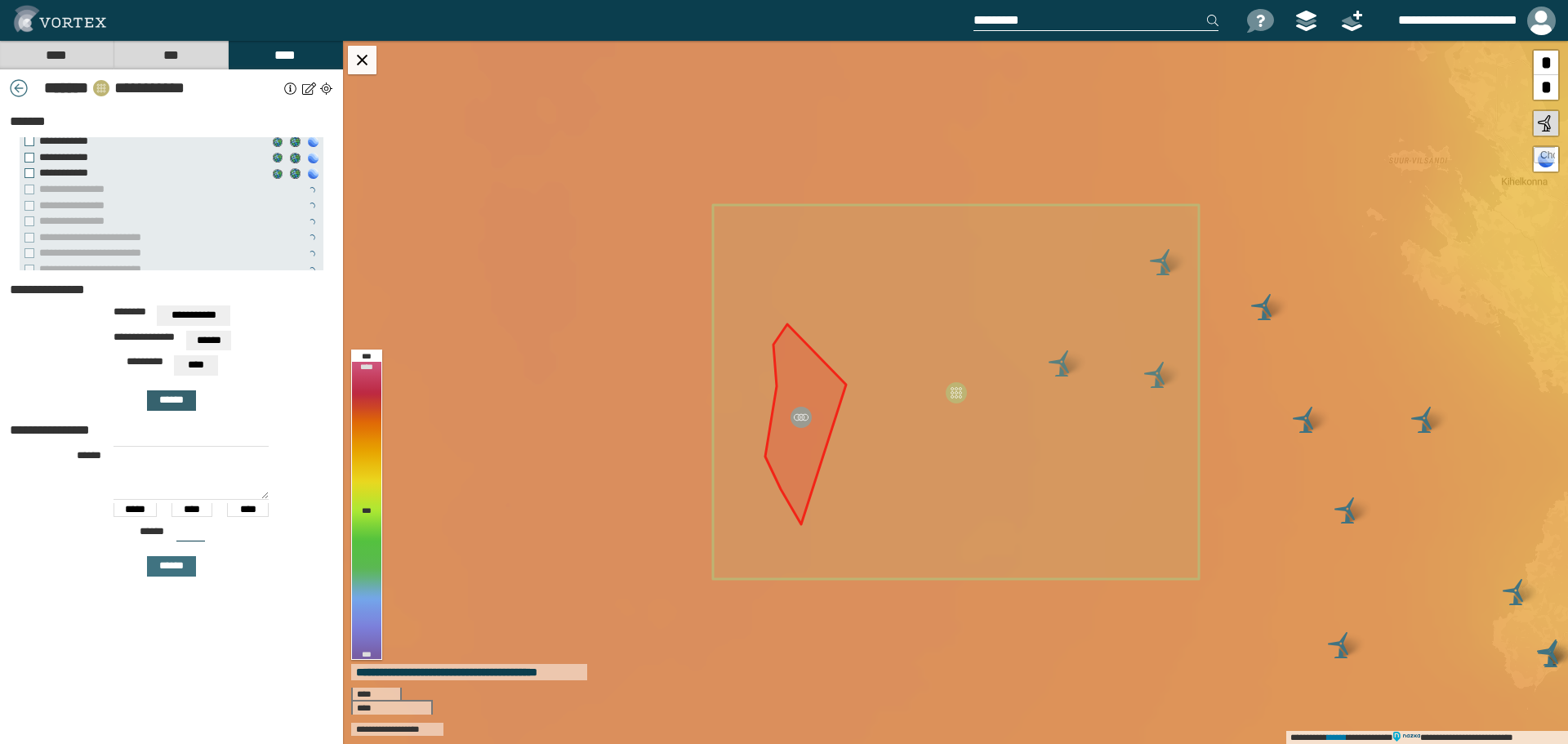 click on "******" at bounding box center (172, 400) 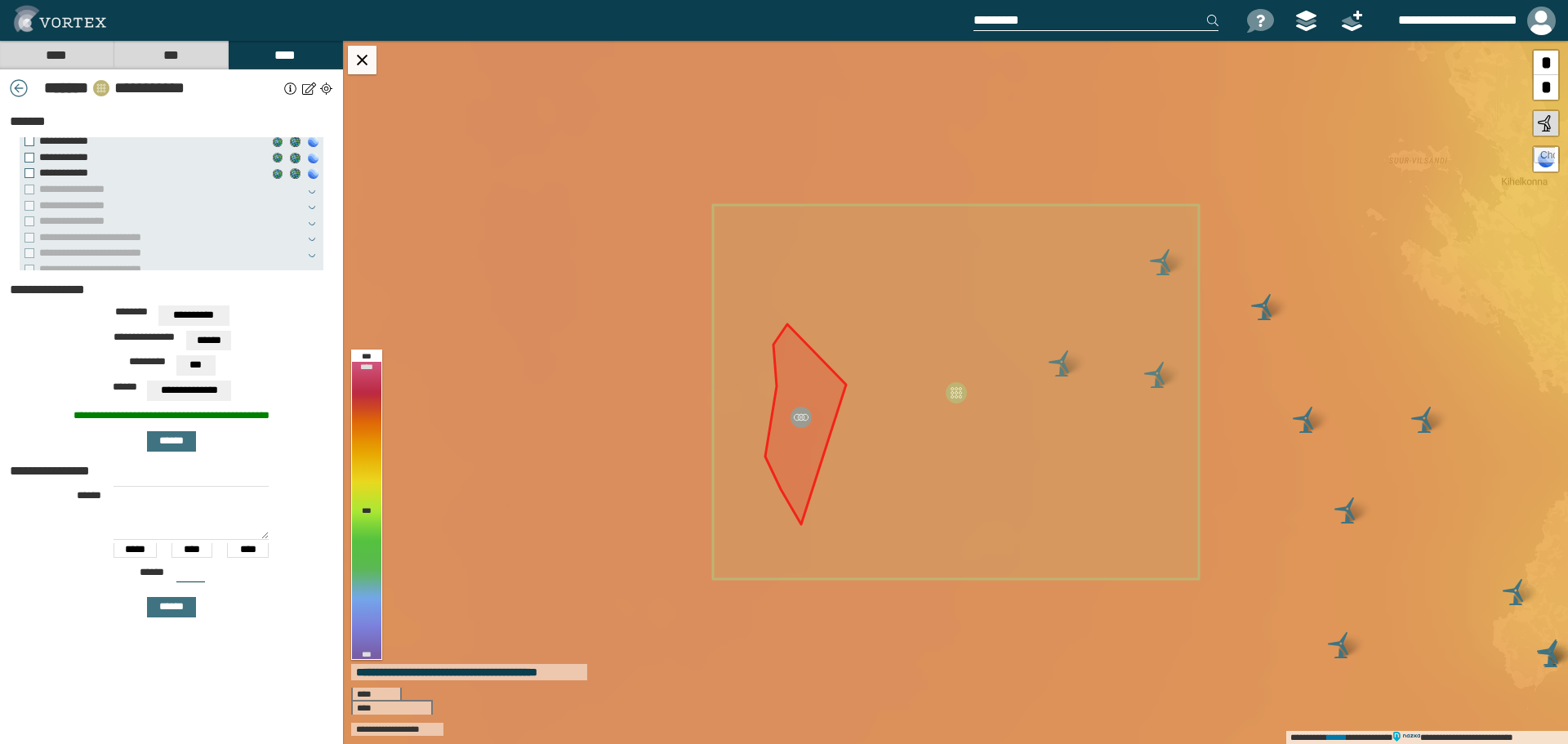 click on "**********" at bounding box center (194, 315) 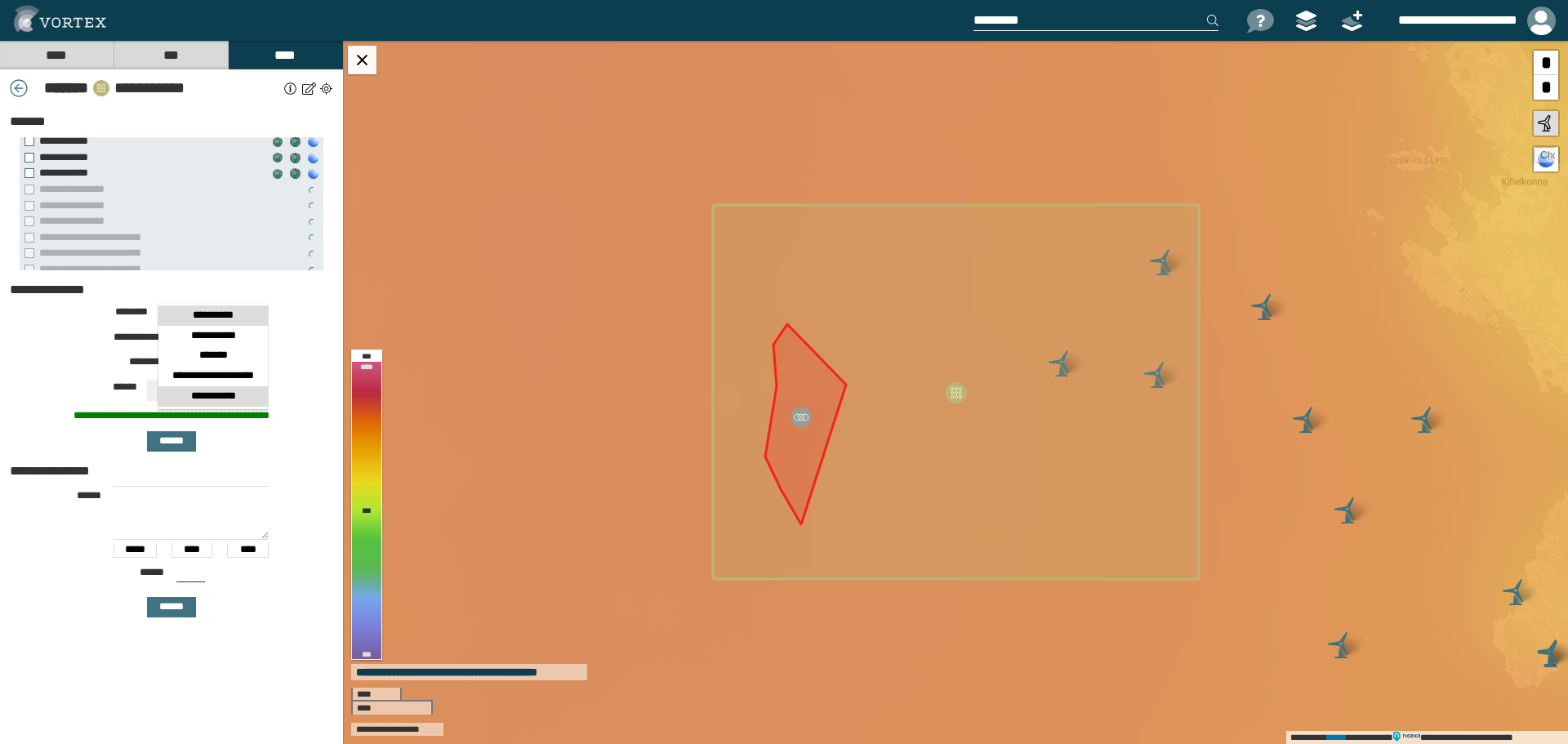 click on "**********" at bounding box center [213, 396] 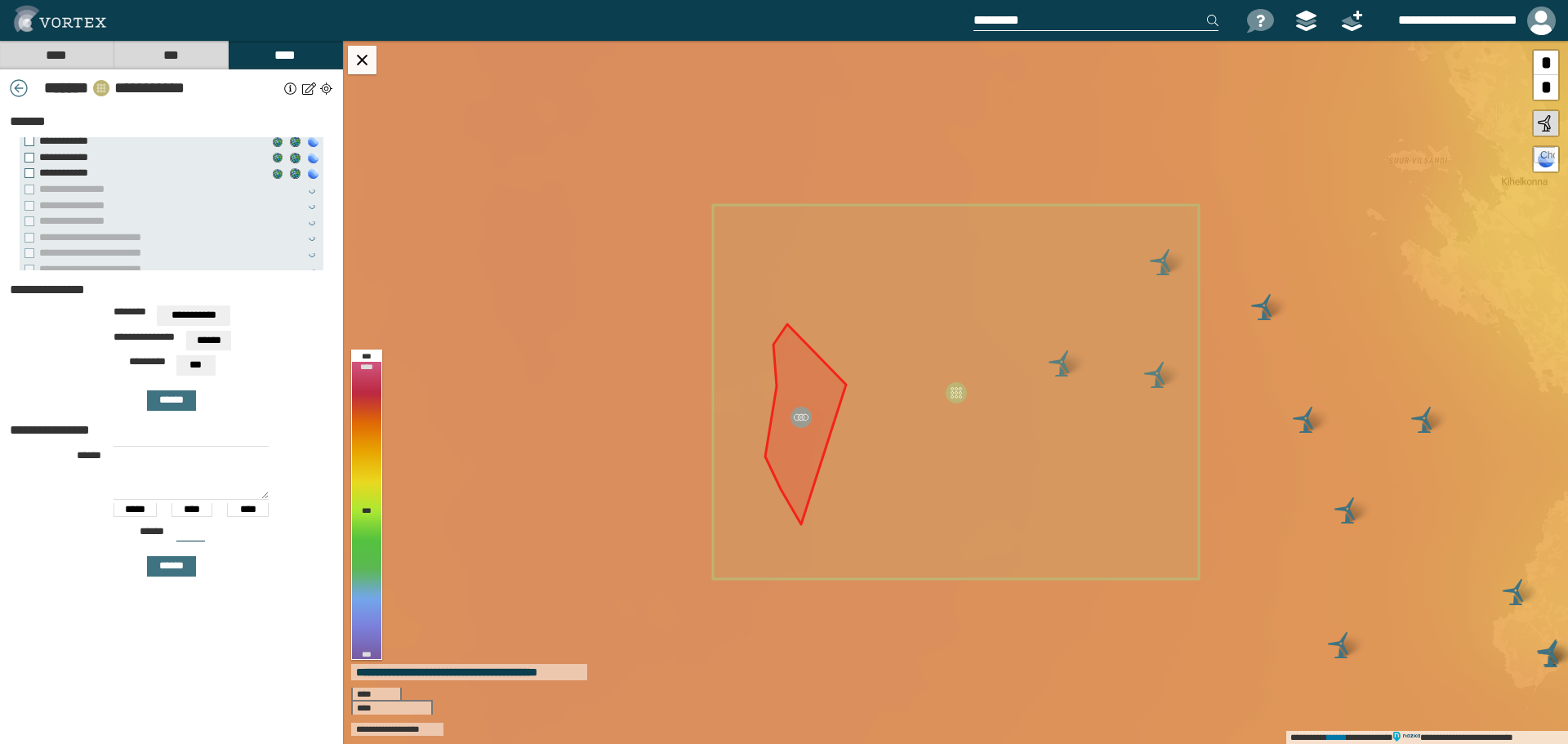 click on "***" at bounding box center [195, 365] 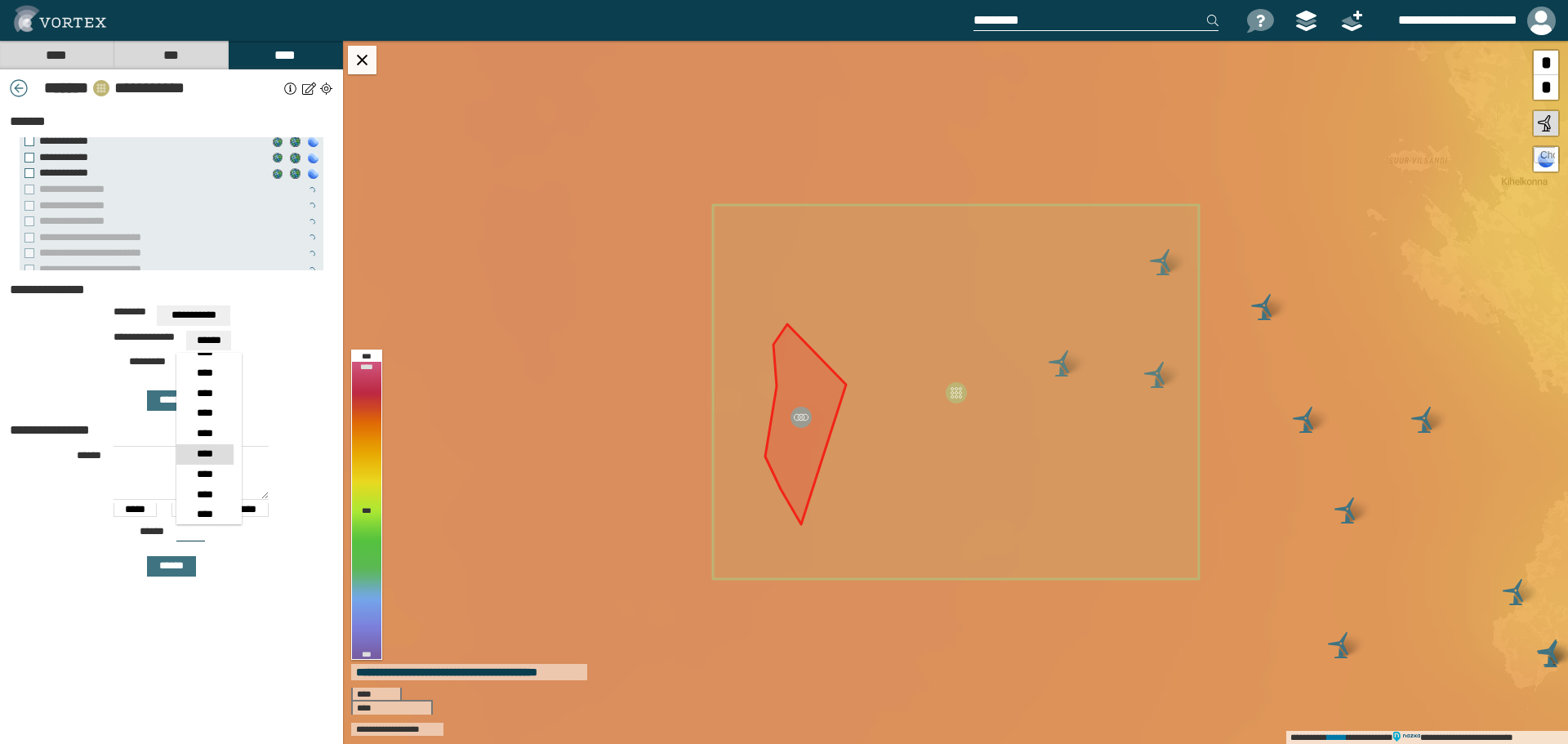 scroll, scrollTop: 259, scrollLeft: 0, axis: vertical 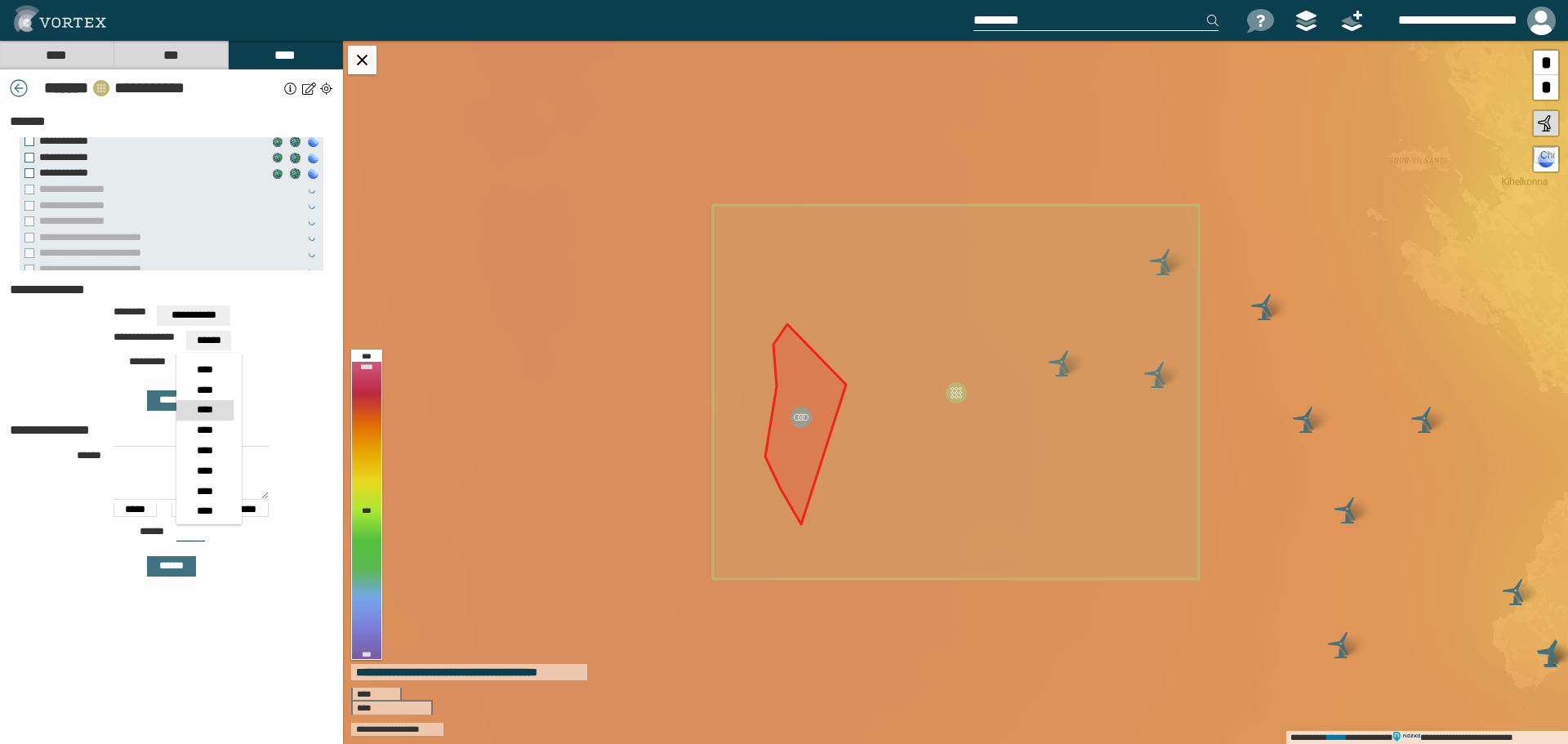 click on "****" at bounding box center [204, 410] 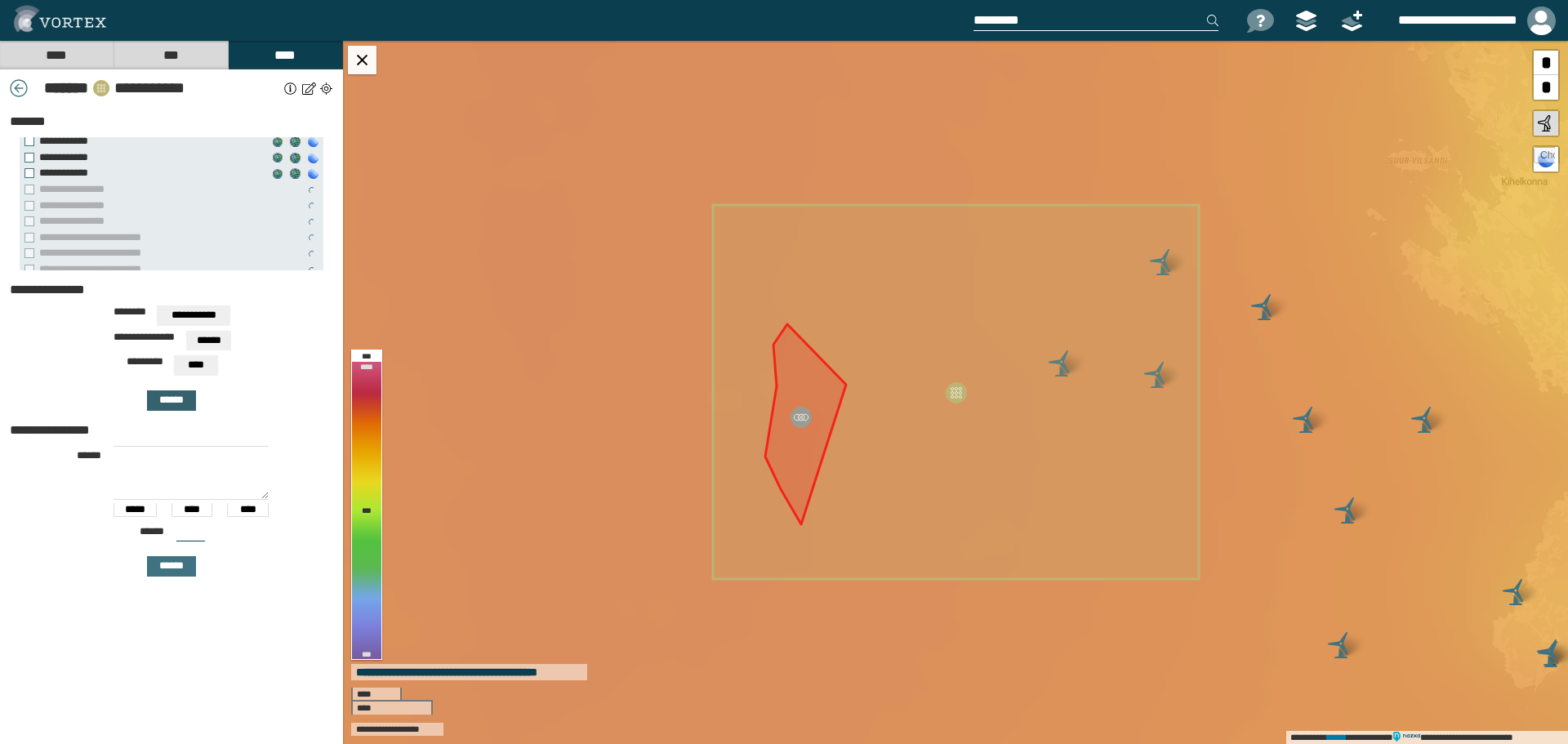click on "******" at bounding box center [172, 400] 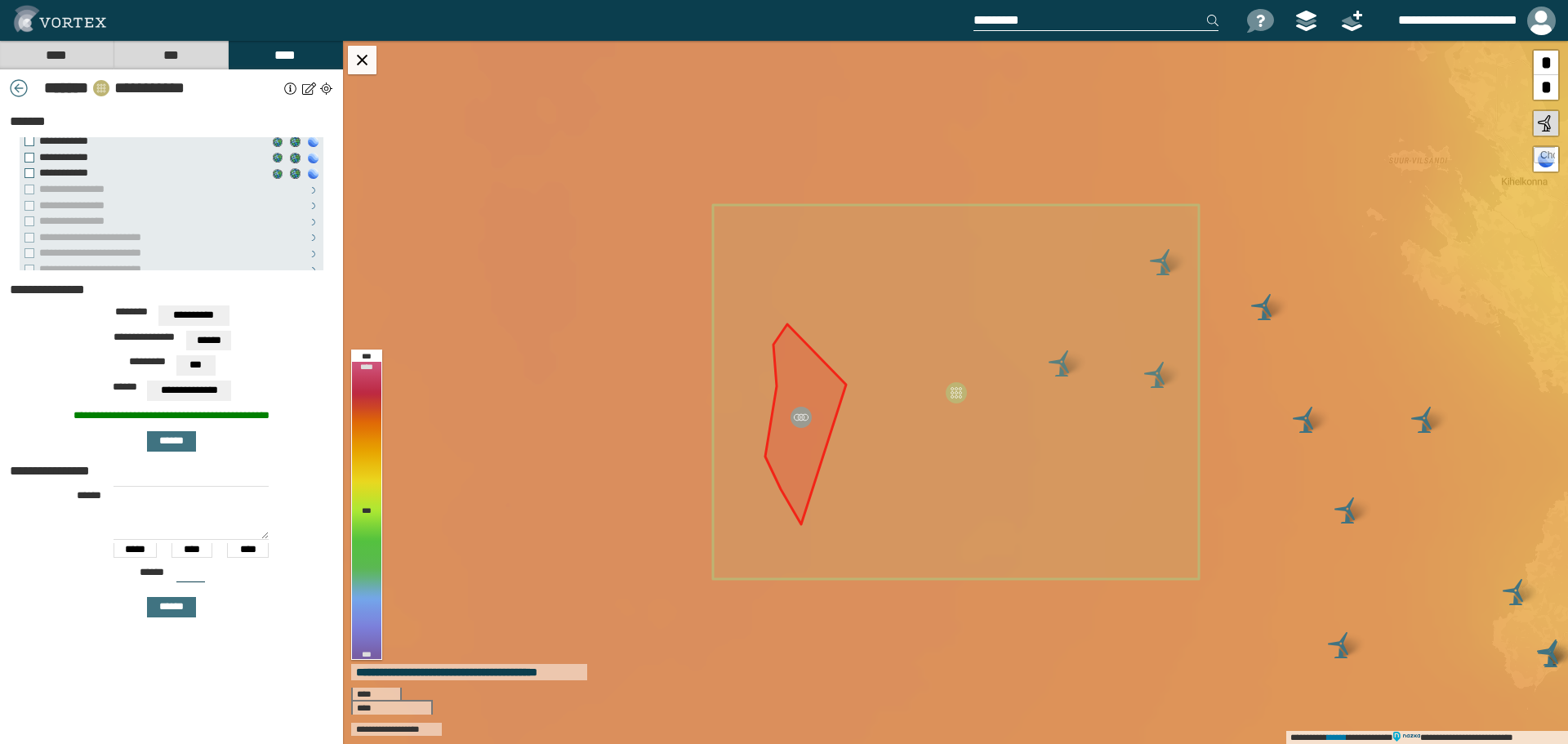 click at bounding box center (191, 513) 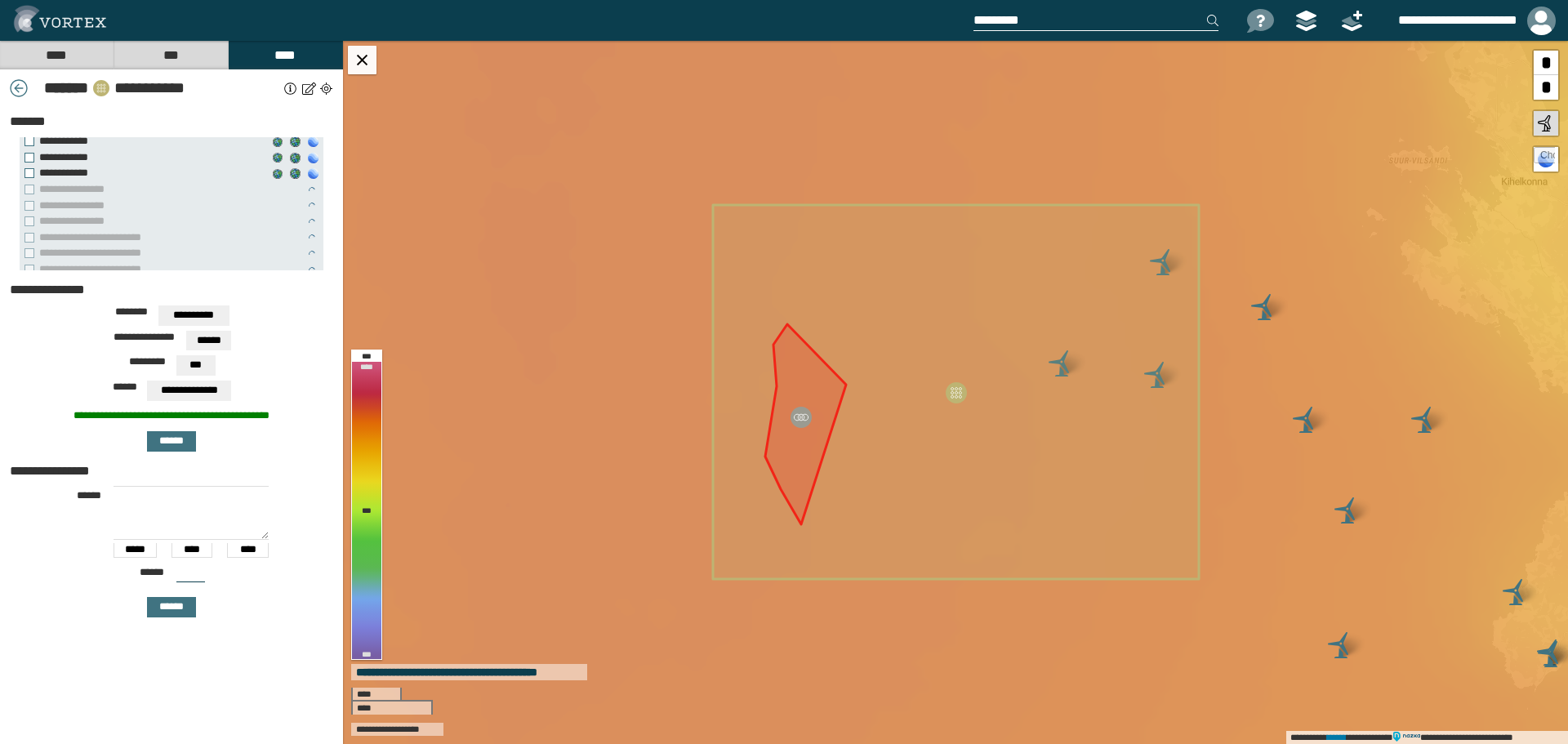 click at bounding box center (191, 513) 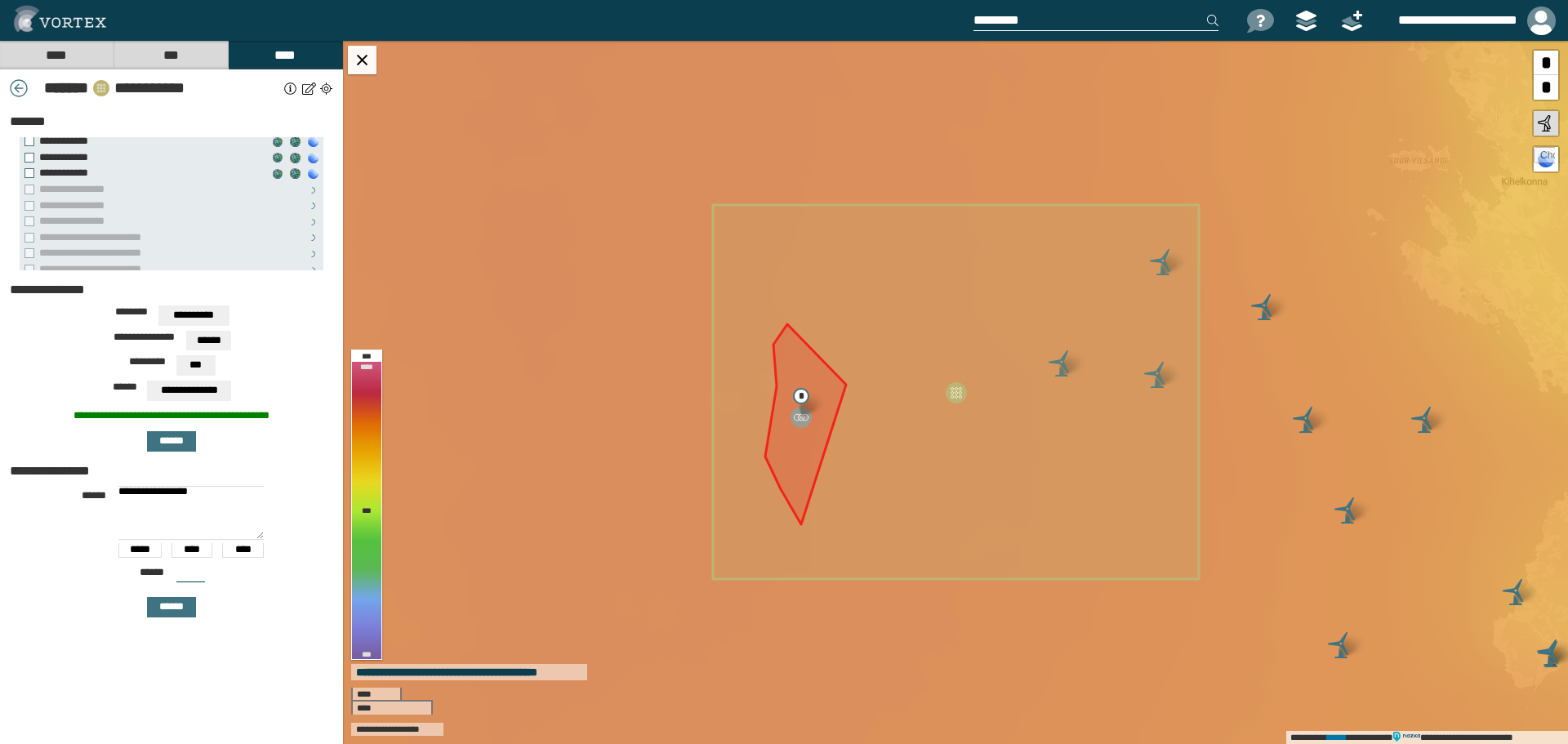 type on "**********" 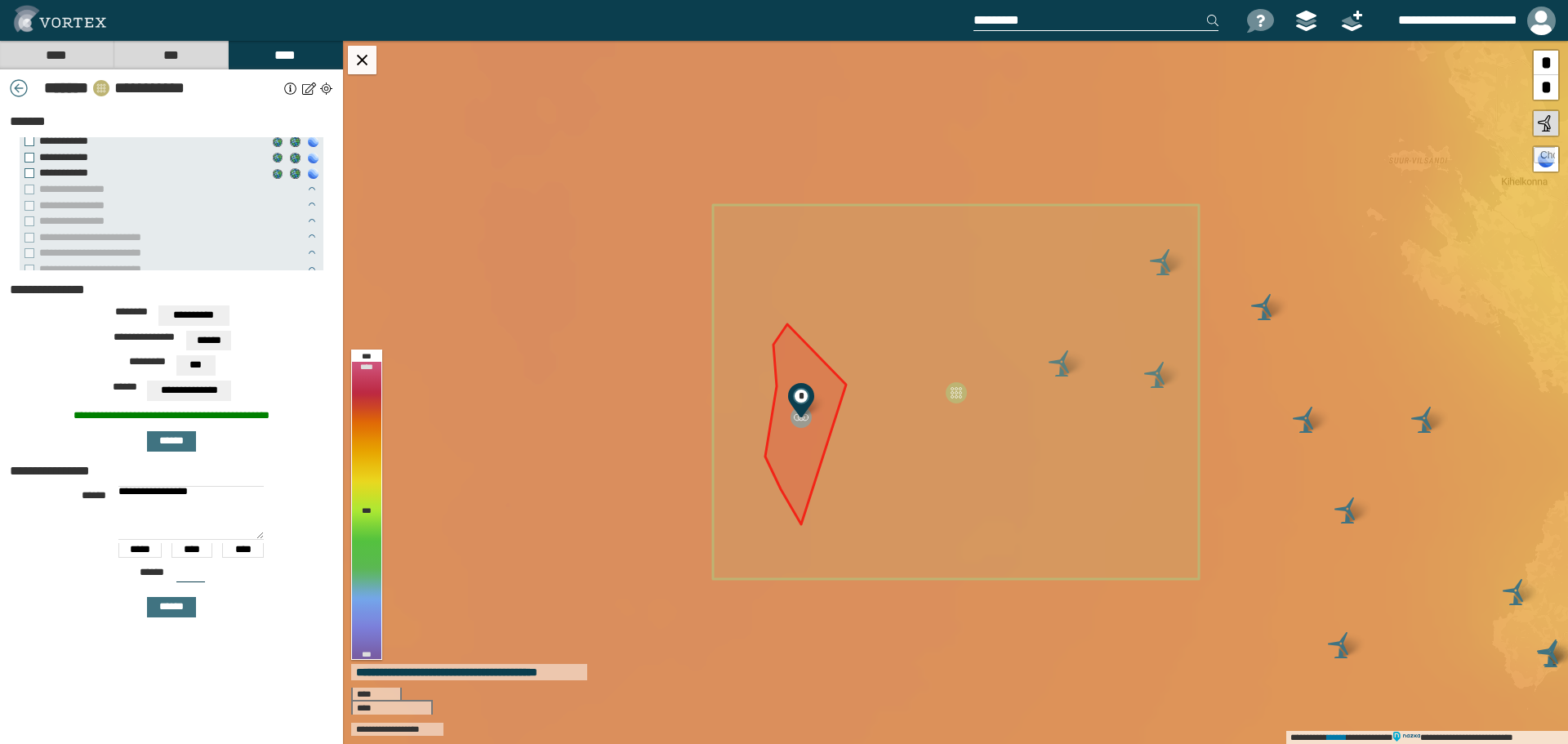 drag, startPoint x: 191, startPoint y: 570, endPoint x: 172, endPoint y: 570, distance: 19 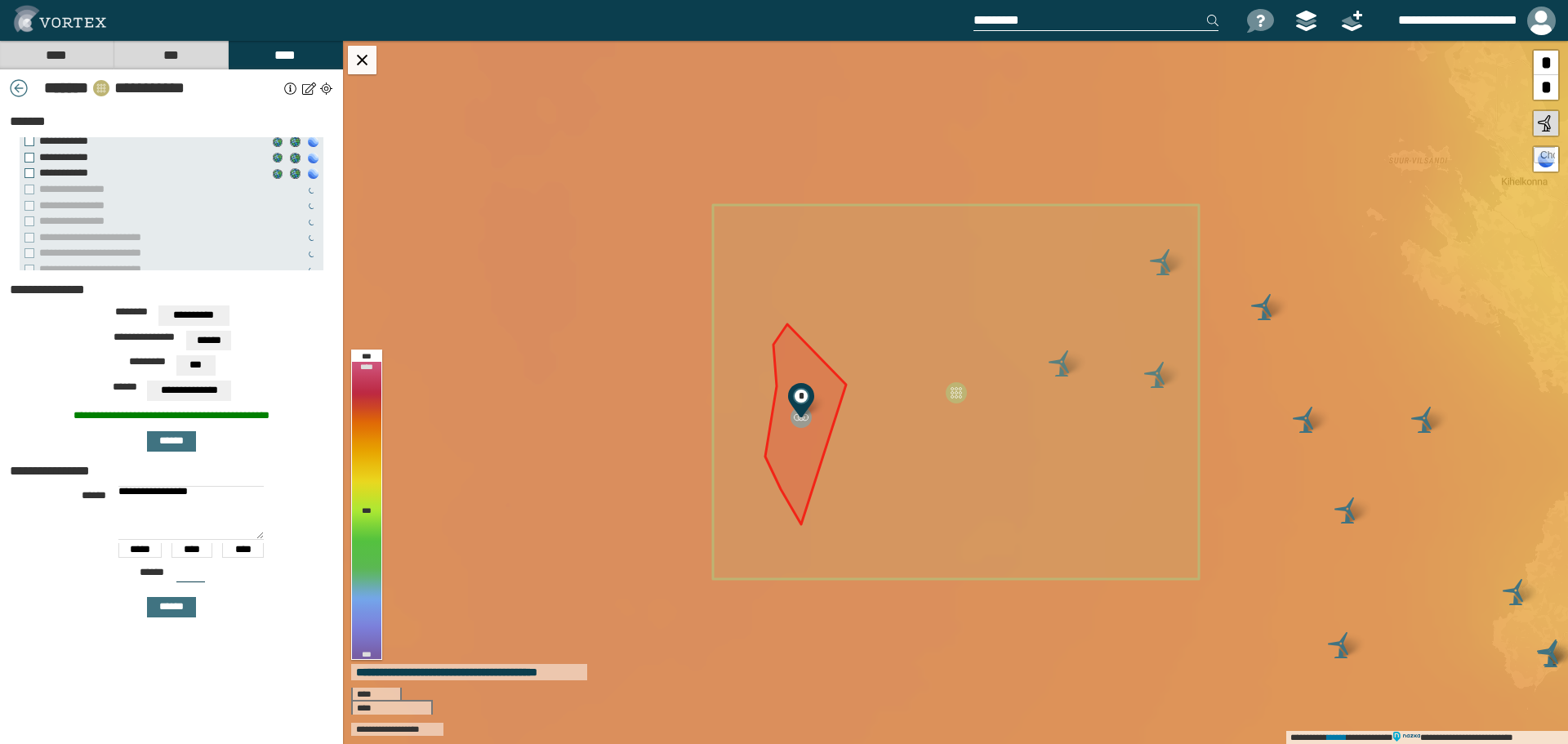 click on "***" at bounding box center [190, 576] 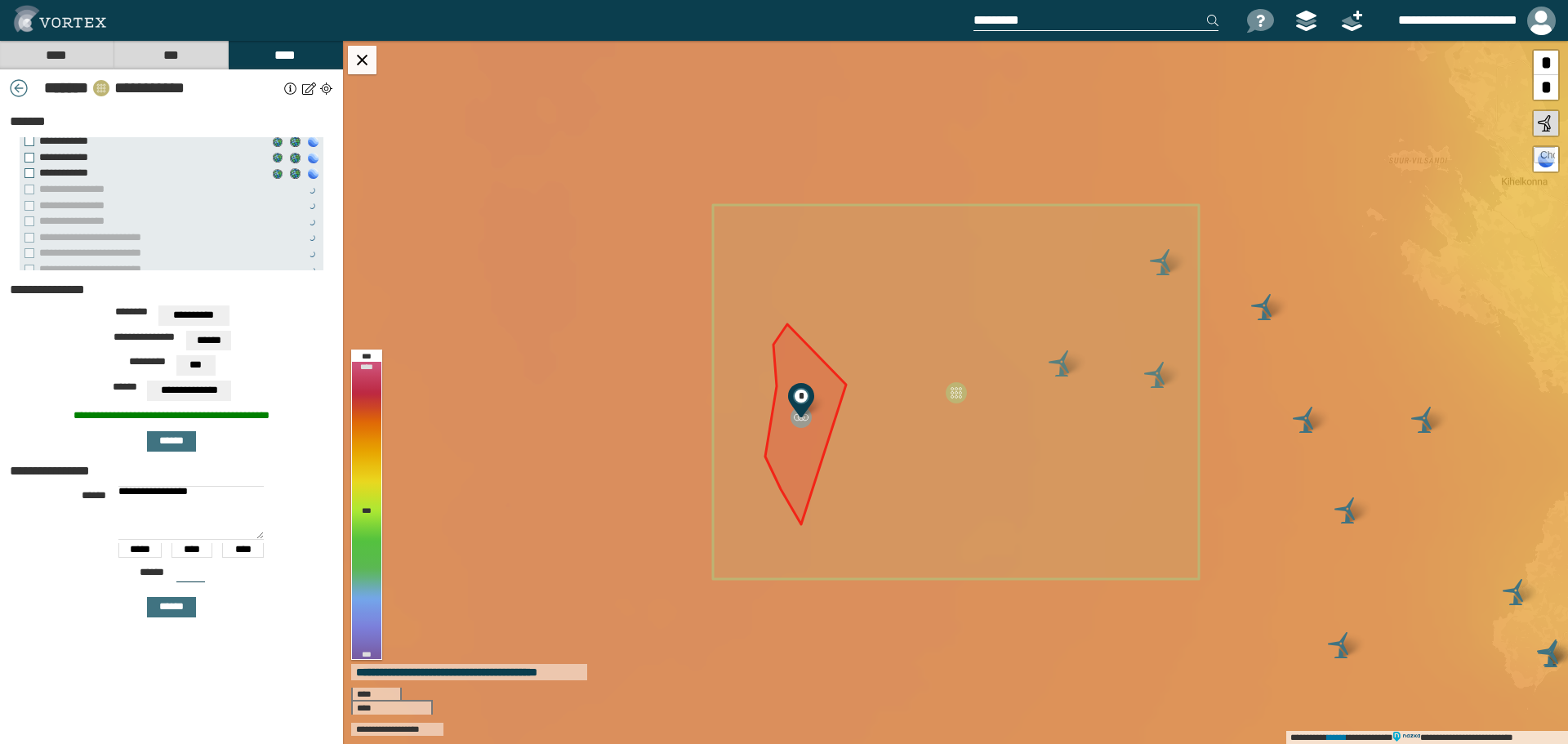 type on "***" 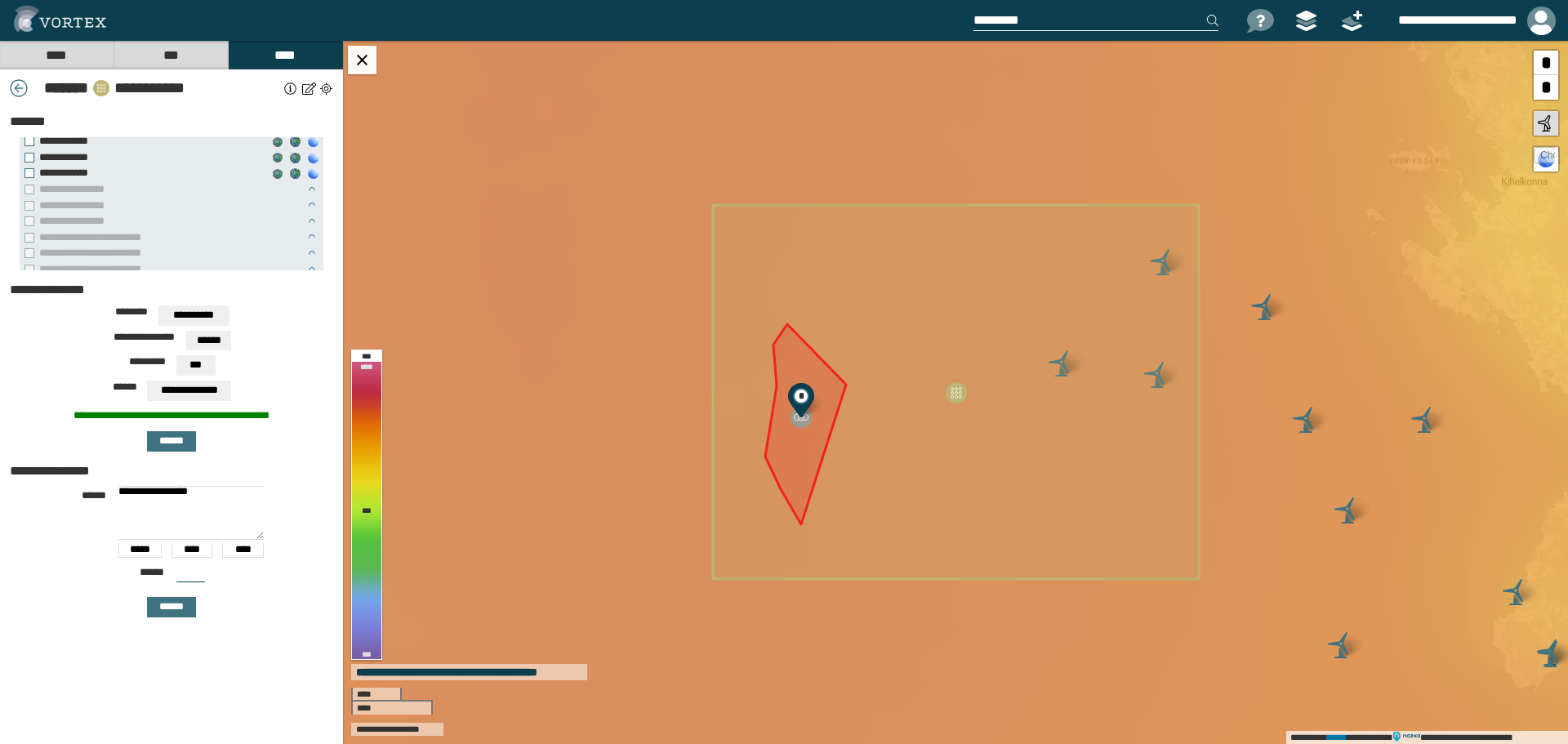 click on "Already anonymized text [NAME]" at bounding box center (172, 549) 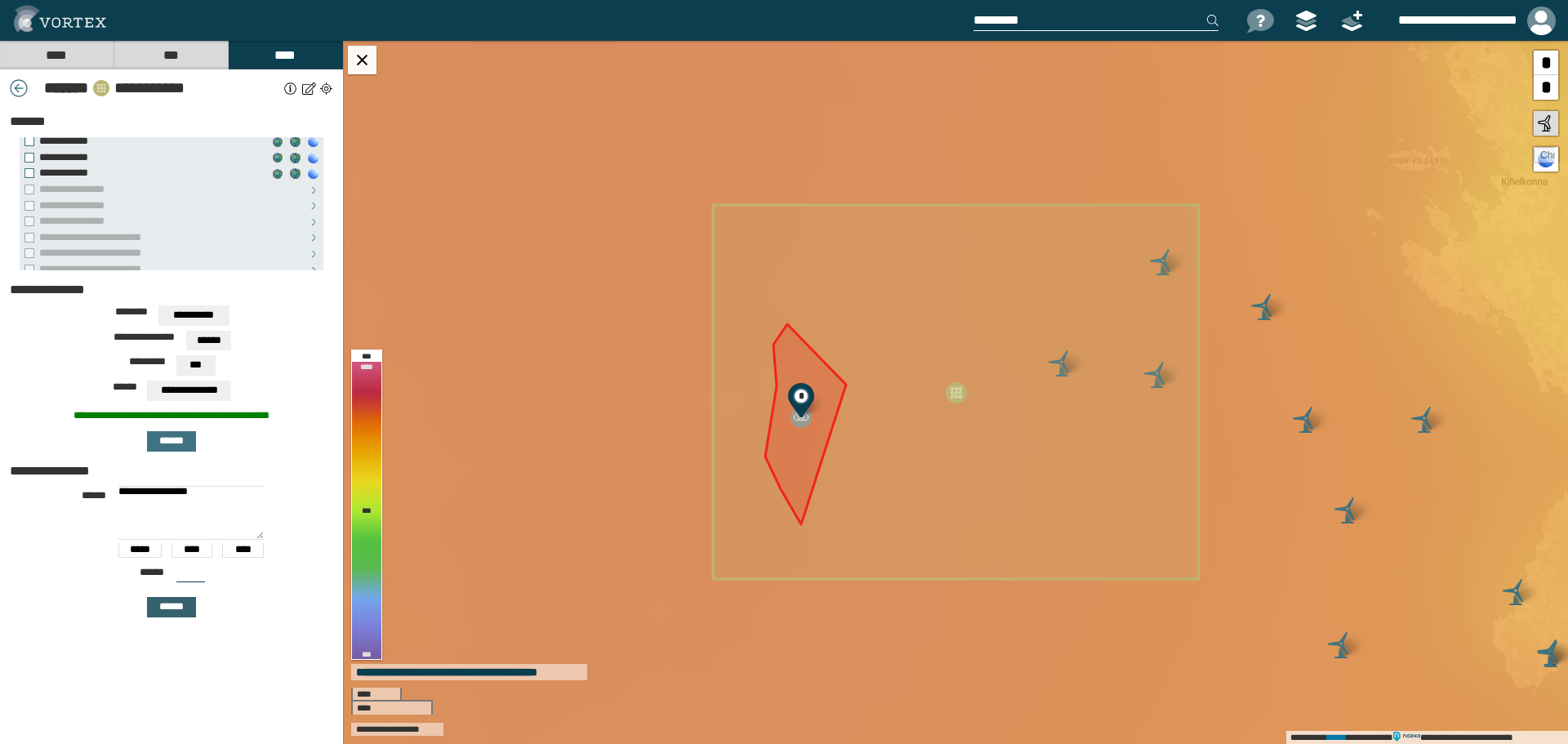 click on "******" at bounding box center [172, 607] 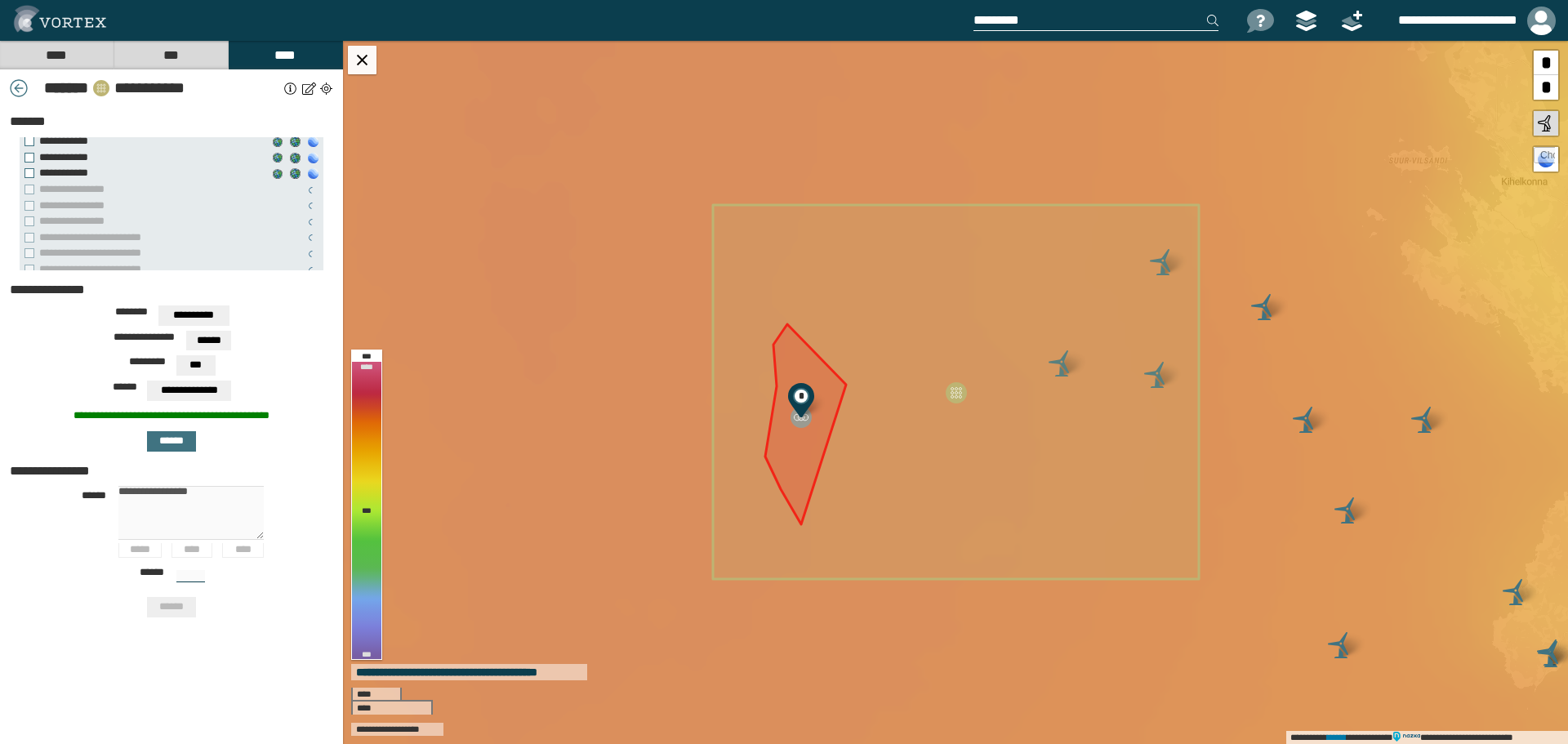 type 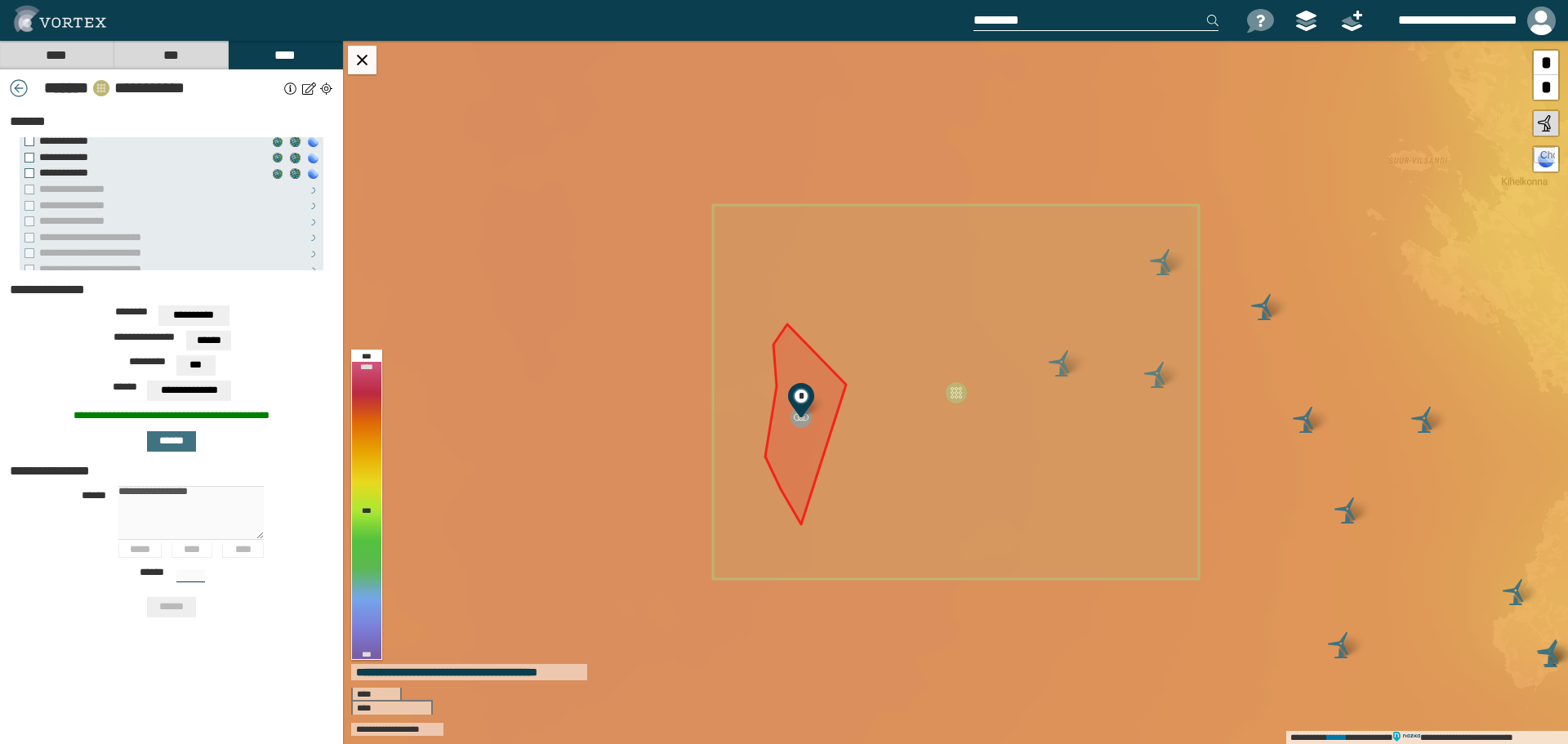 type on "***" 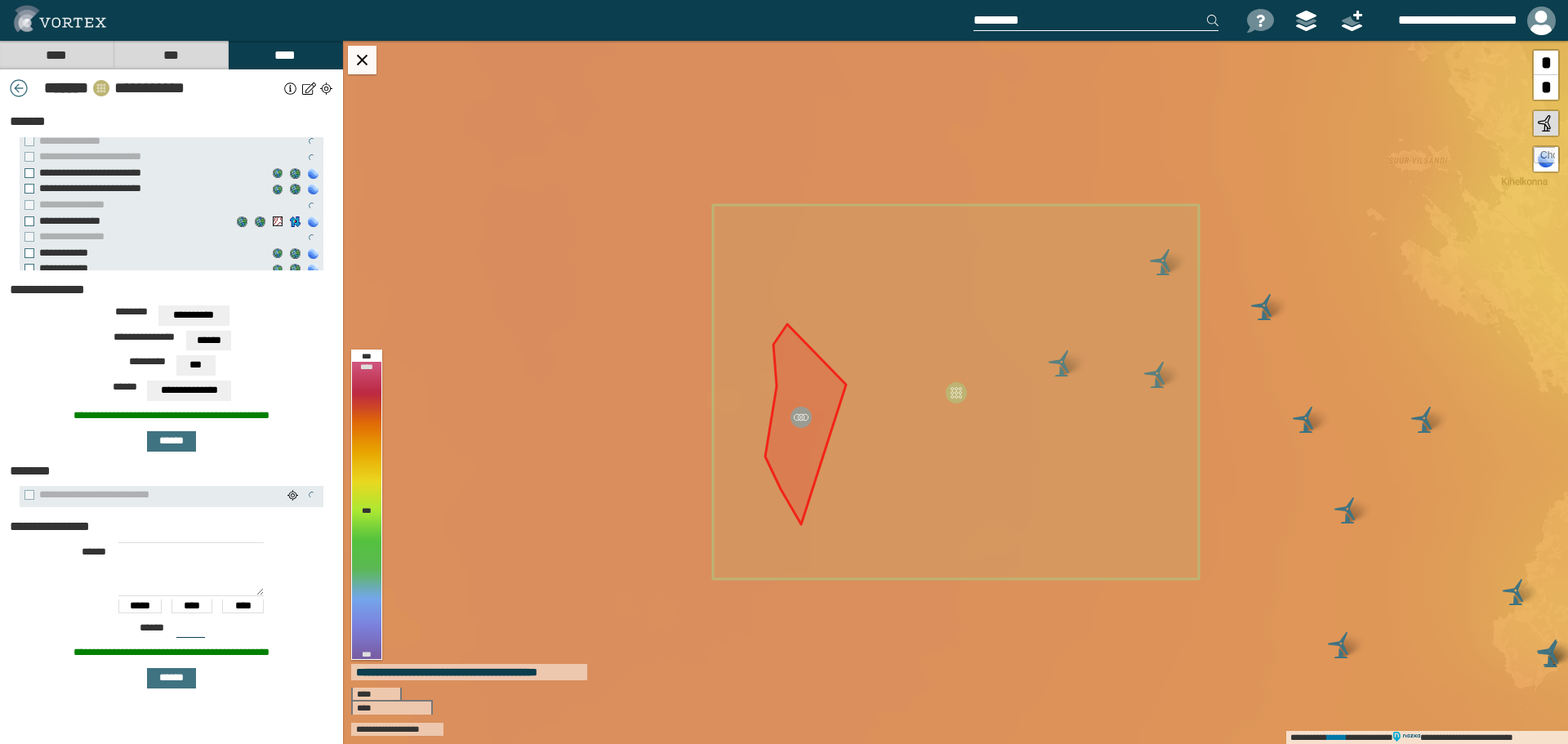 scroll, scrollTop: 145, scrollLeft: 0, axis: vertical 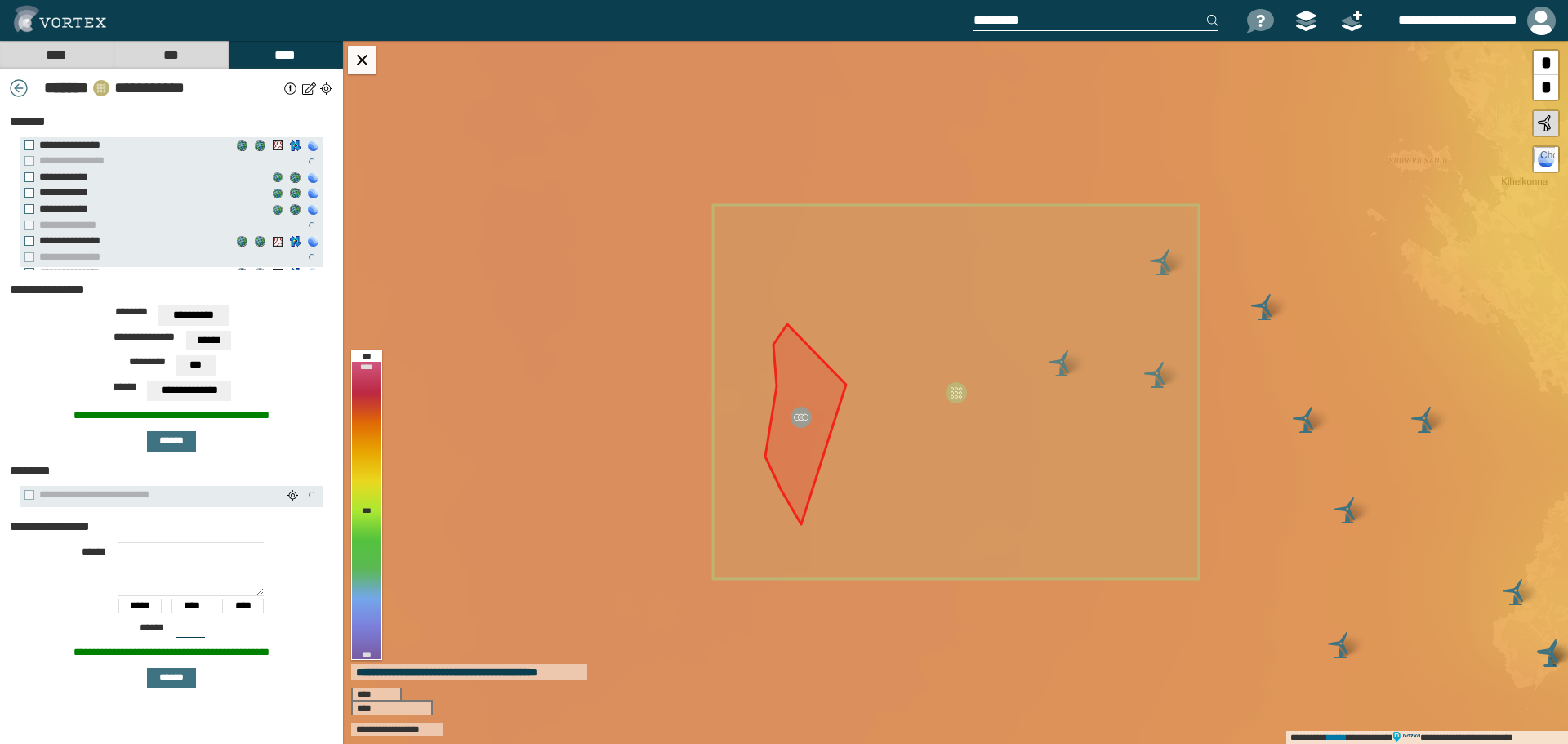 click on "**********" at bounding box center [260, 274] 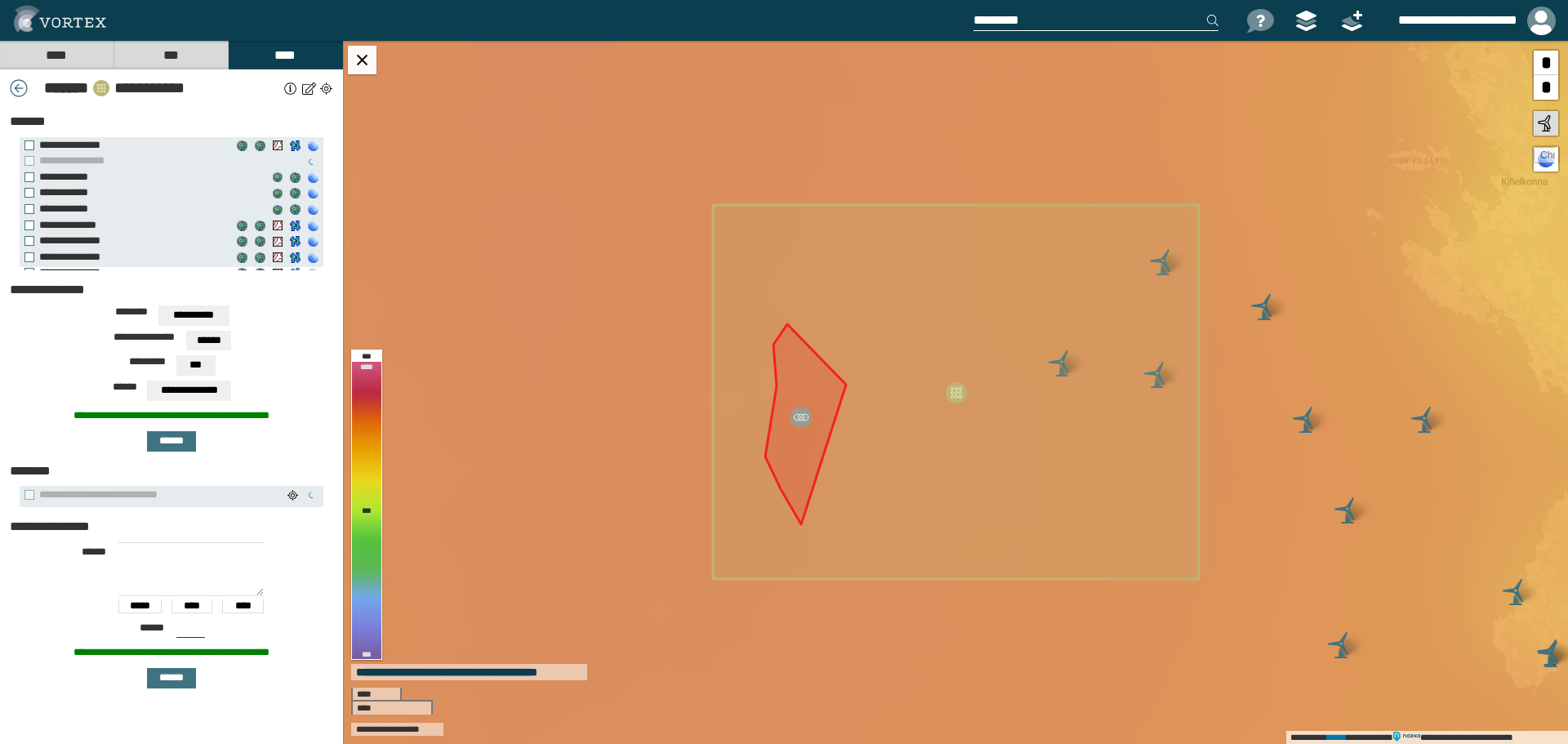 click on "**********" at bounding box center [295, 274] 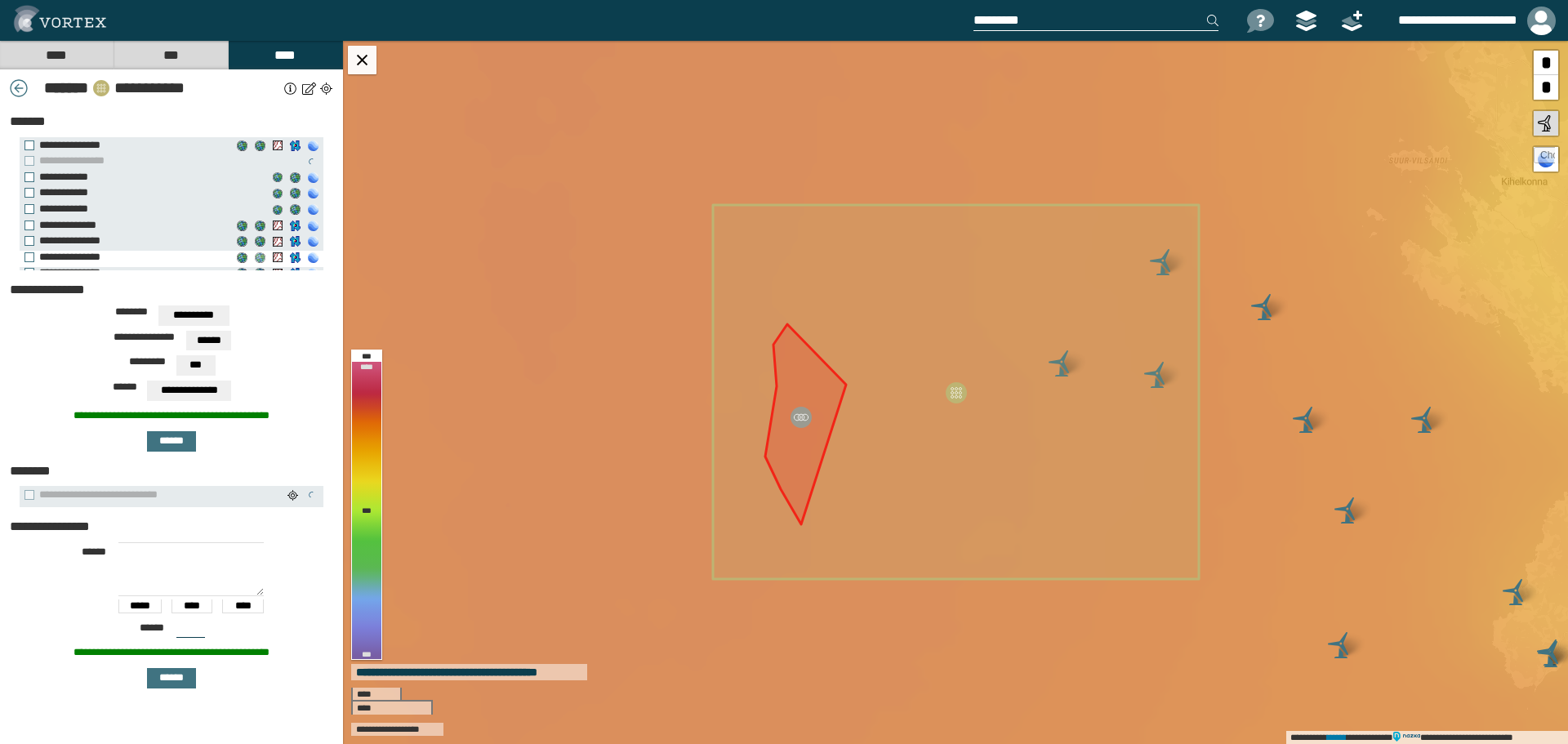 click on "**********" at bounding box center [260, 257] 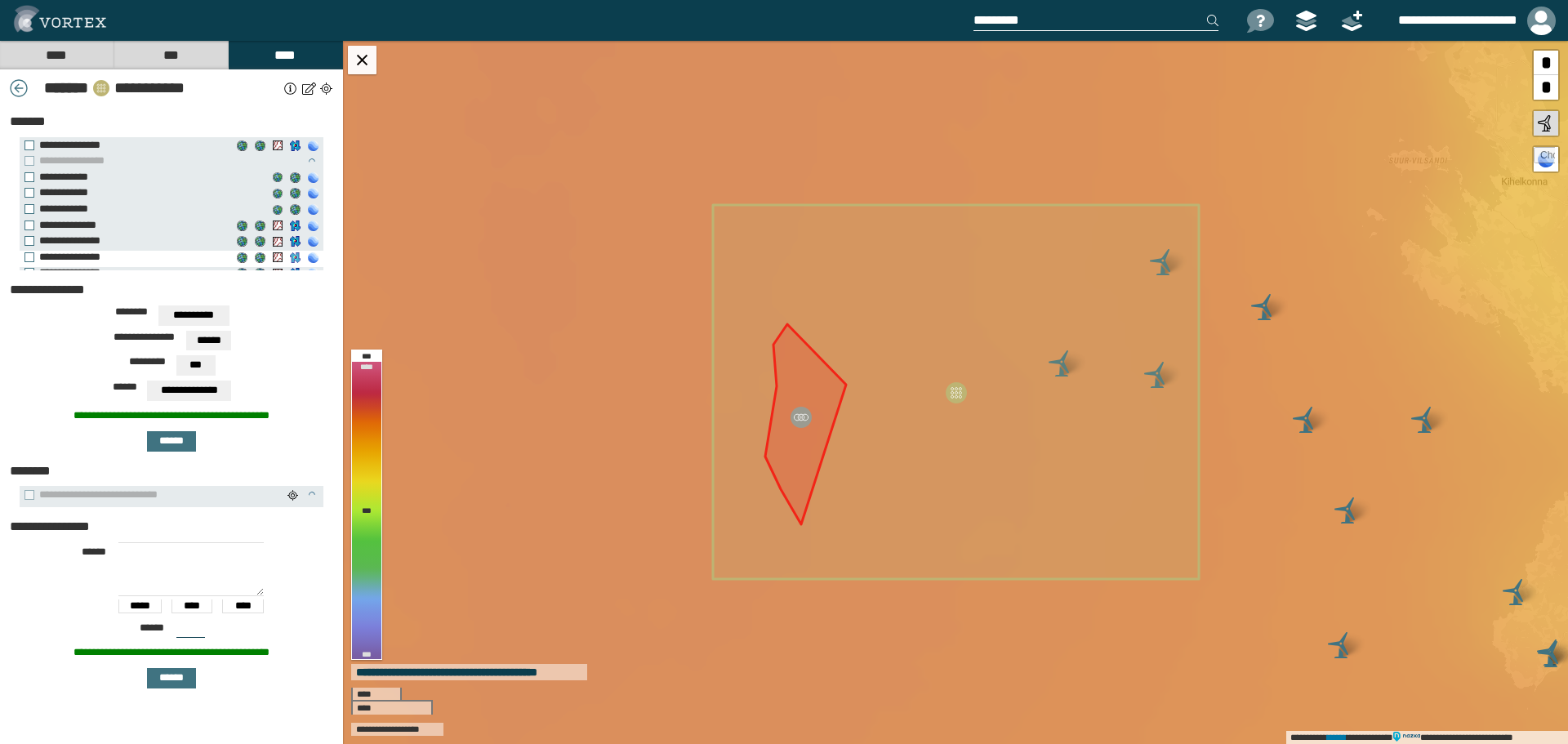 click on "**********" at bounding box center [295, 257] 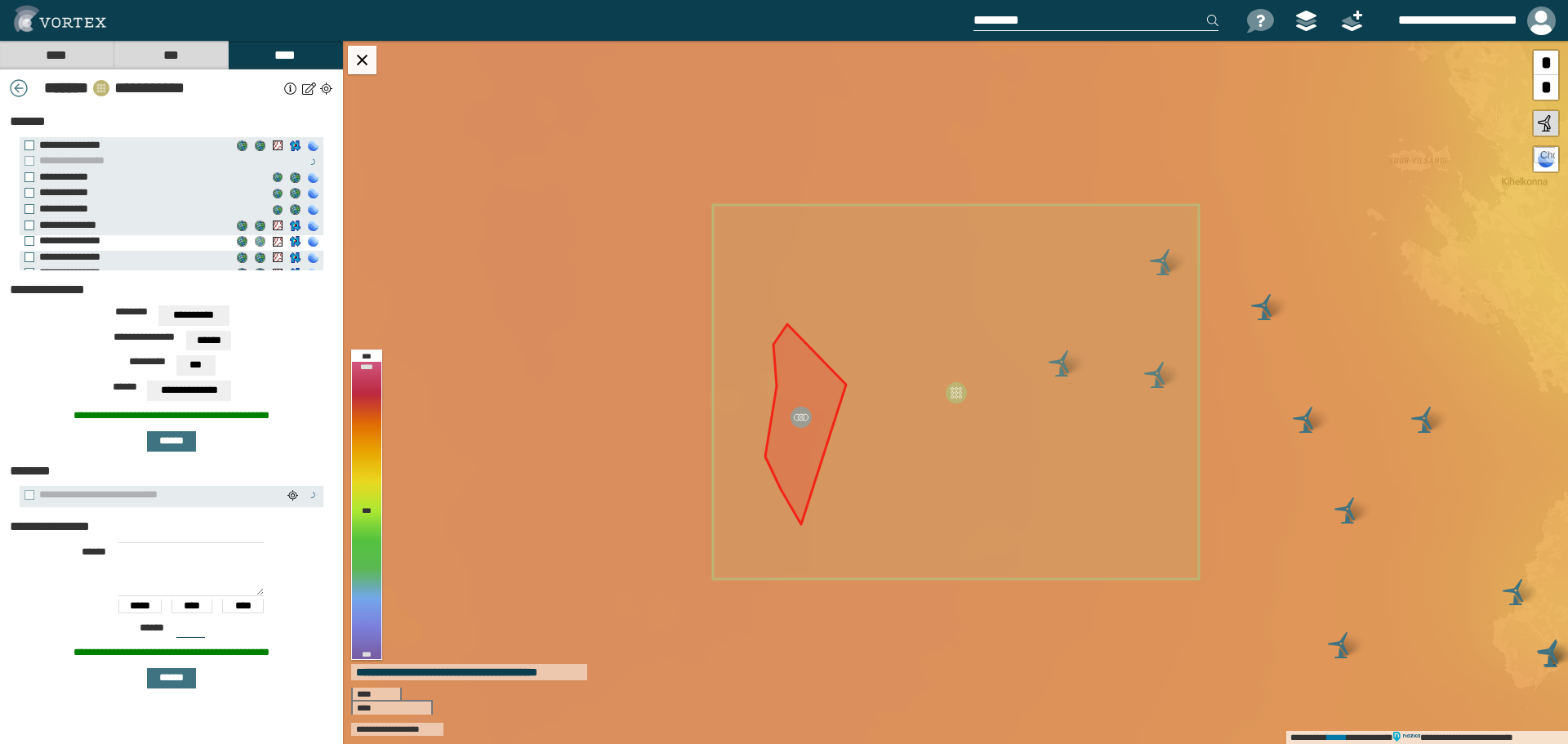 click on "**********" at bounding box center [260, 242] 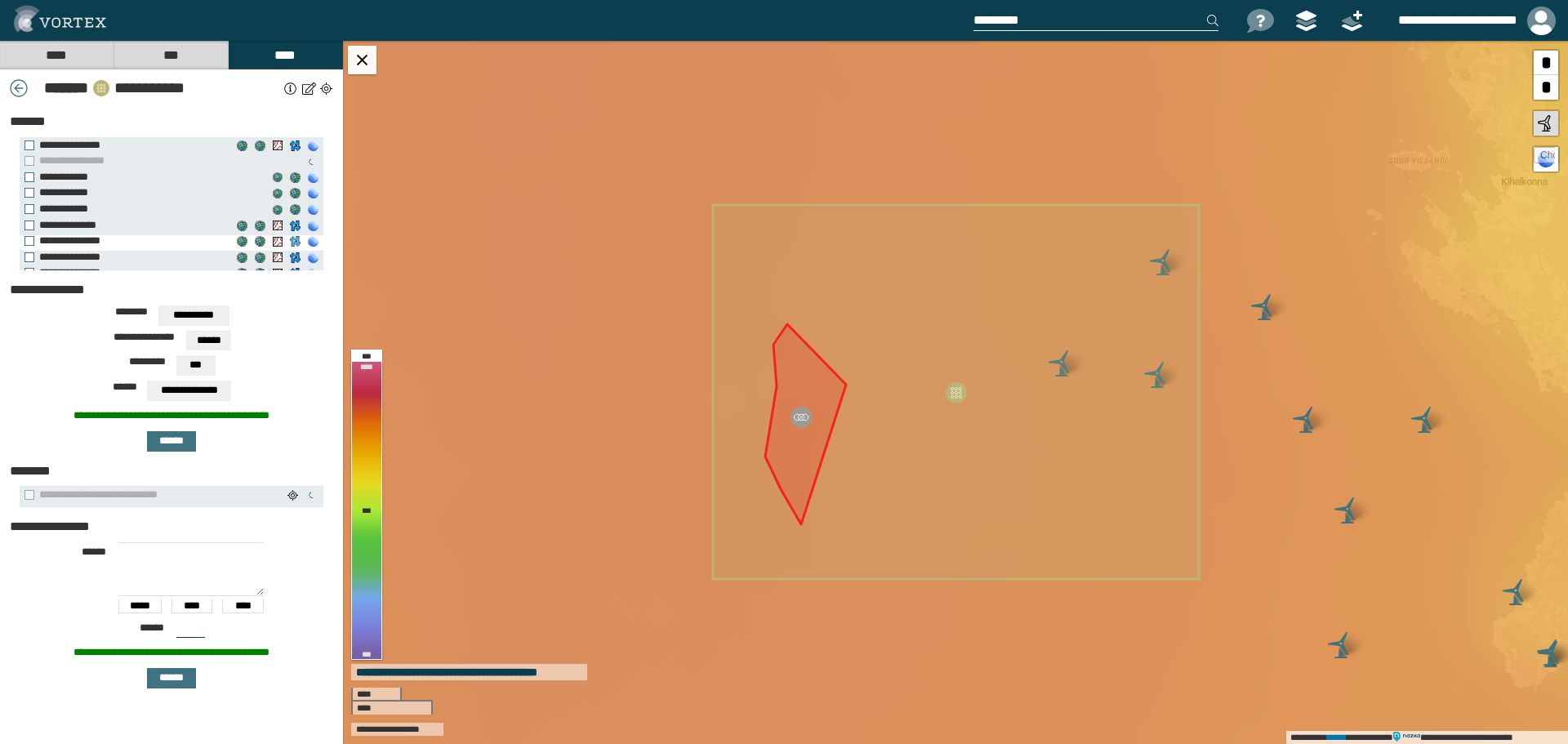 click on "**********" at bounding box center [295, 242] 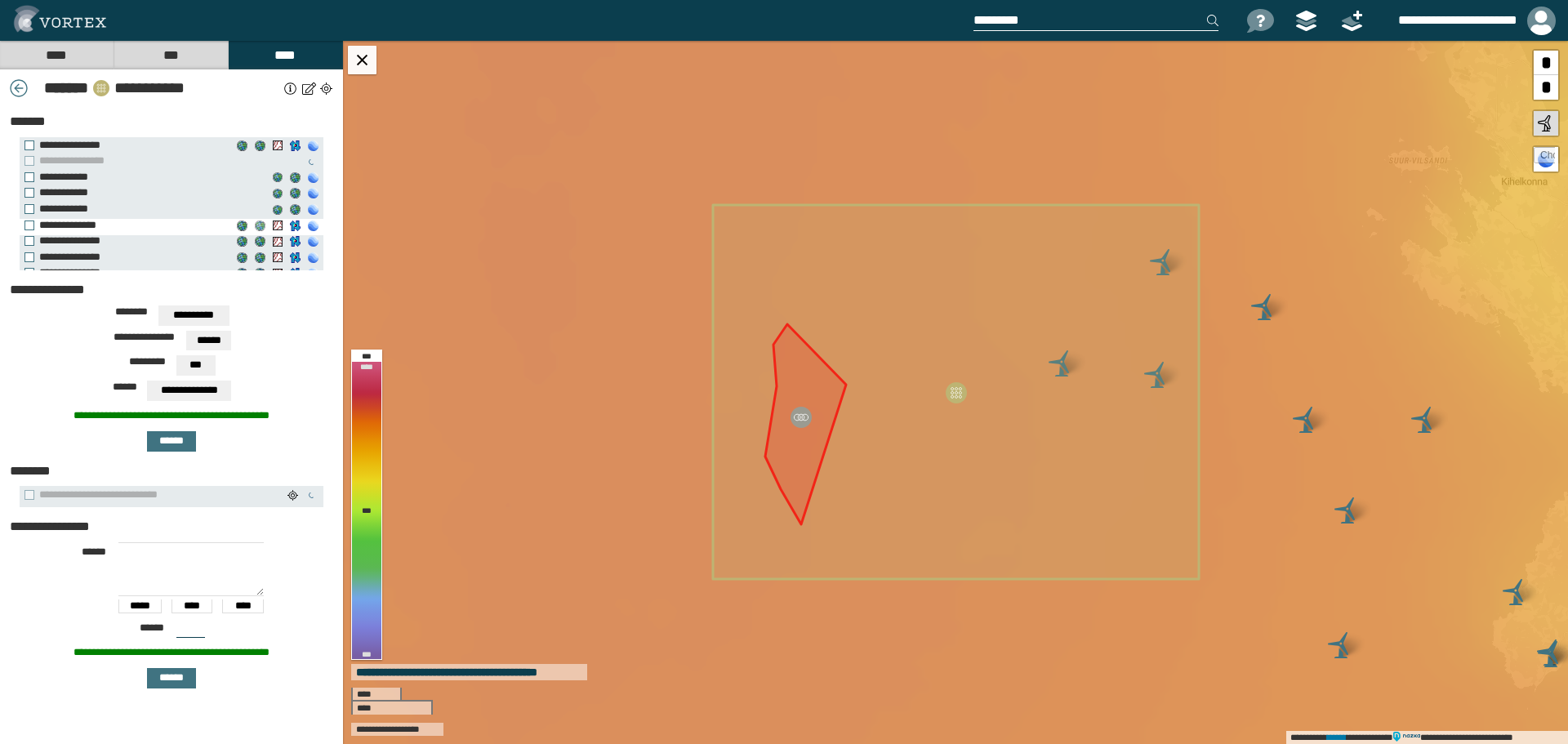 click on "**********" at bounding box center (260, 225) 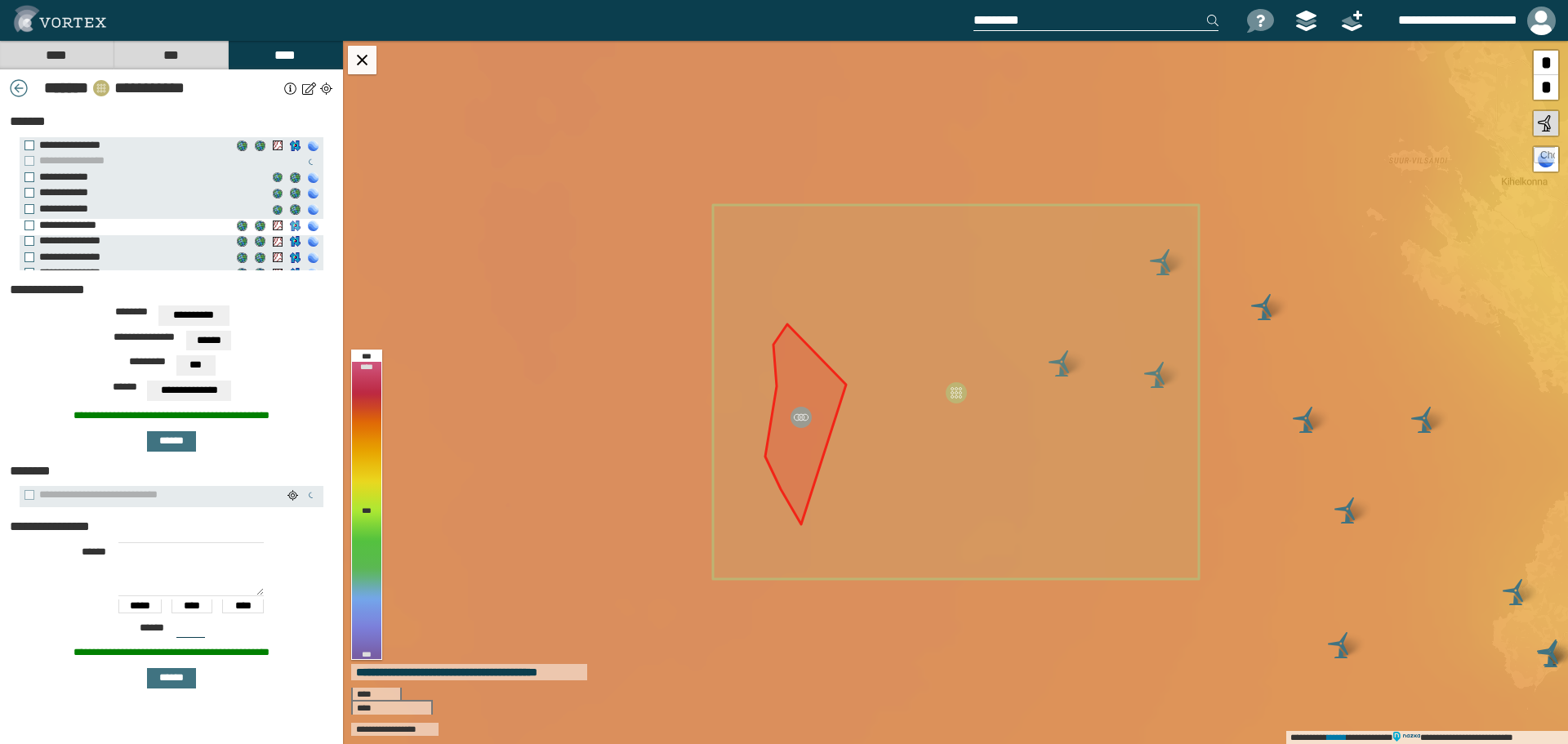 click on "**********" at bounding box center [295, 225] 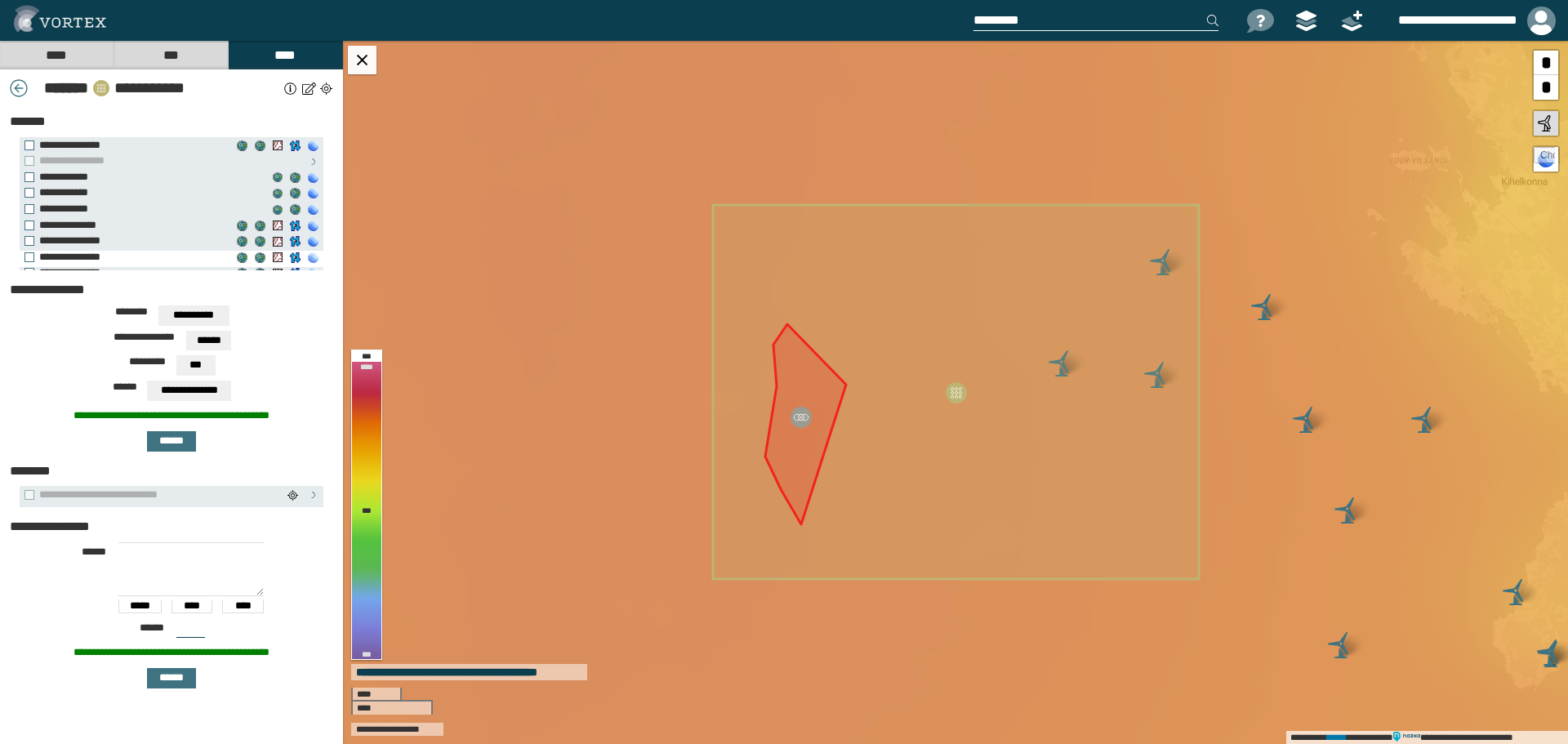 scroll, scrollTop: 63, scrollLeft: 0, axis: vertical 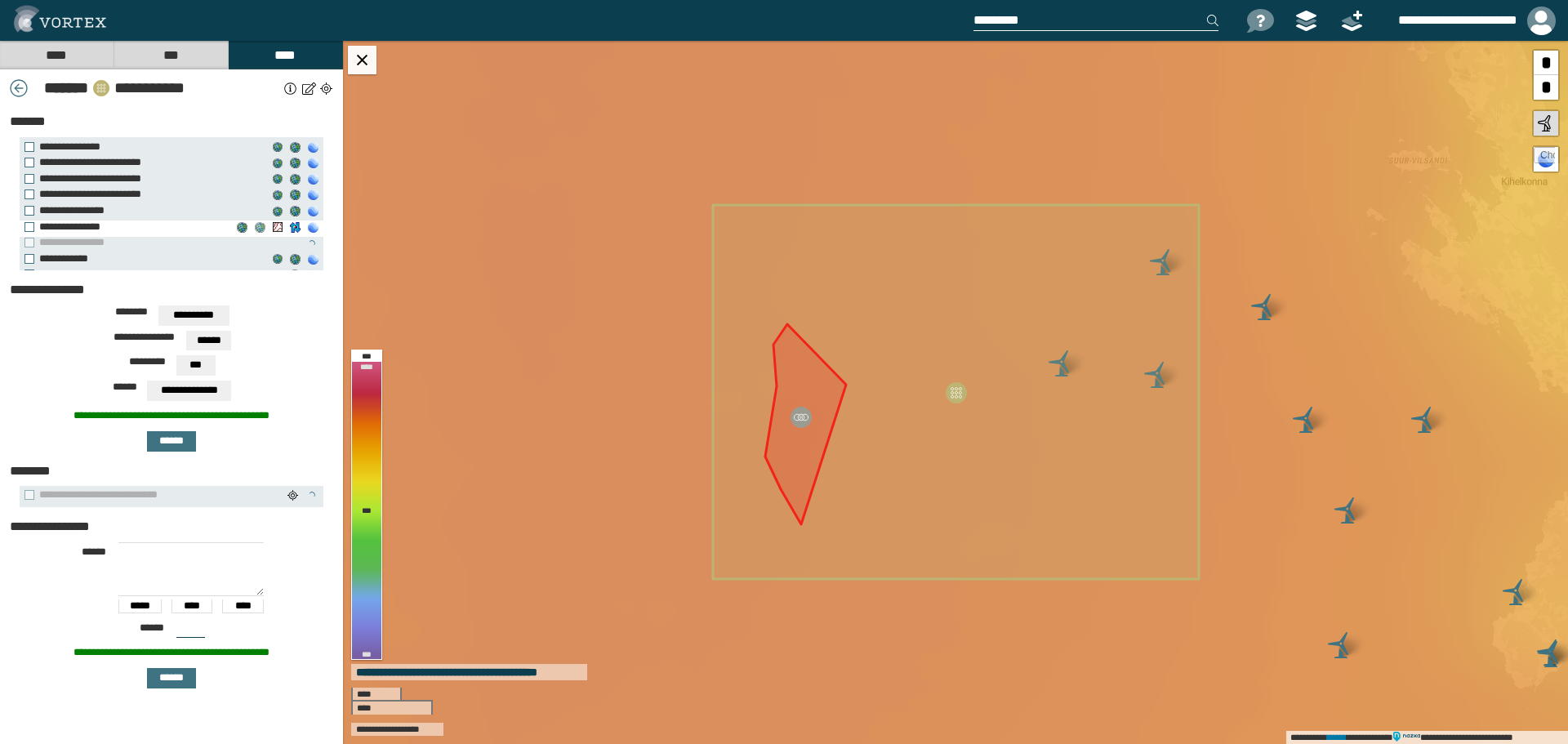 click on "**********" at bounding box center (260, 227) 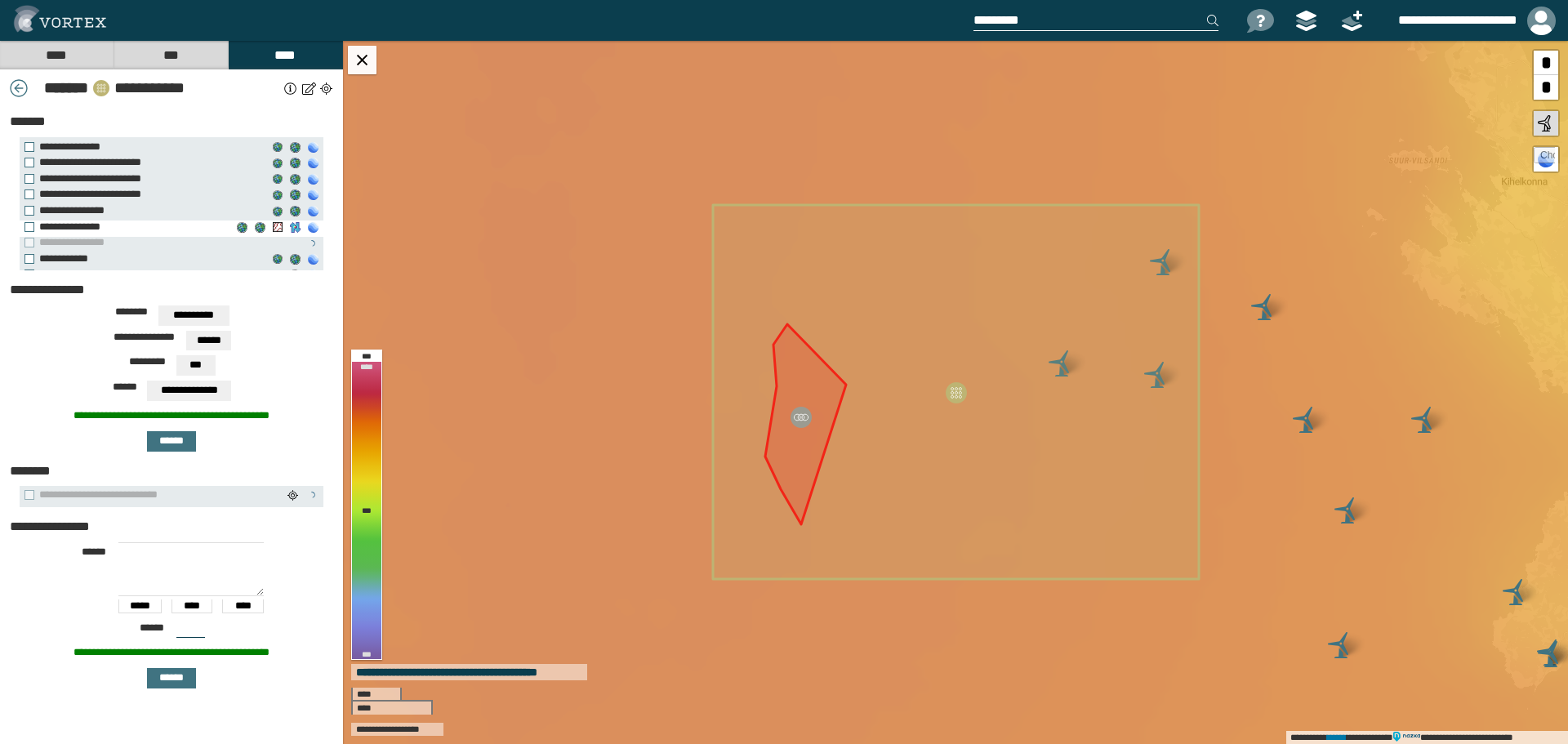 click on "**********" at bounding box center (295, 227) 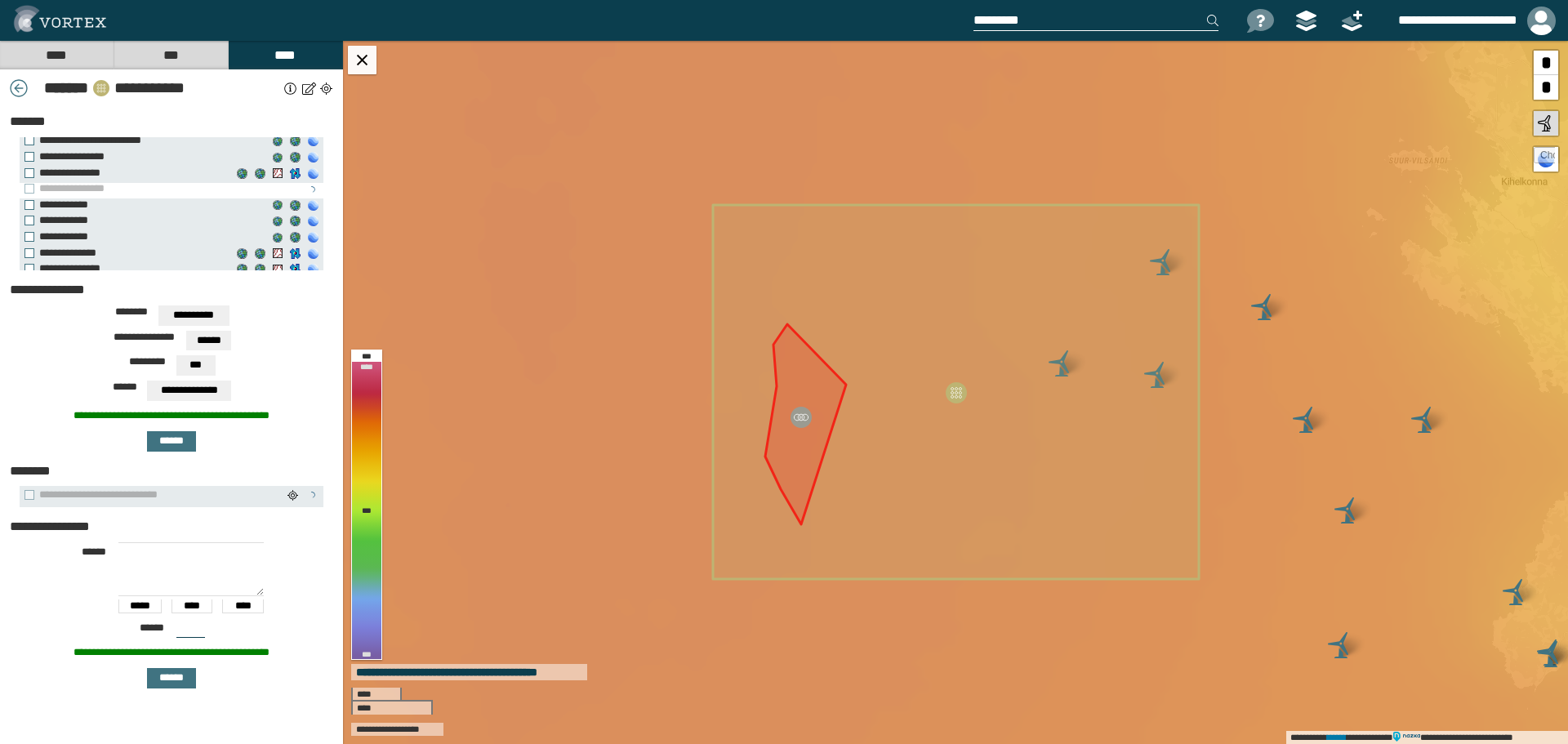 scroll, scrollTop: 145, scrollLeft: 0, axis: vertical 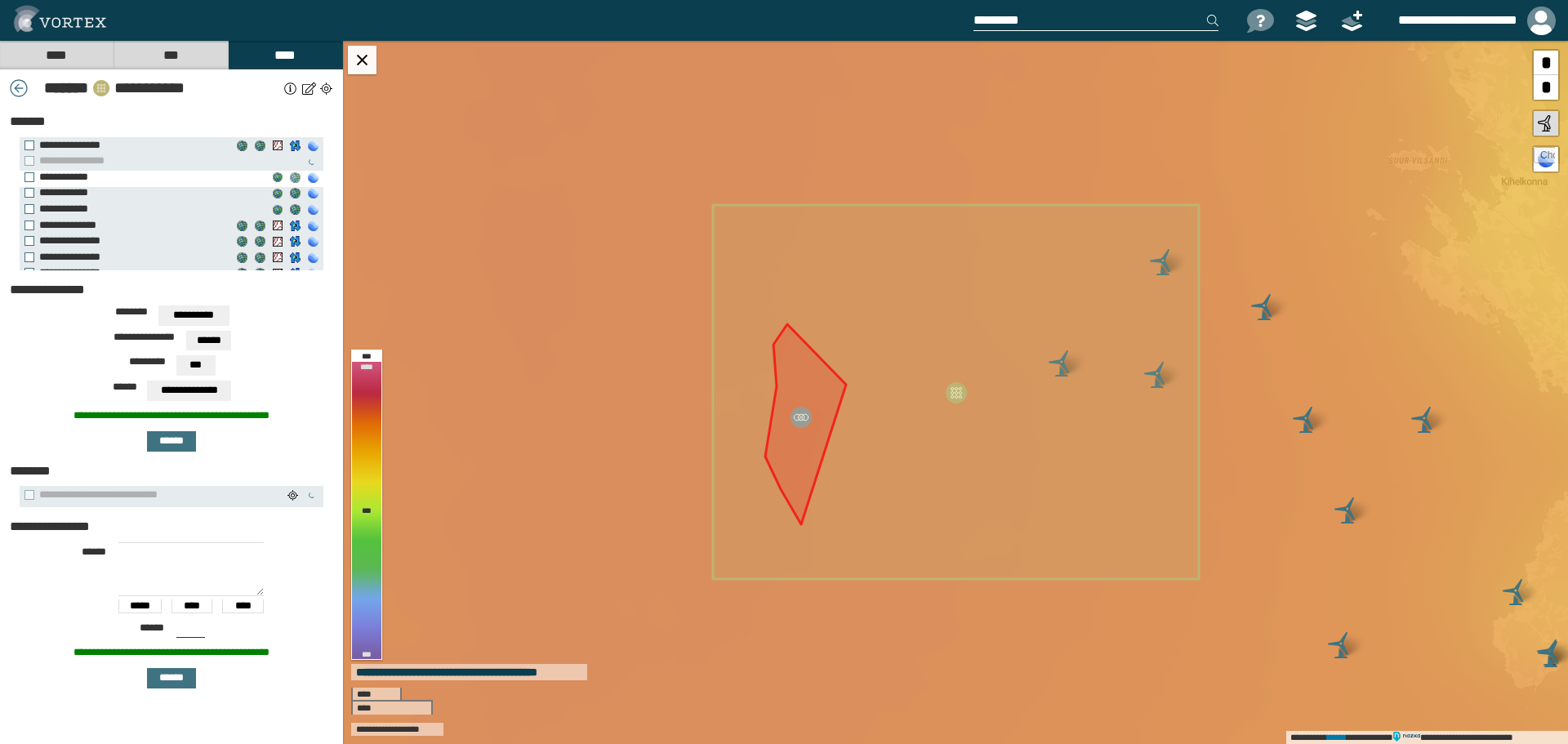 click on "**********" at bounding box center (295, 177) 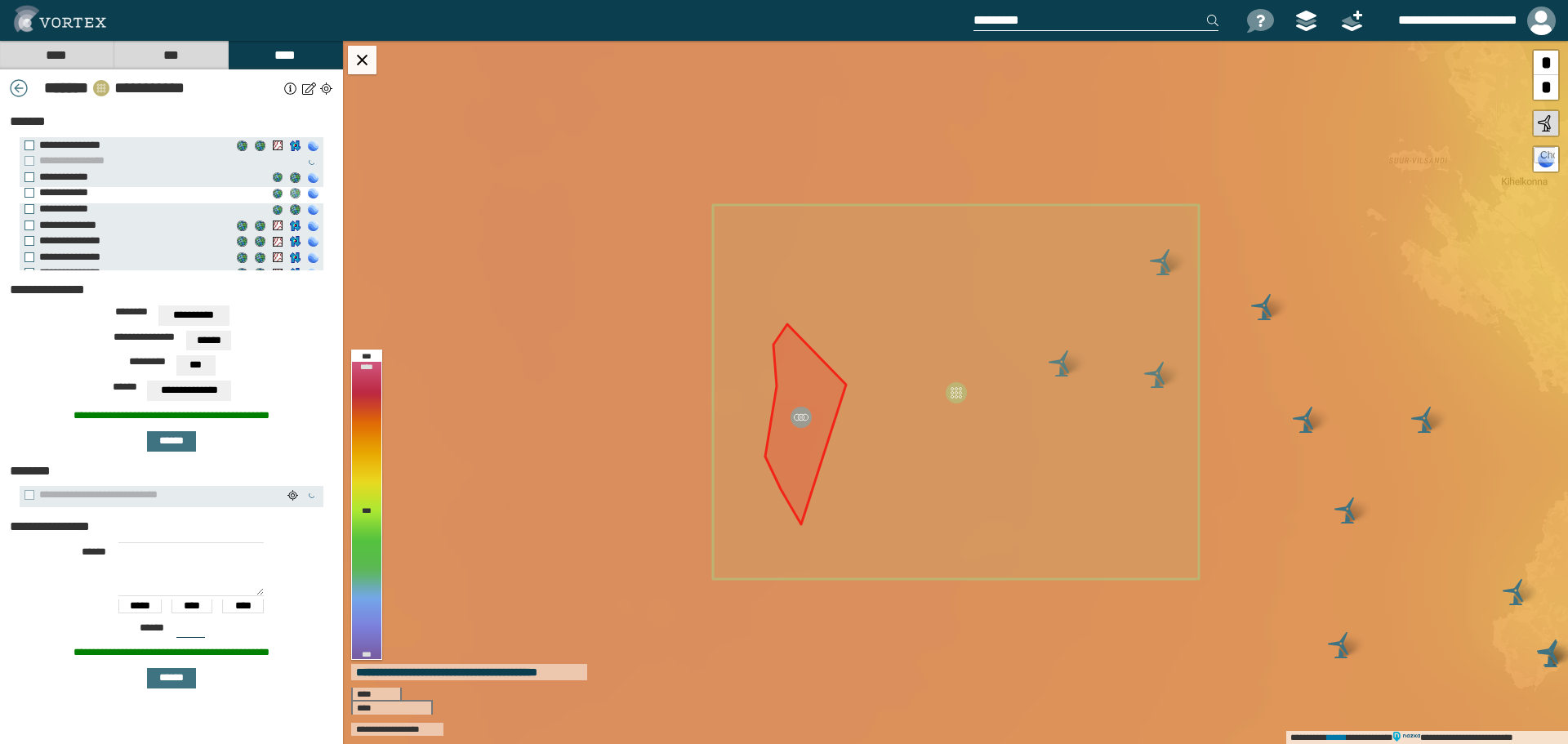 click on "**********" at bounding box center (295, 194) 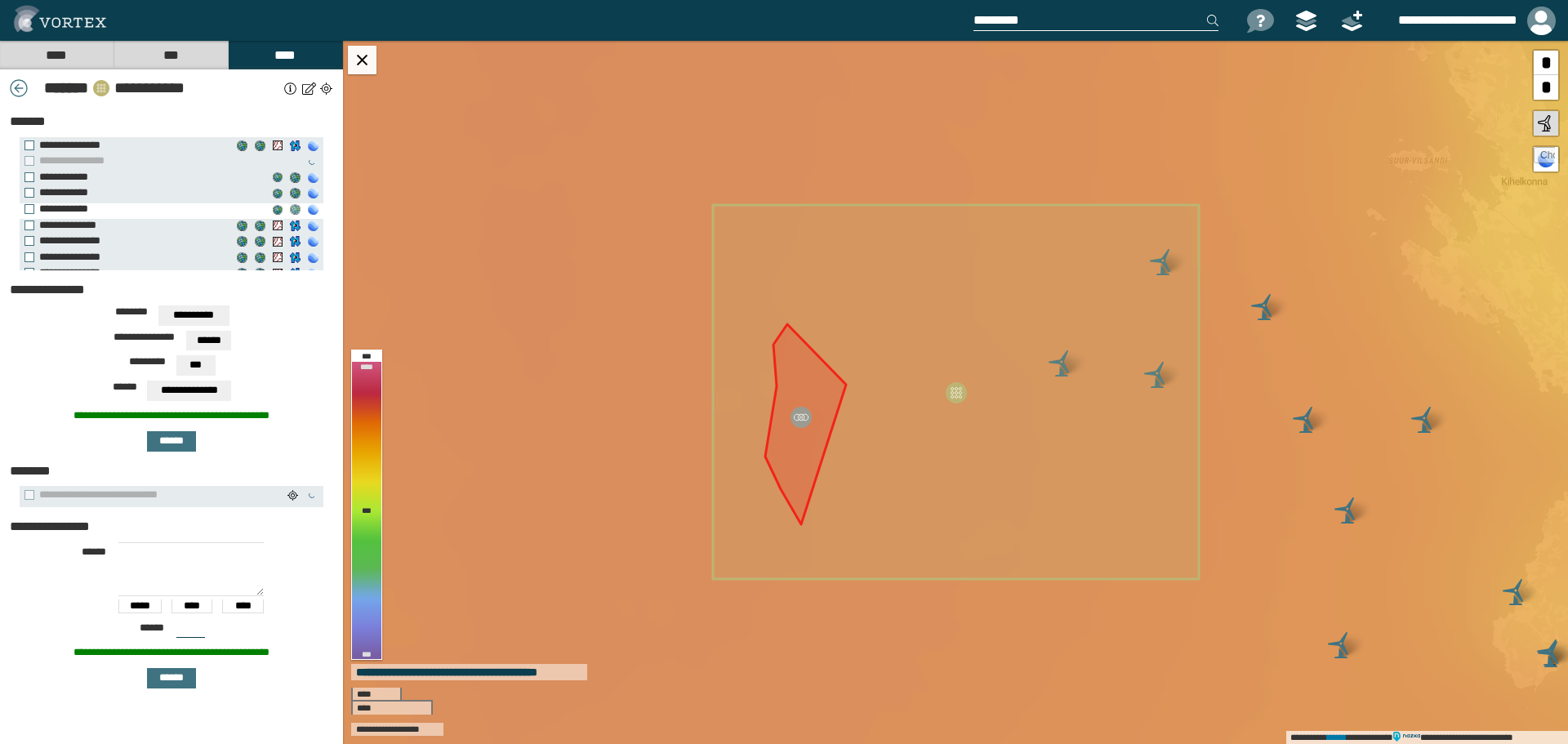 click on "**********" at bounding box center (295, 210) 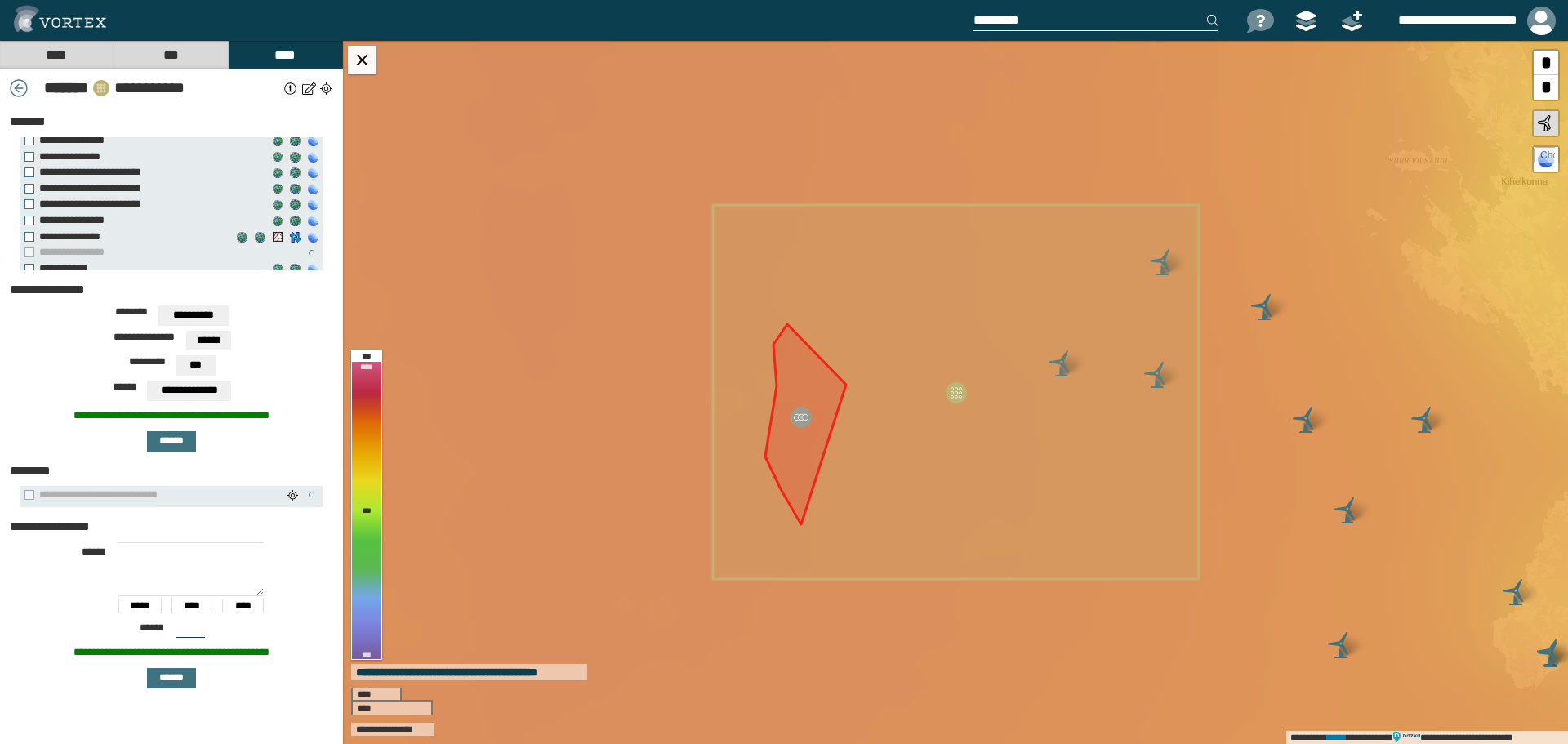 scroll, scrollTop: 60, scrollLeft: 0, axis: vertical 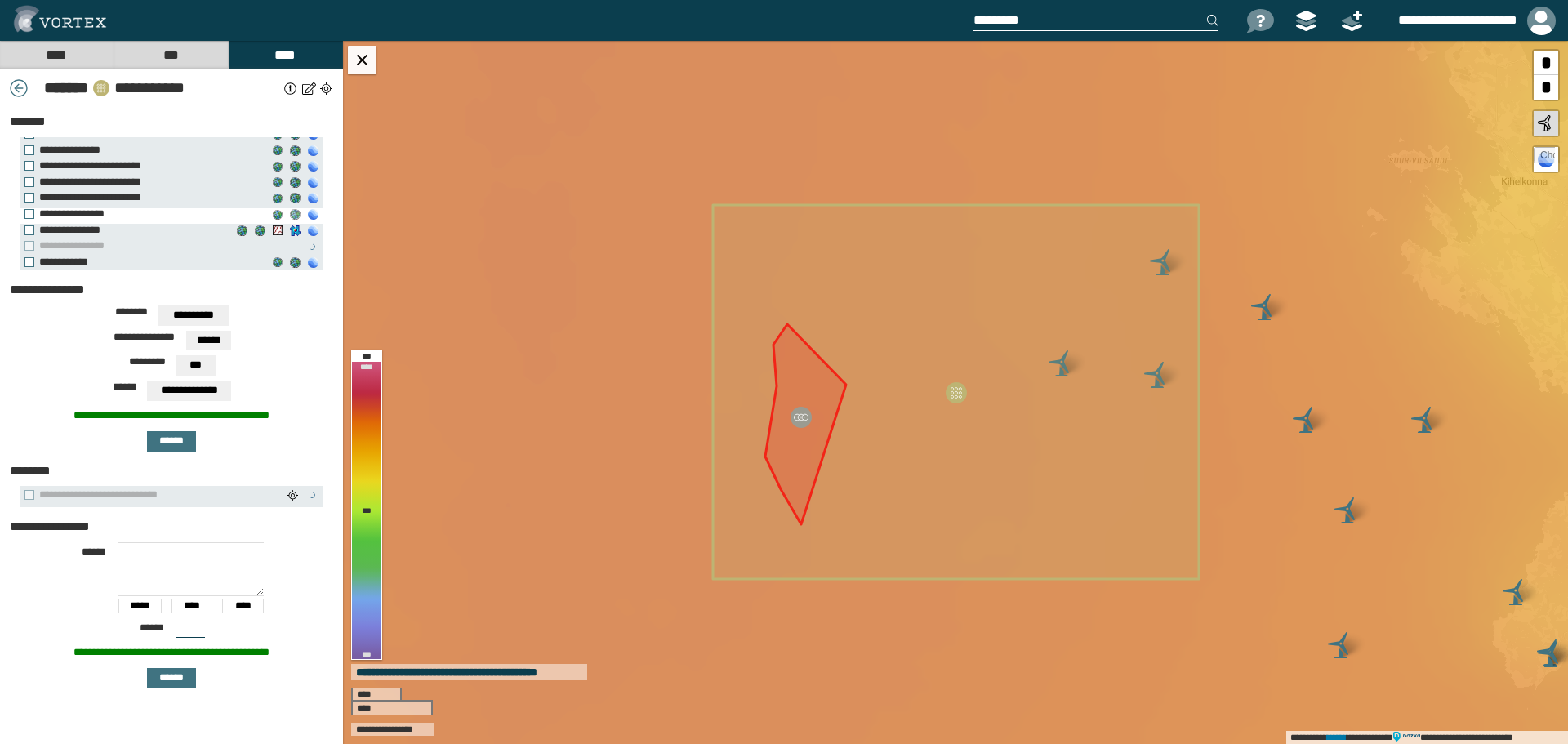 click on "**********" at bounding box center (295, 215) 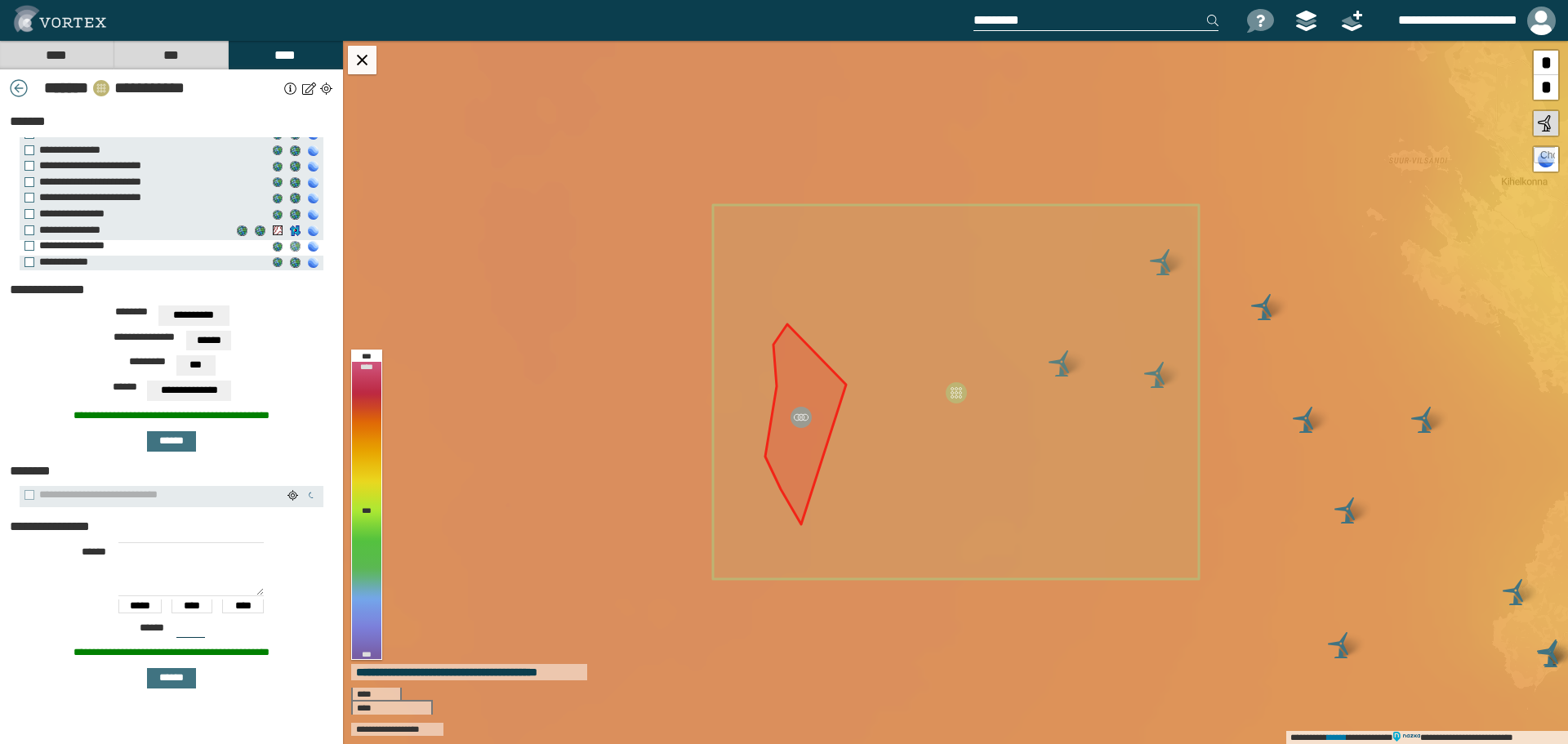 click on "**********" at bounding box center (295, 247) 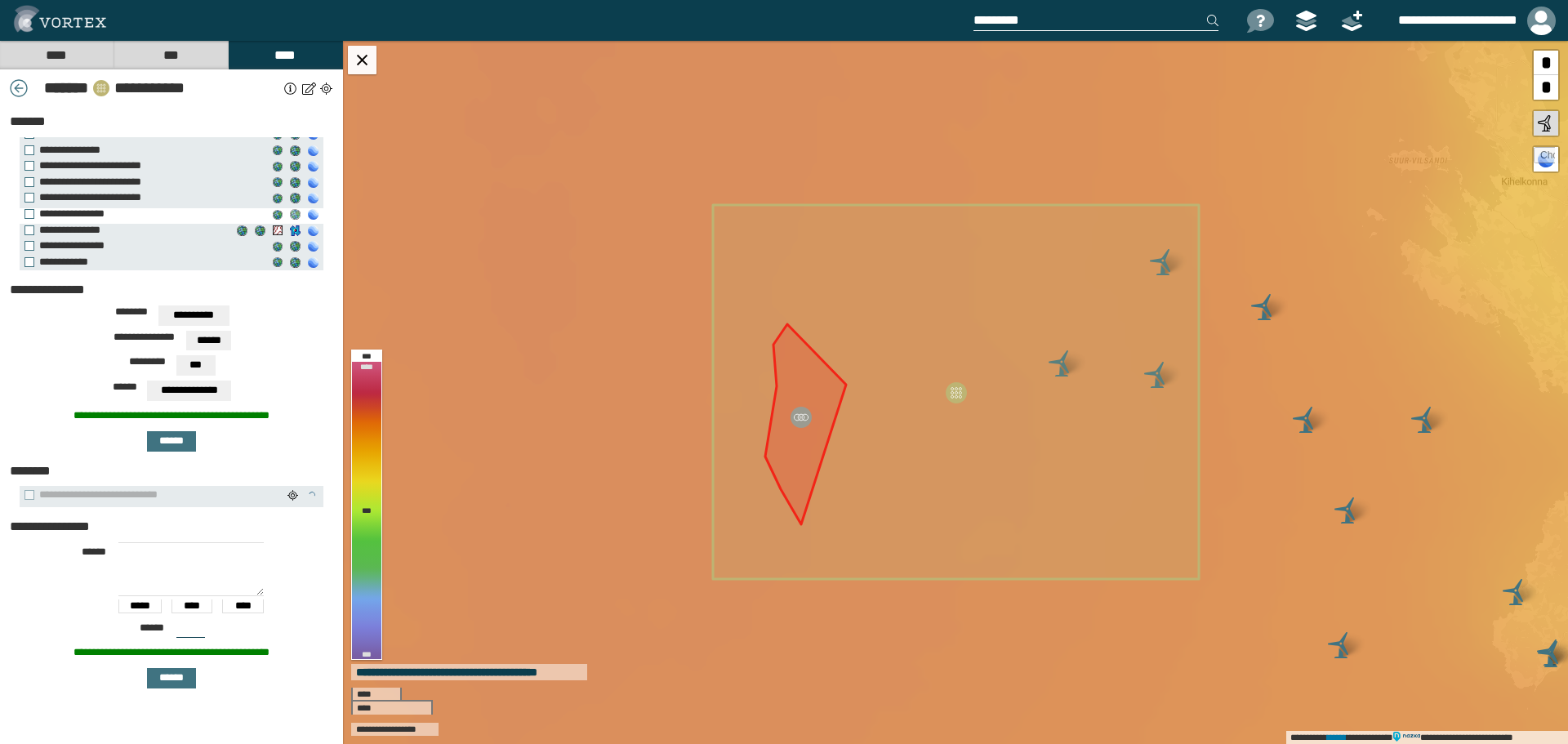click on "**********" at bounding box center (295, 215) 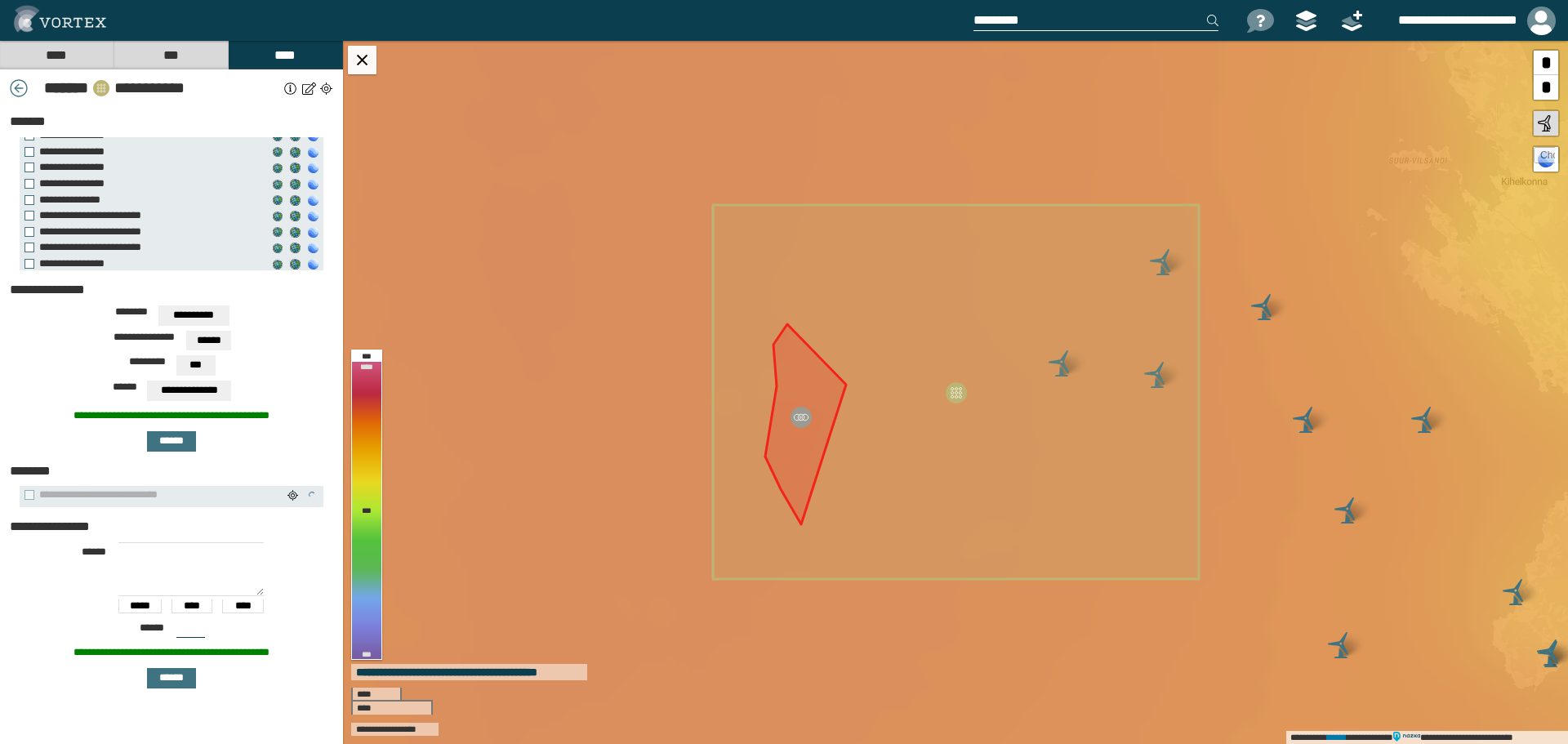 scroll, scrollTop: 0, scrollLeft: 0, axis: both 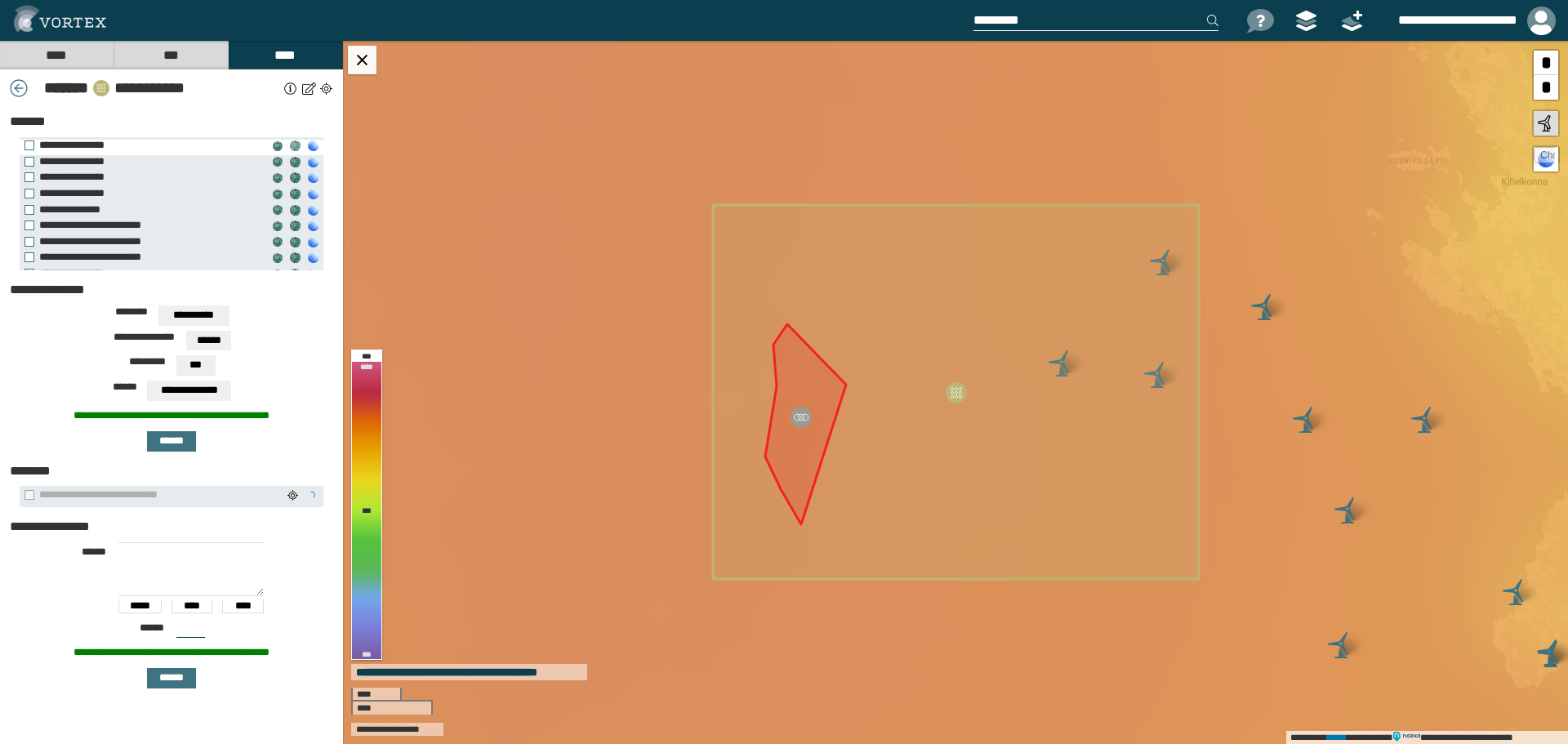 click on "**********" at bounding box center [295, 146] 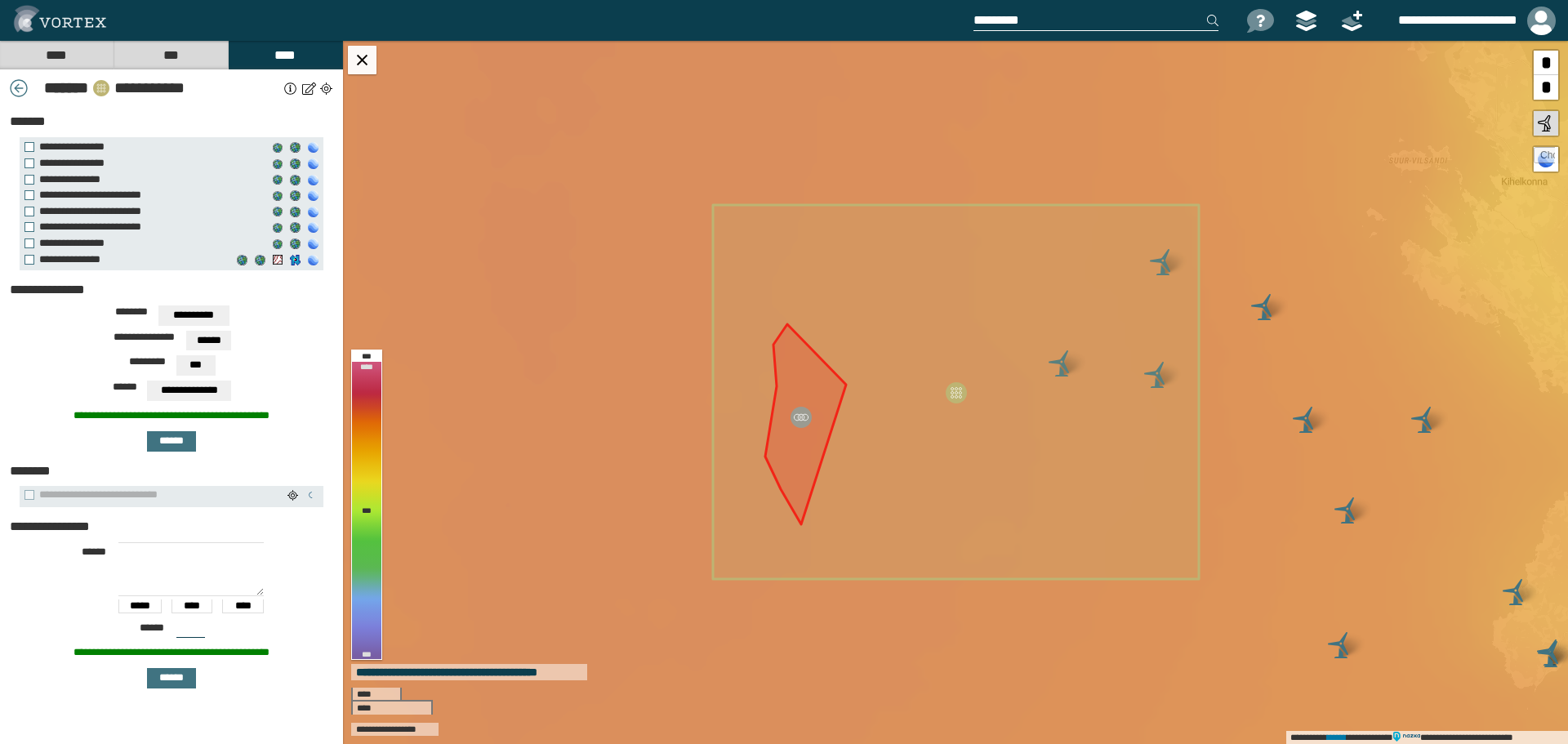 scroll, scrollTop: 0, scrollLeft: 0, axis: both 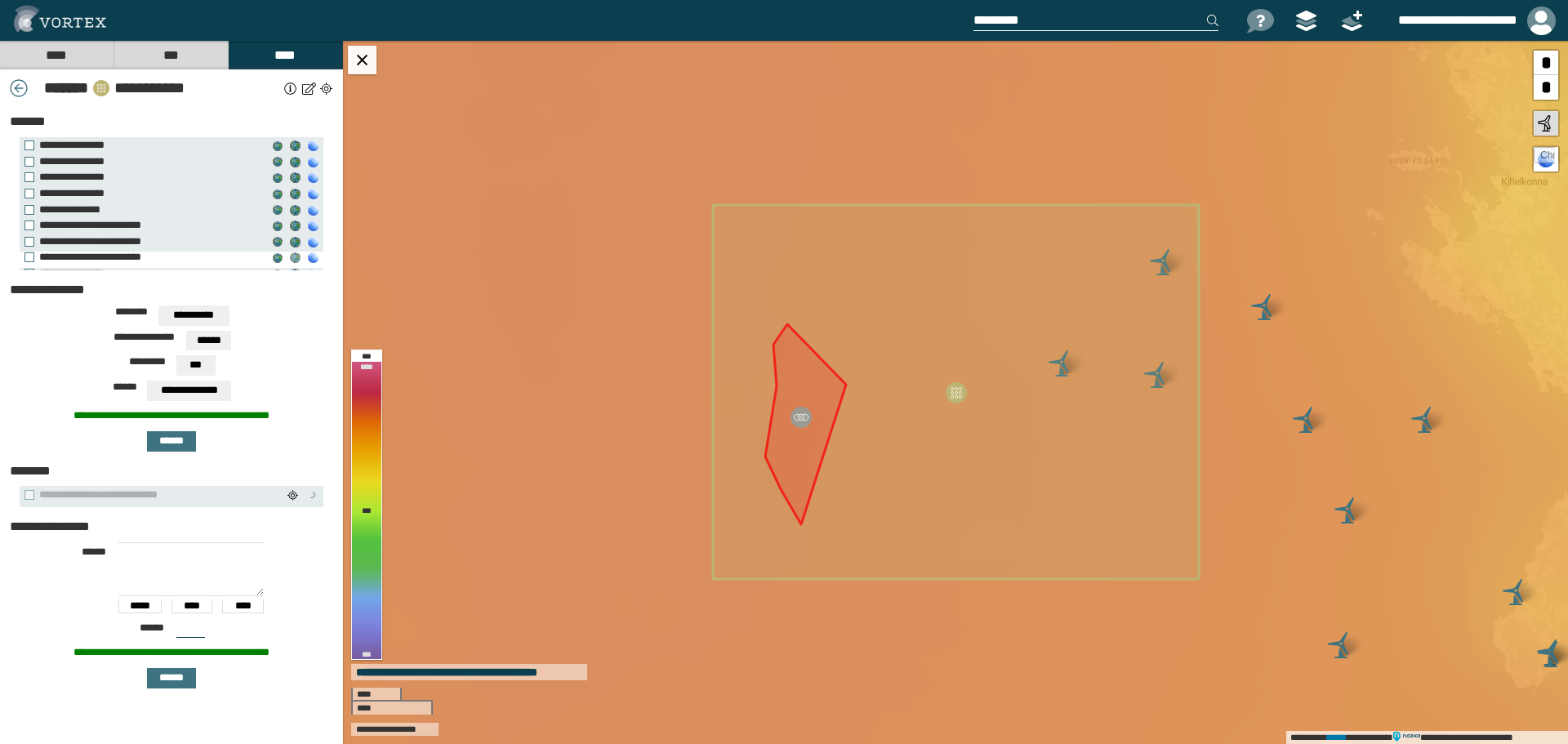 click on "**********" at bounding box center (295, 258) 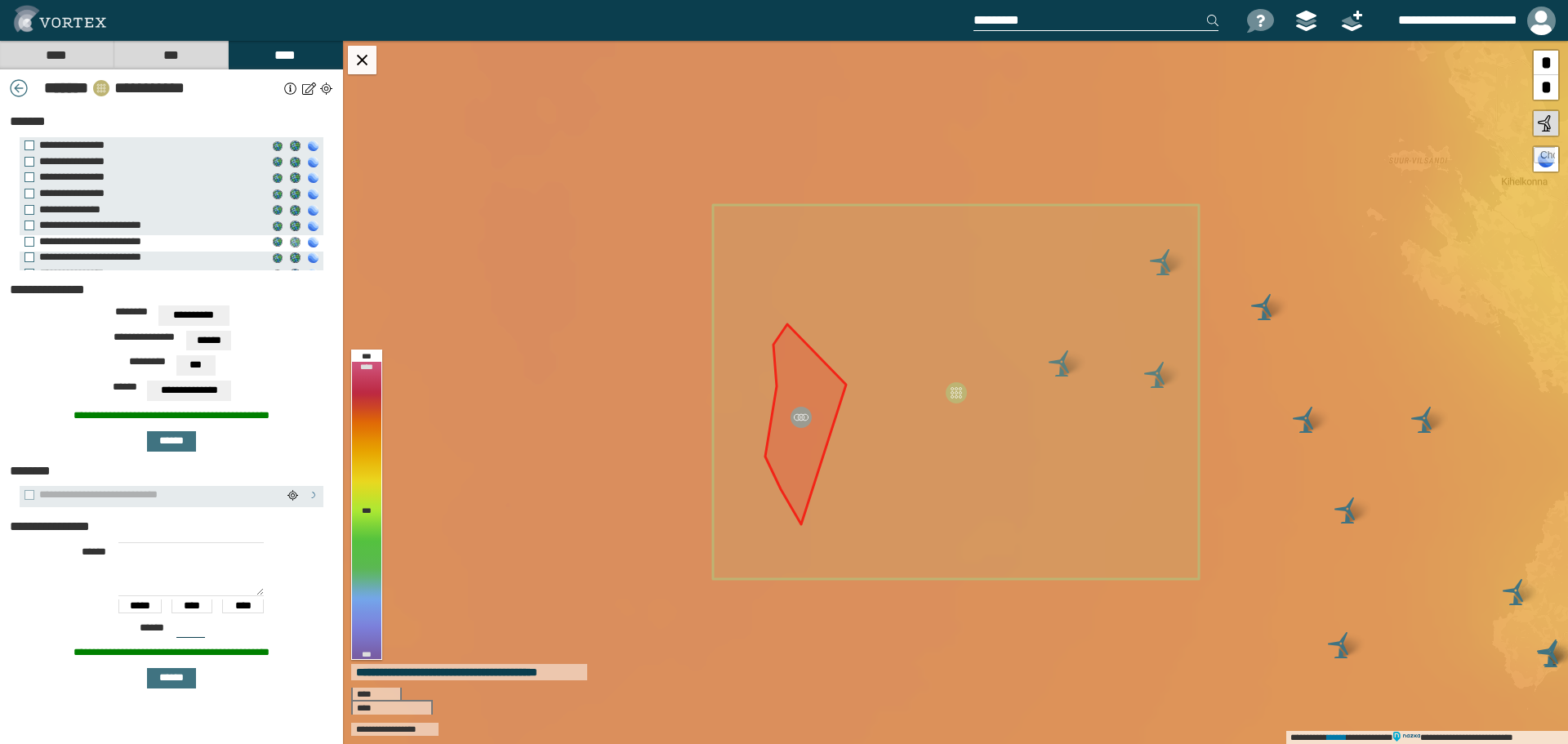 click on "**********" at bounding box center [295, 242] 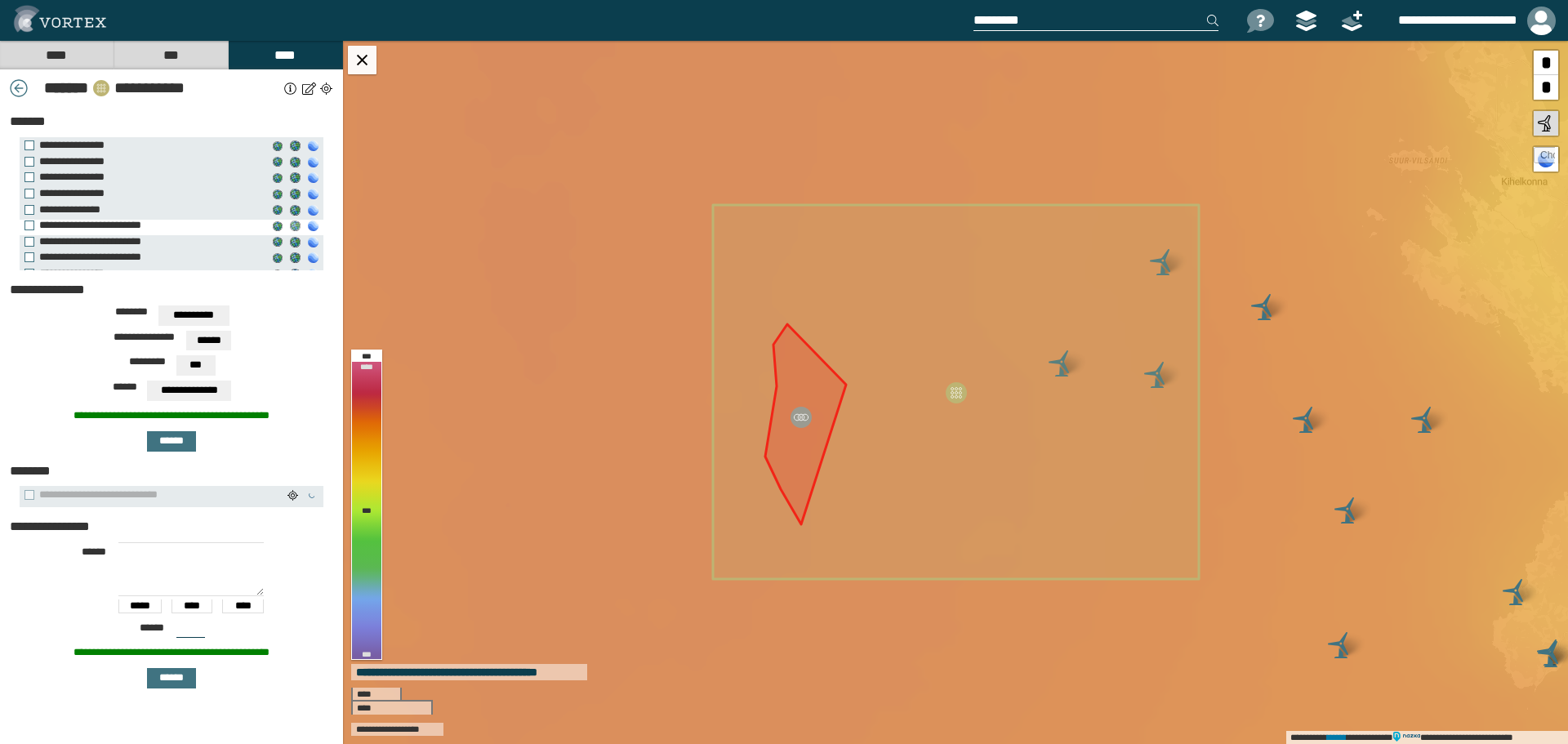 click on "**********" at bounding box center (295, 226) 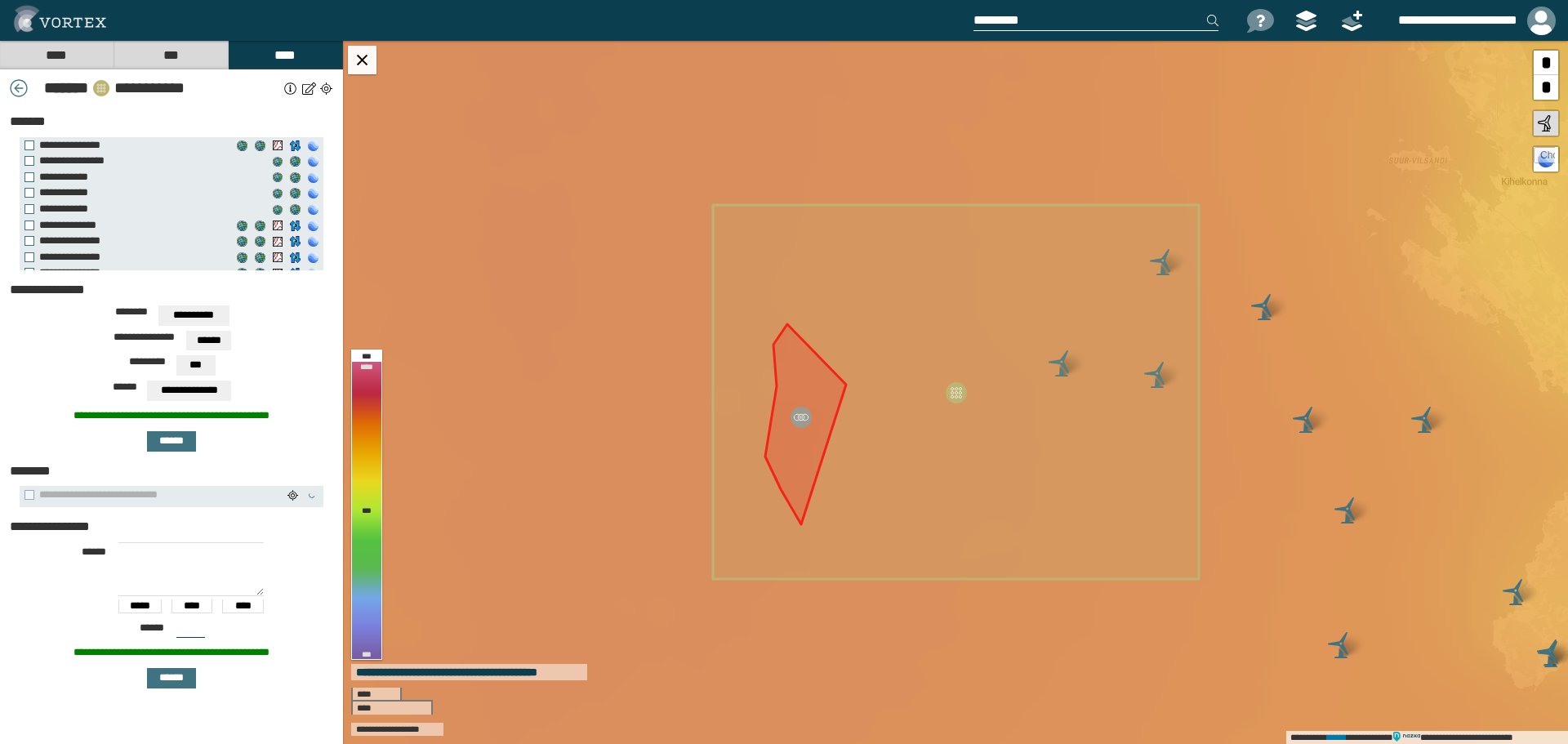 scroll, scrollTop: 0, scrollLeft: 0, axis: both 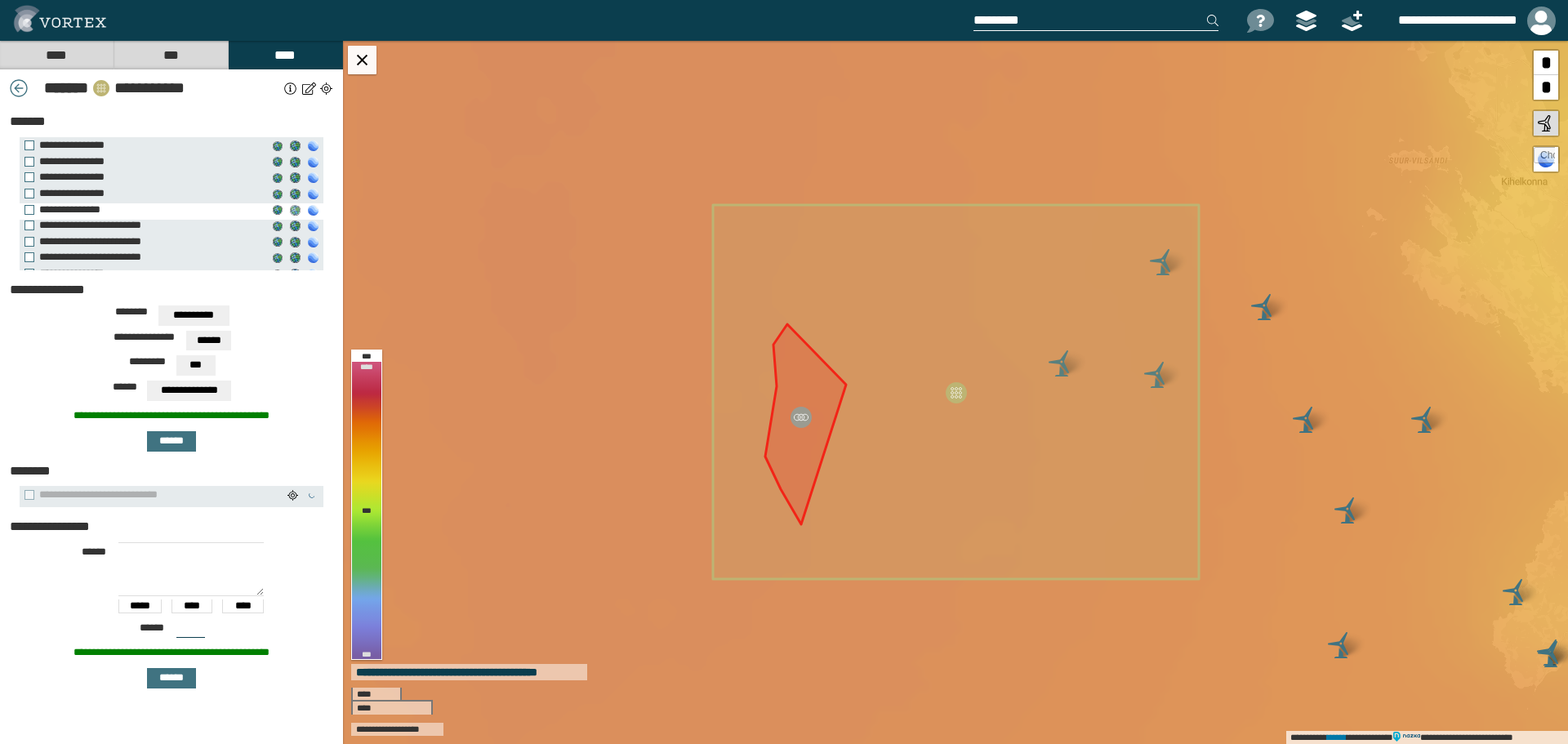 click on "**********" at bounding box center [295, 210] 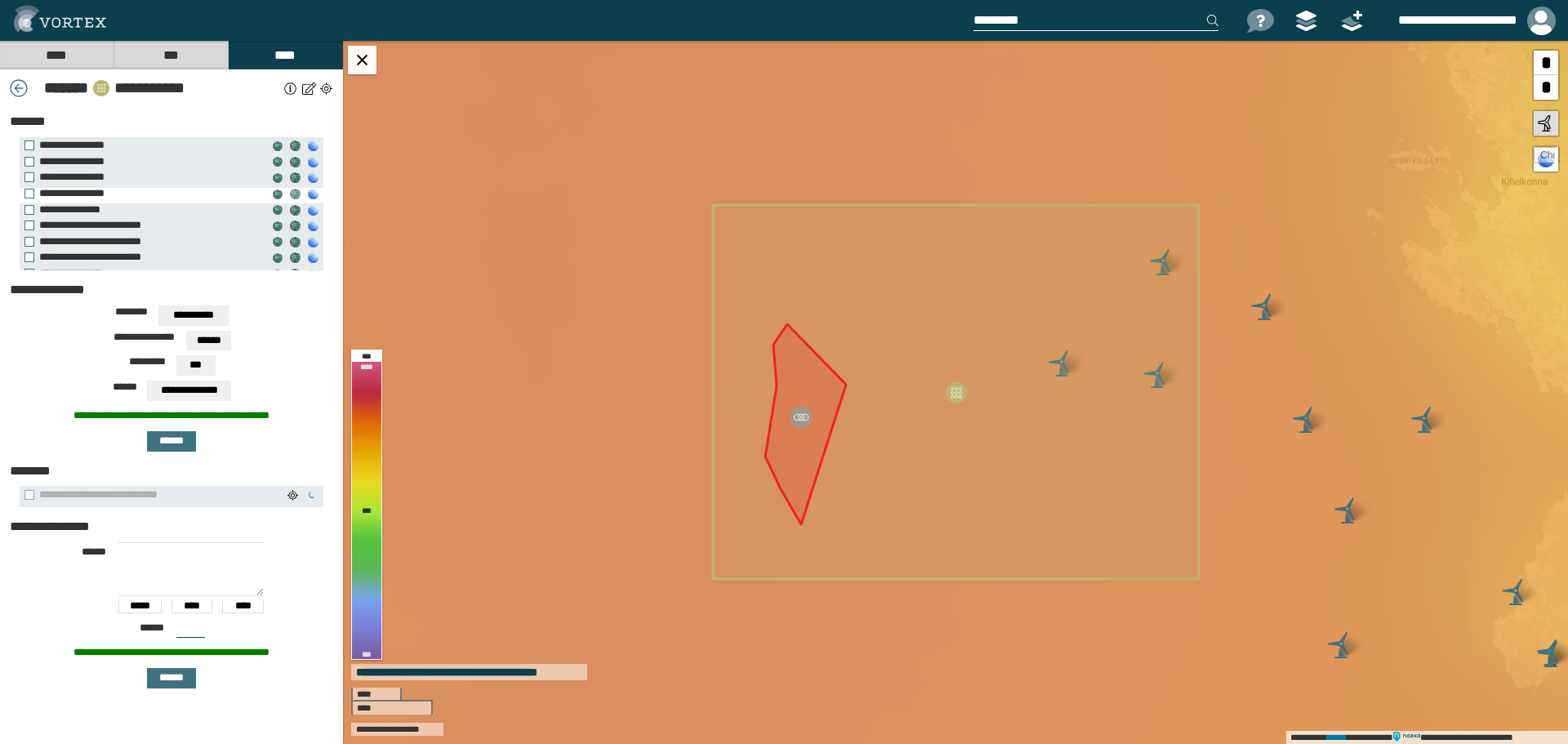 click on "**********" at bounding box center [295, 194] 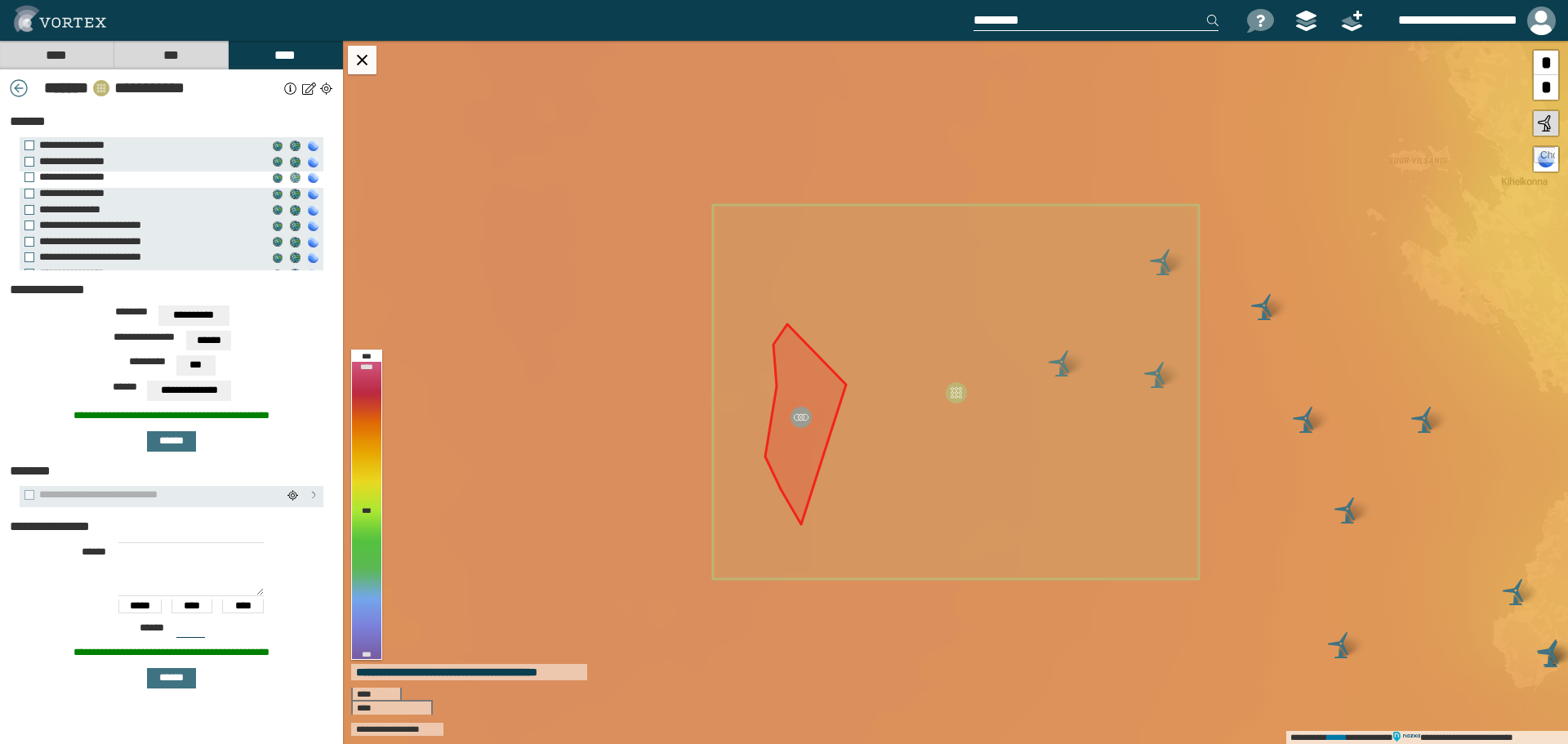 click on "**********" at bounding box center [295, 178] 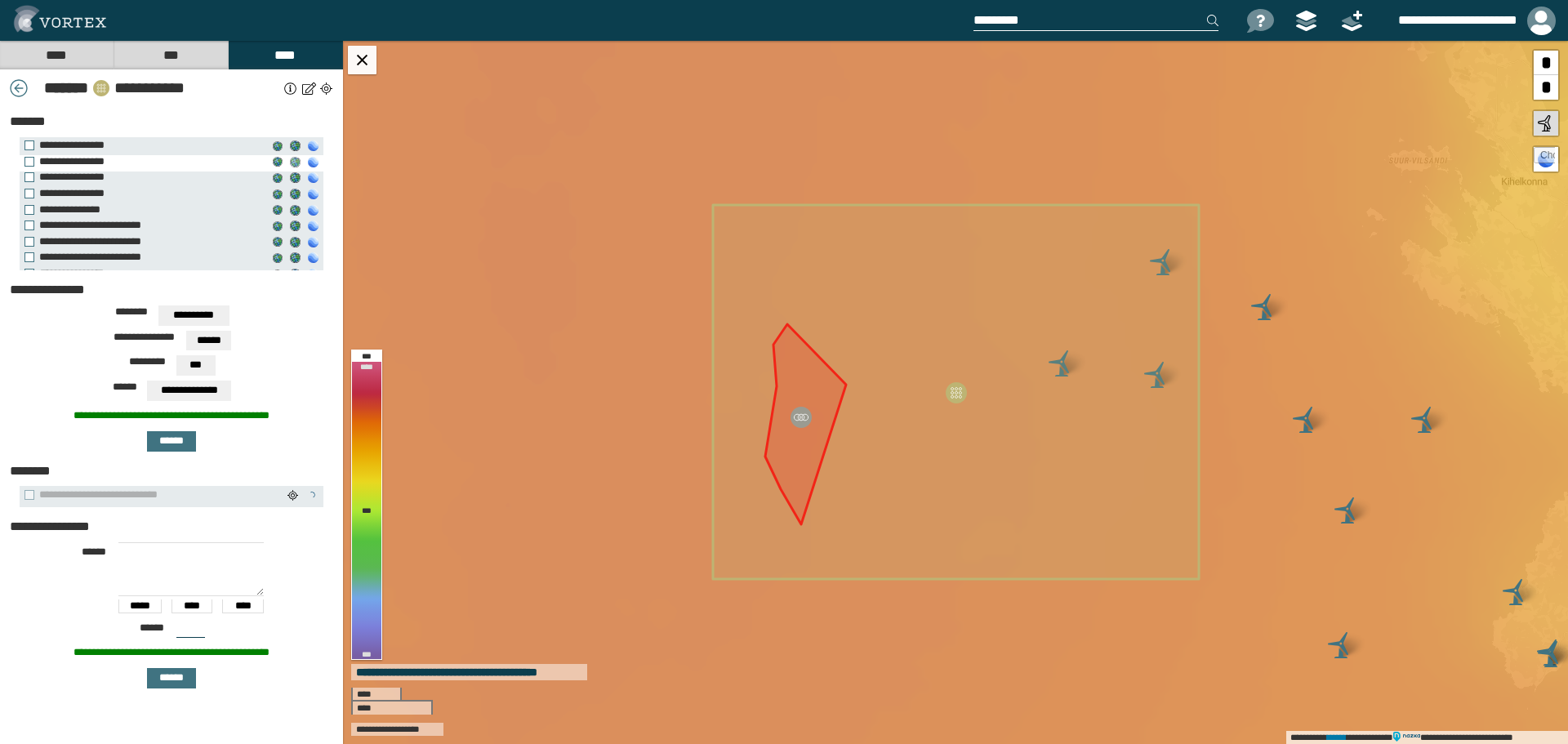 click on "**********" at bounding box center (295, 162) 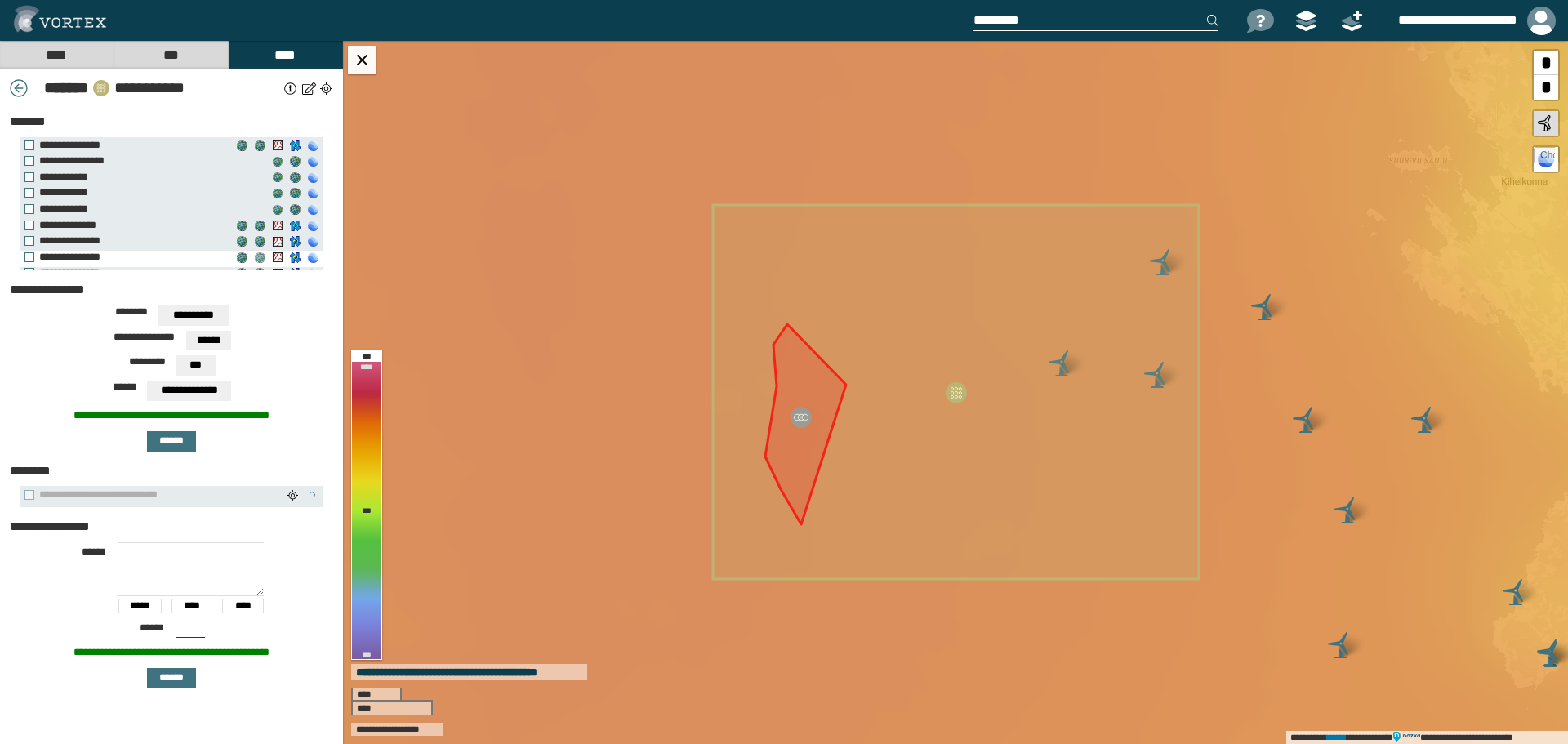 scroll, scrollTop: 0, scrollLeft: 0, axis: both 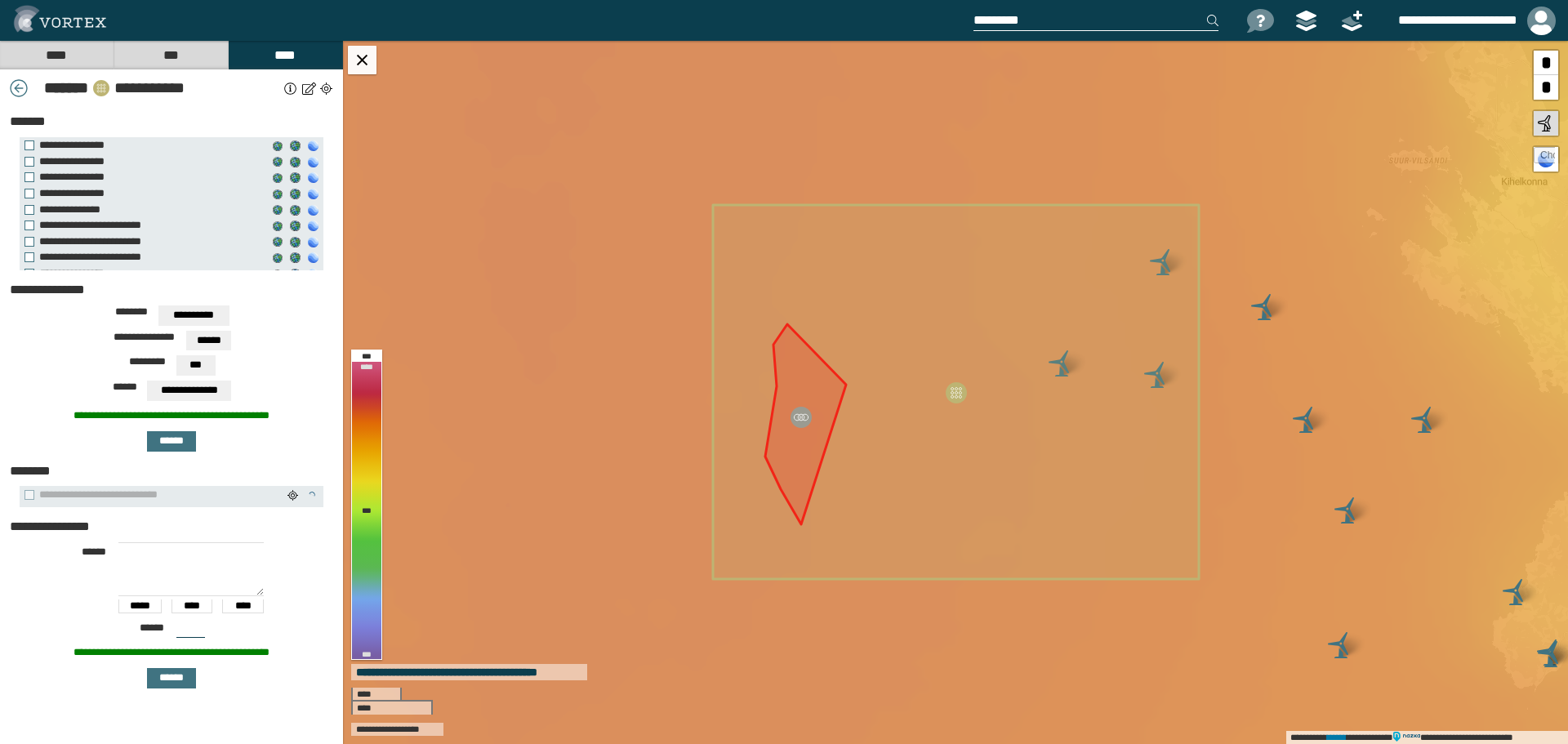 drag, startPoint x: 42, startPoint y: 581, endPoint x: 61, endPoint y: 566, distance: 24.207437 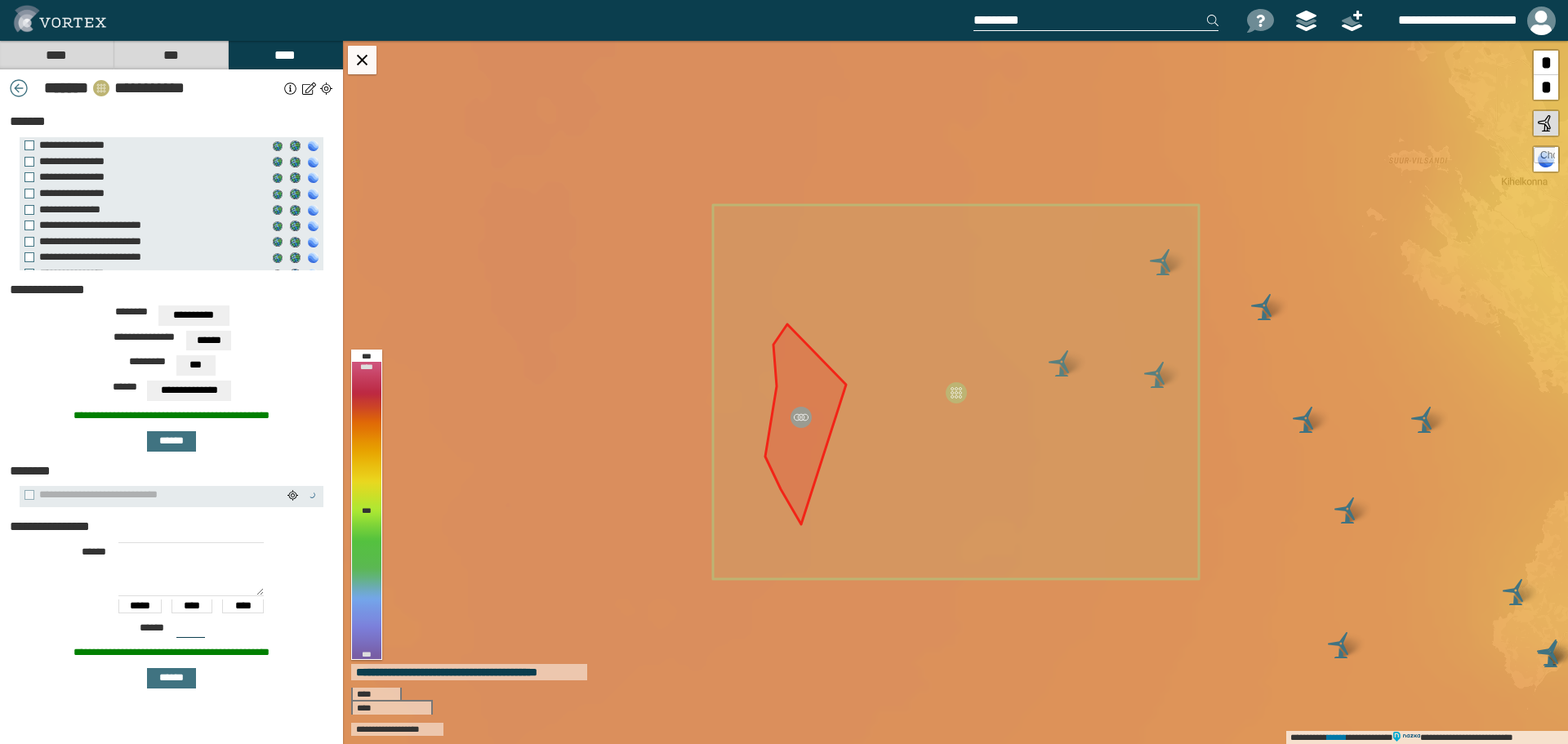 click on "****** ***** **** ****" at bounding box center [172, 583] 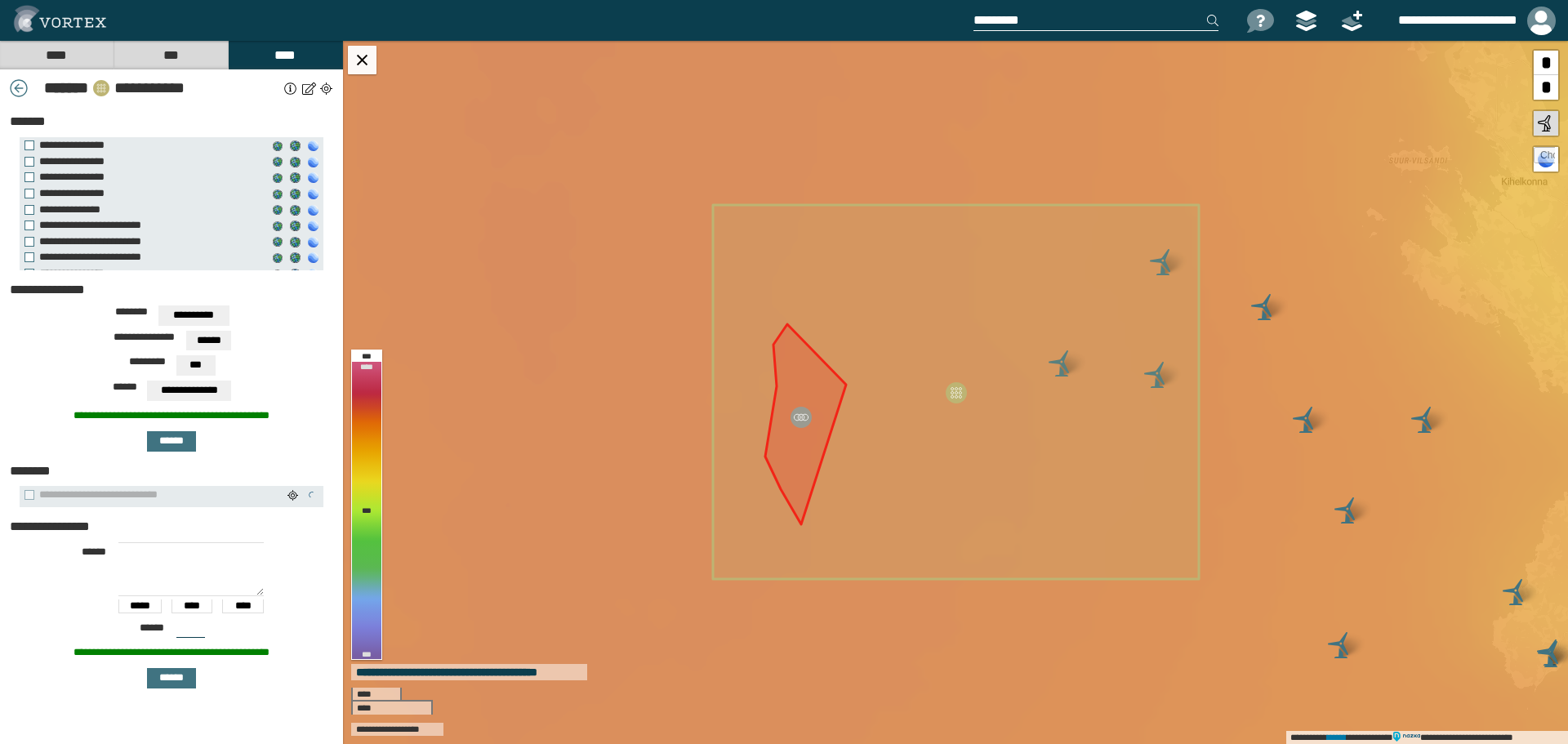 click on "****" at bounding box center [56, 55] 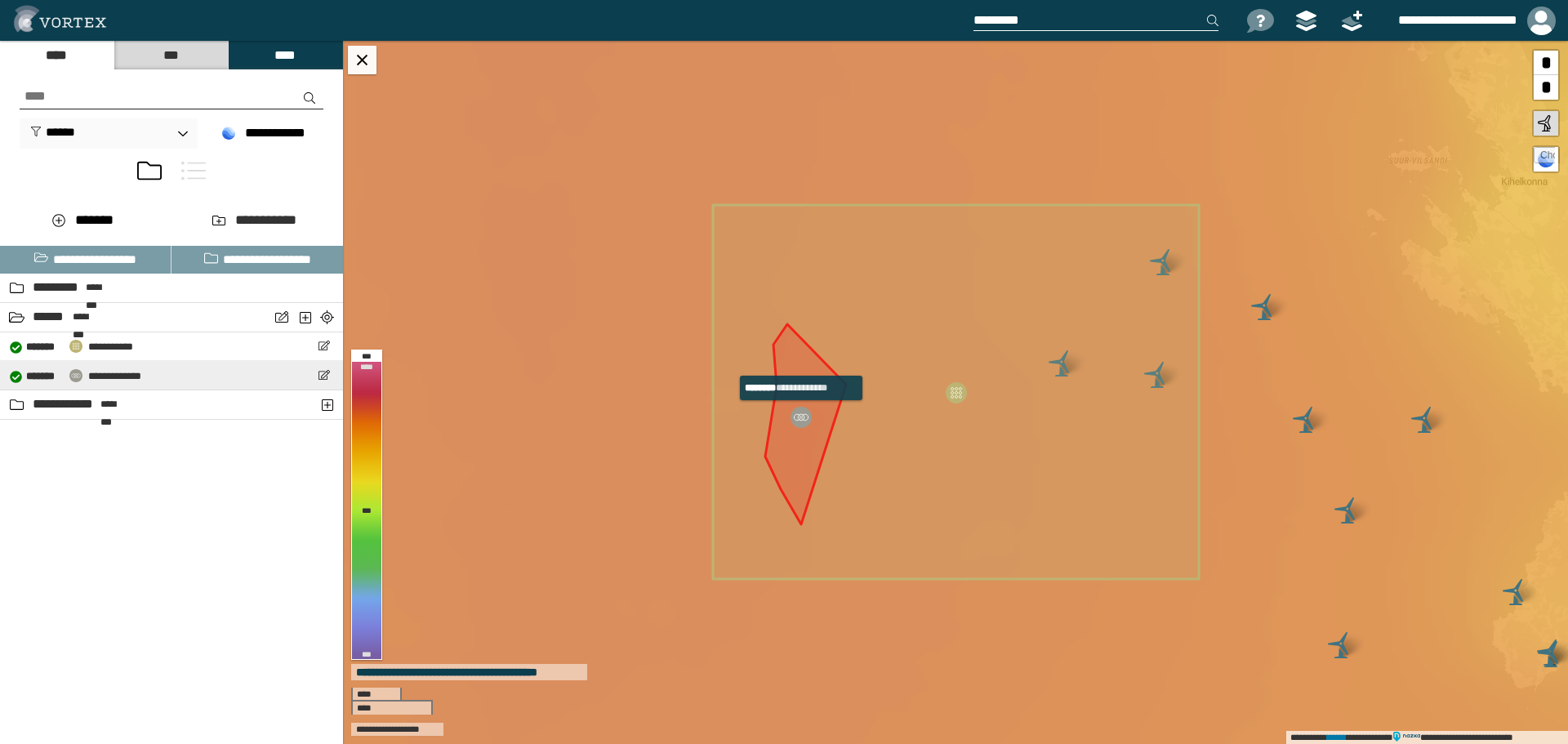 click on "**********" at bounding box center (114, 376) 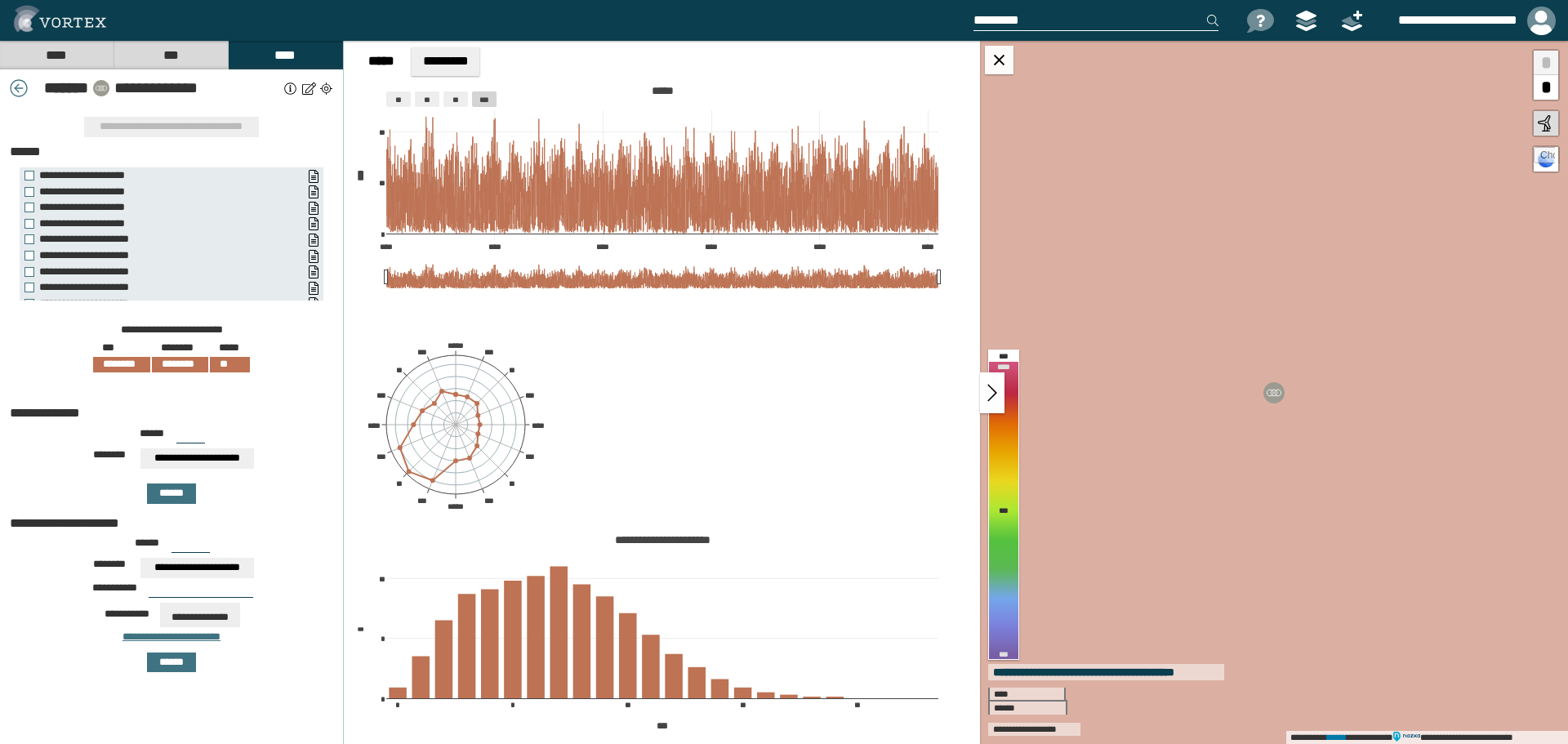 click on "****" at bounding box center [56, 55] 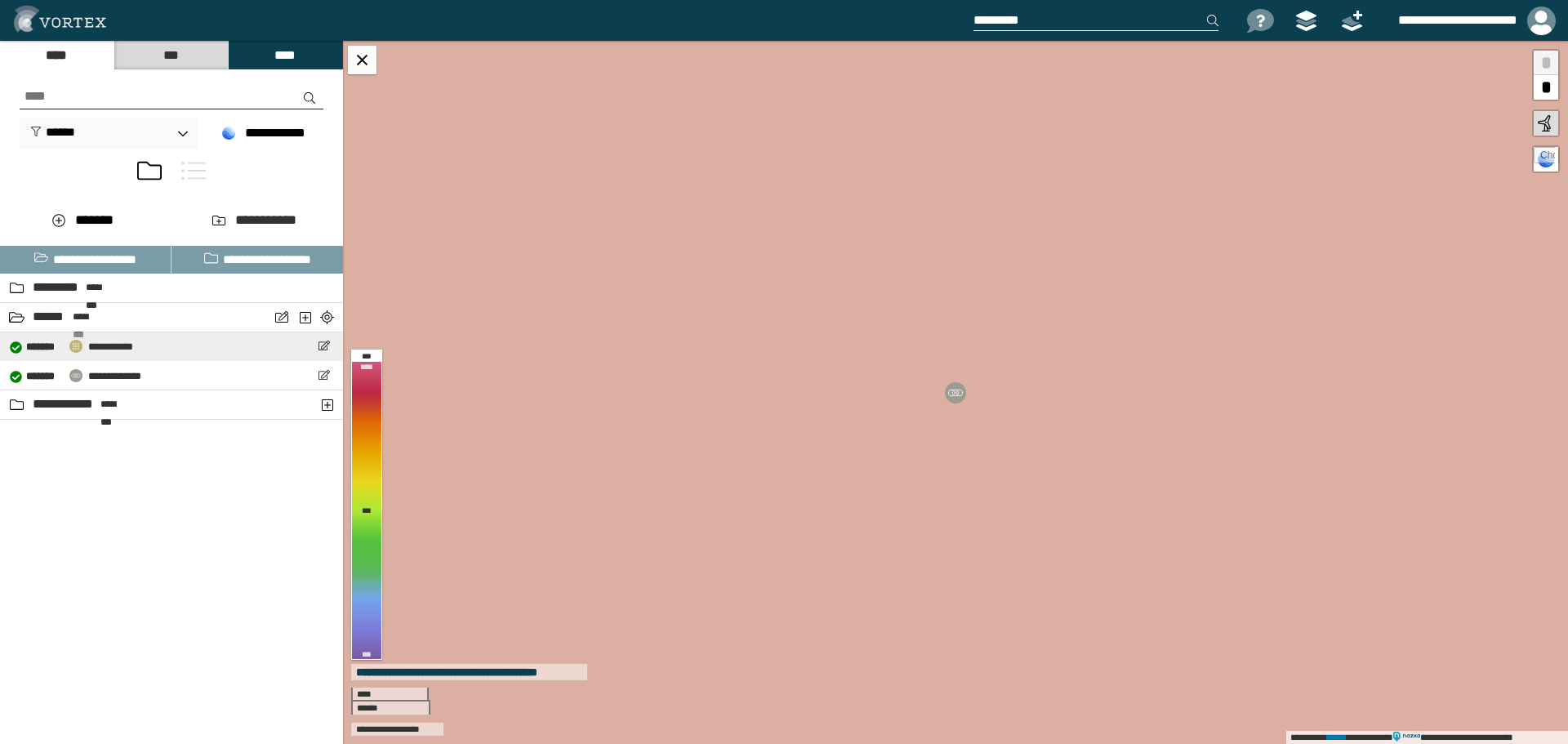 click on "**********" at bounding box center (110, 346) 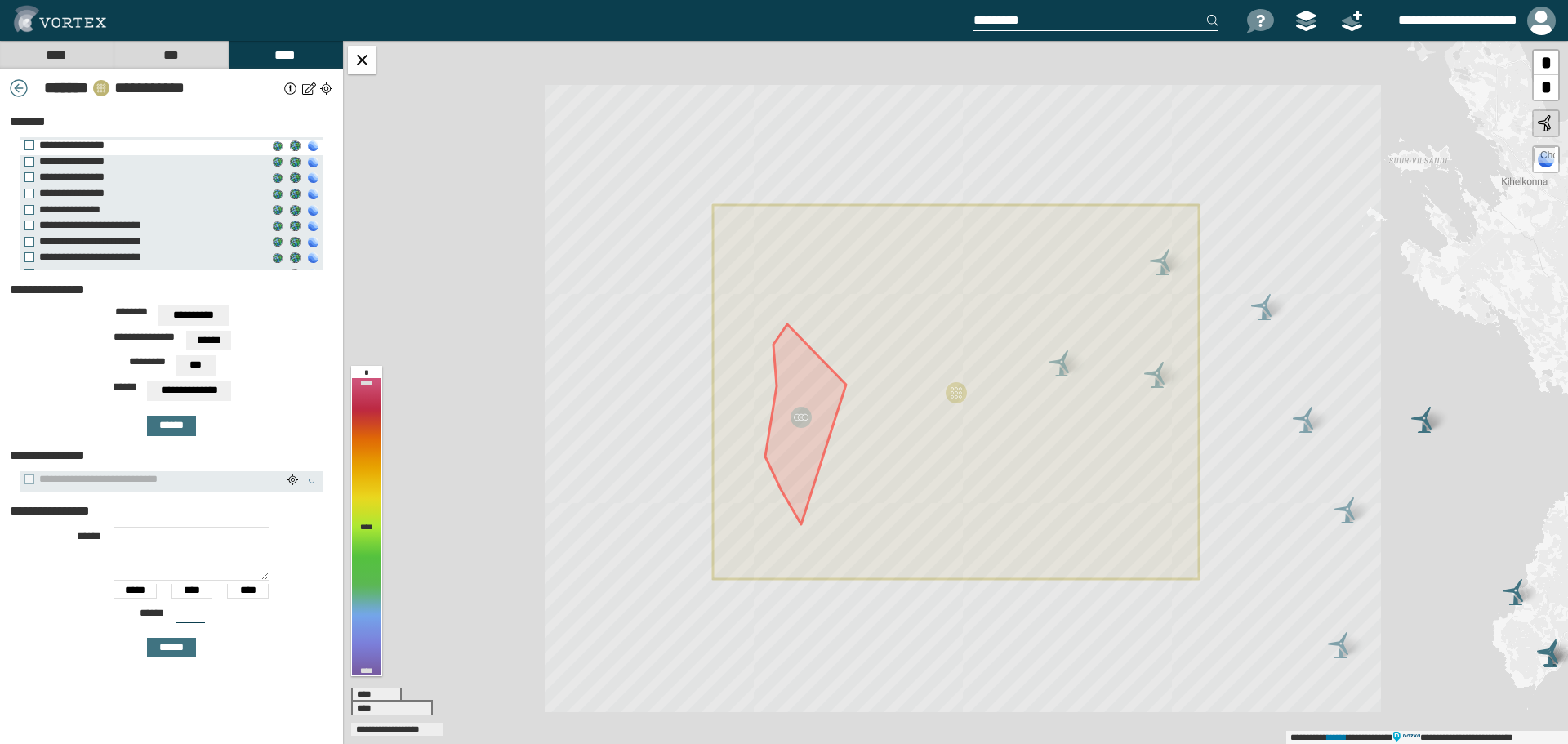 click on "**********" at bounding box center (142, 145) 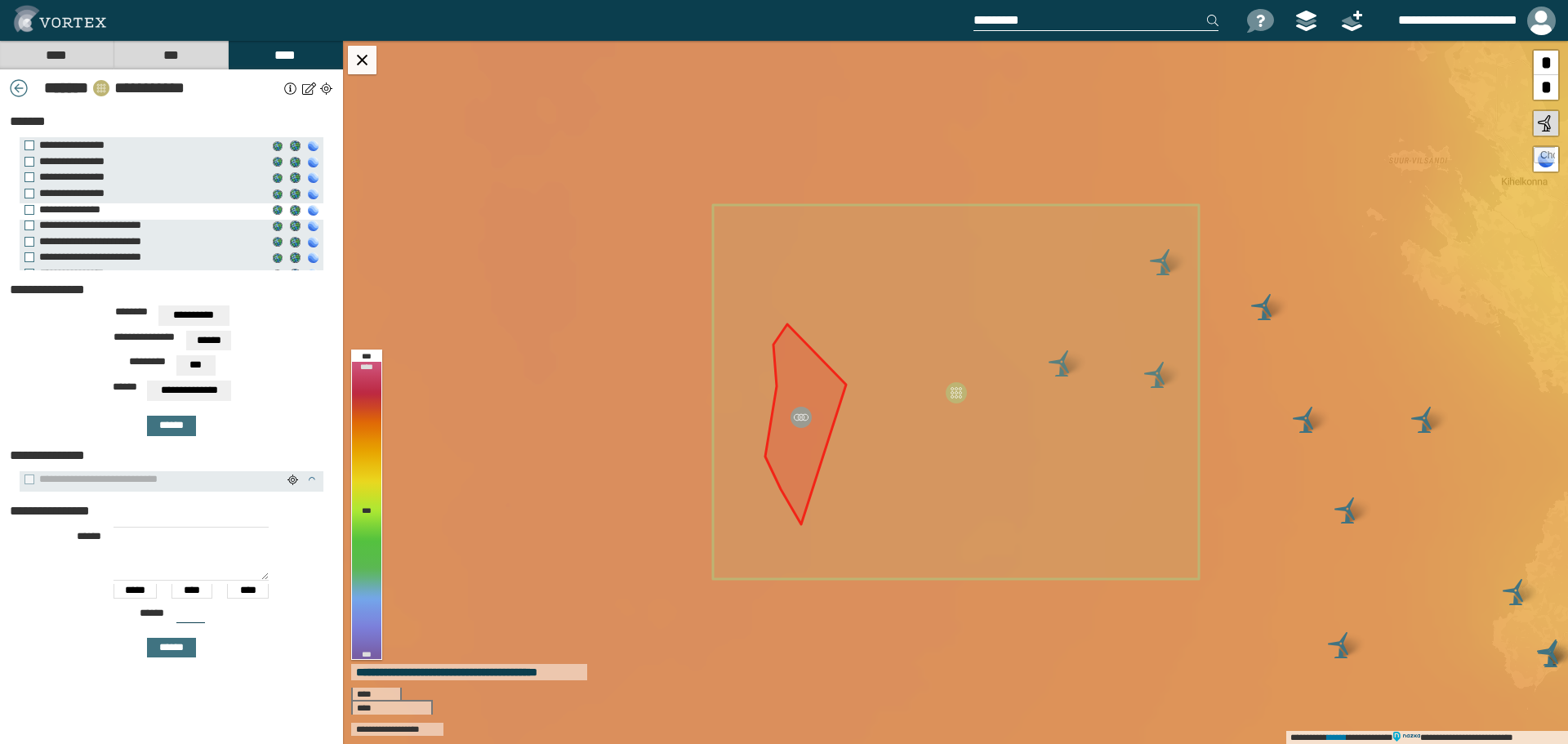 click on "**********" at bounding box center [142, 210] 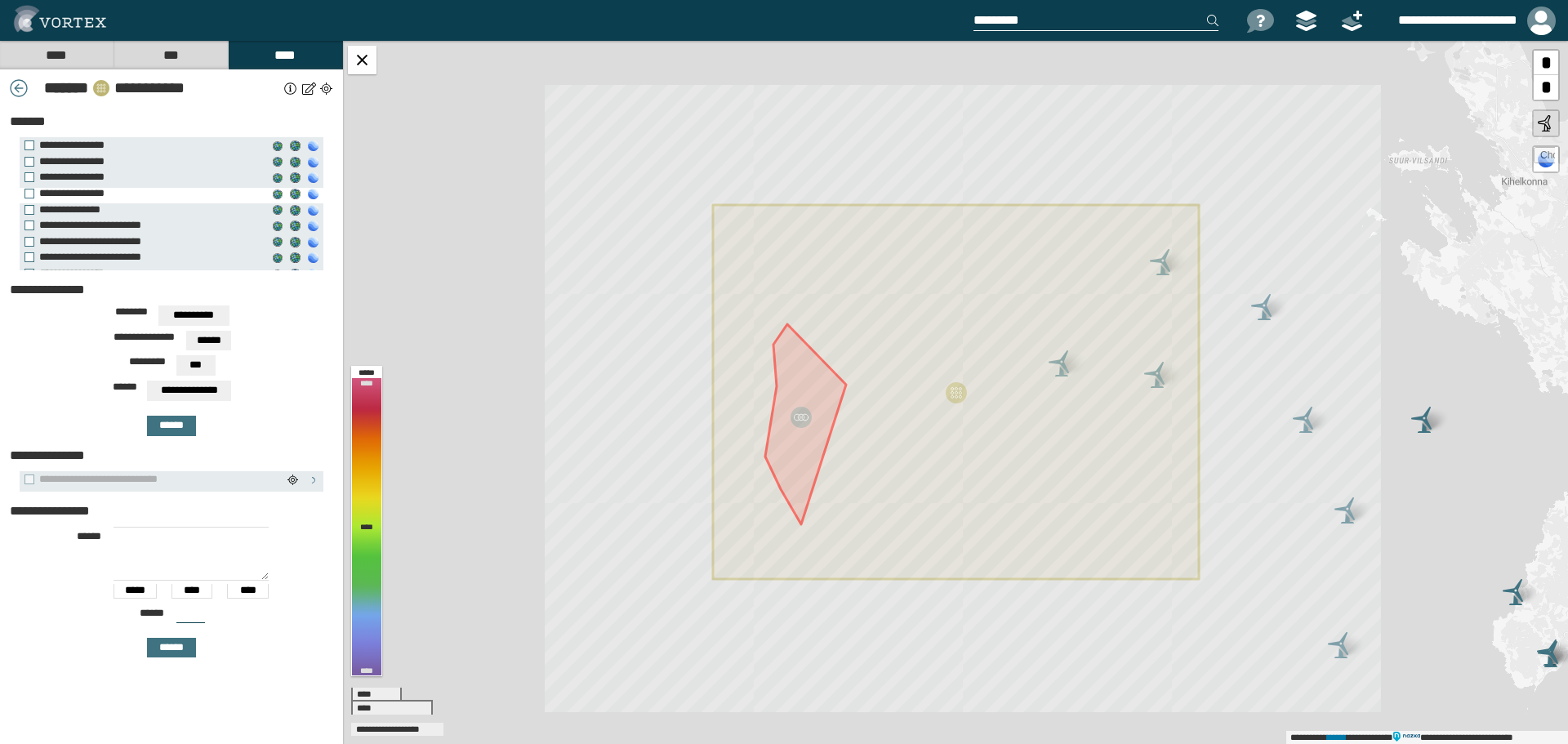 click on "**********" at bounding box center (142, 194) 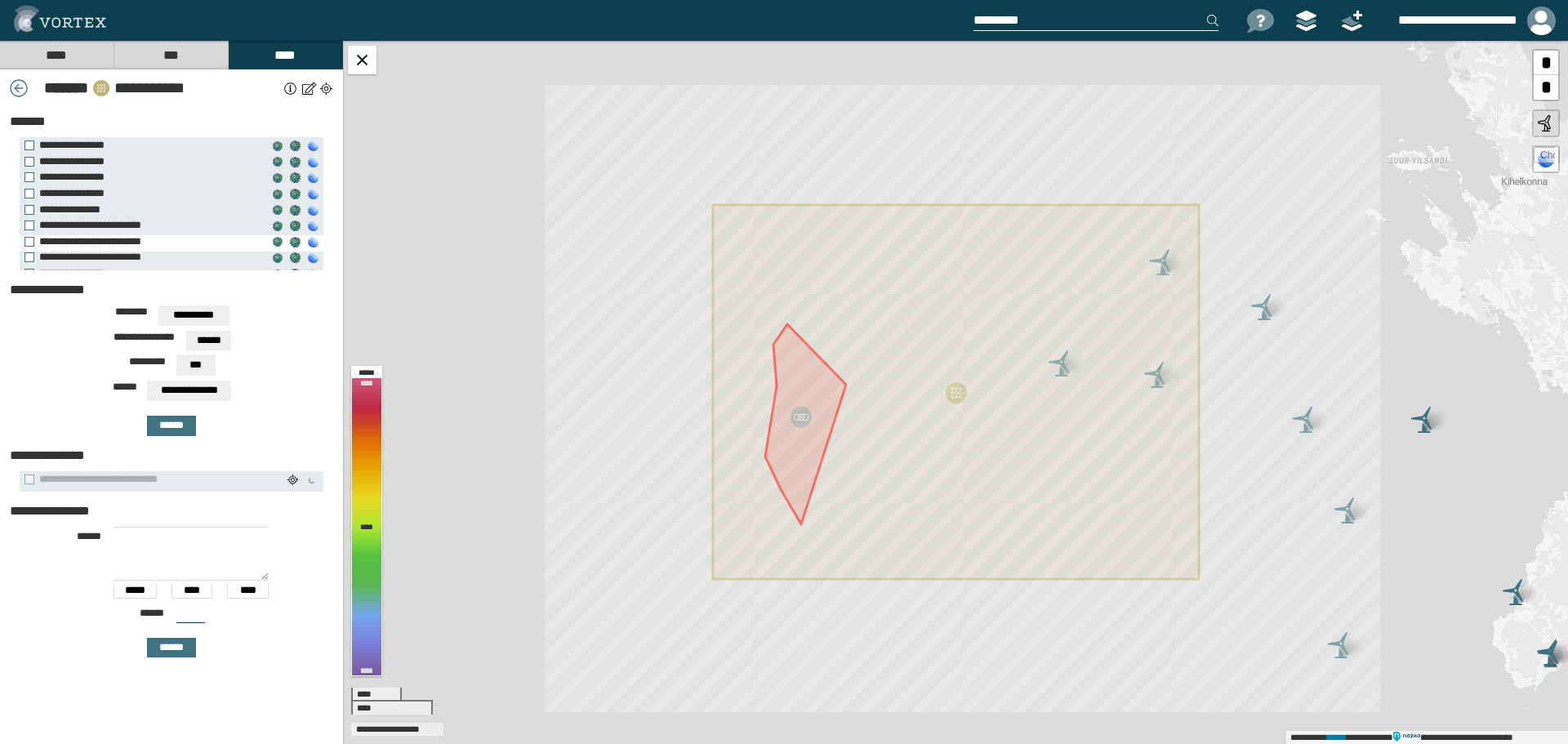 click on "**********" at bounding box center [146, 243] 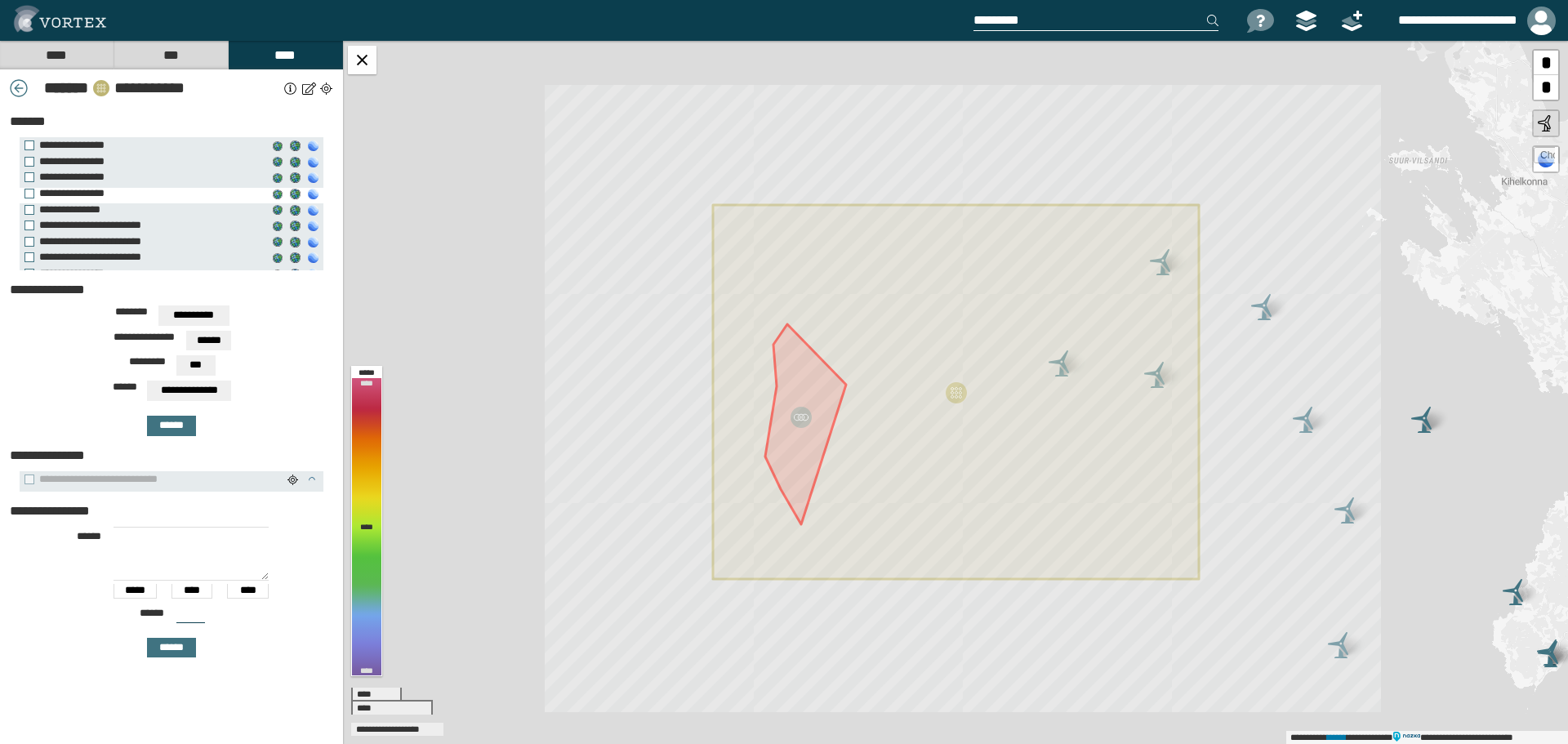 click on "**********" at bounding box center (142, 194) 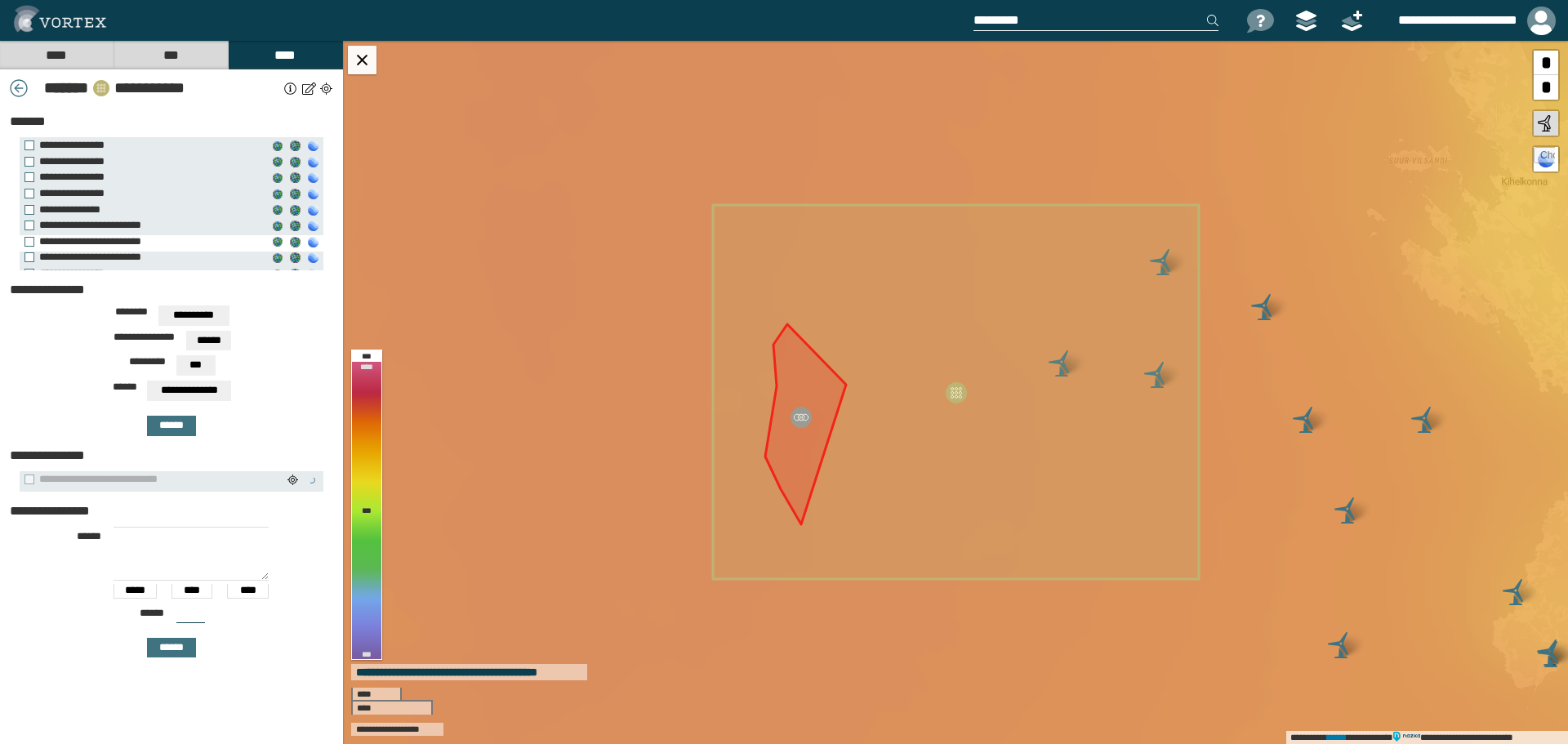 click on "**********" at bounding box center (142, 242) 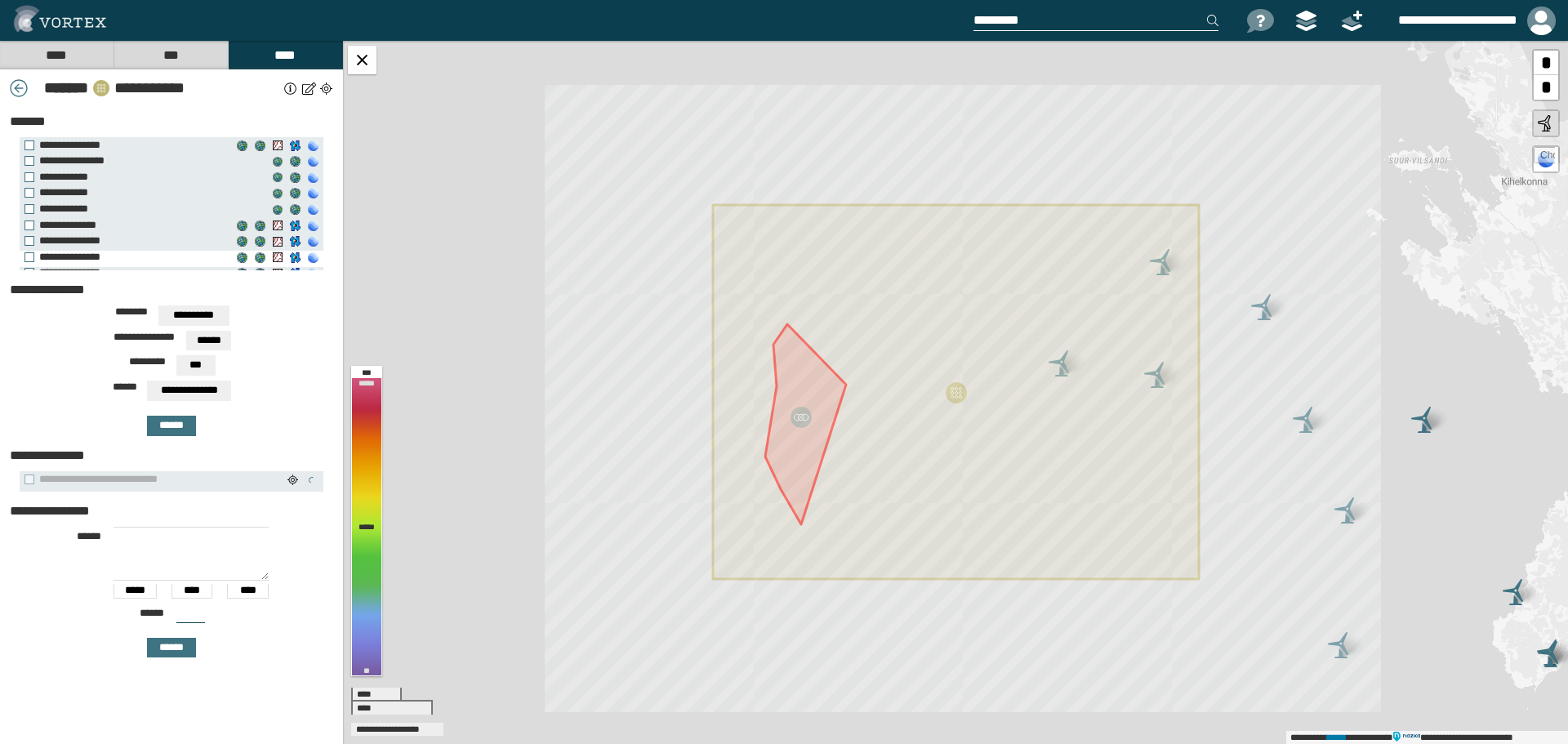 scroll, scrollTop: 63, scrollLeft: 0, axis: vertical 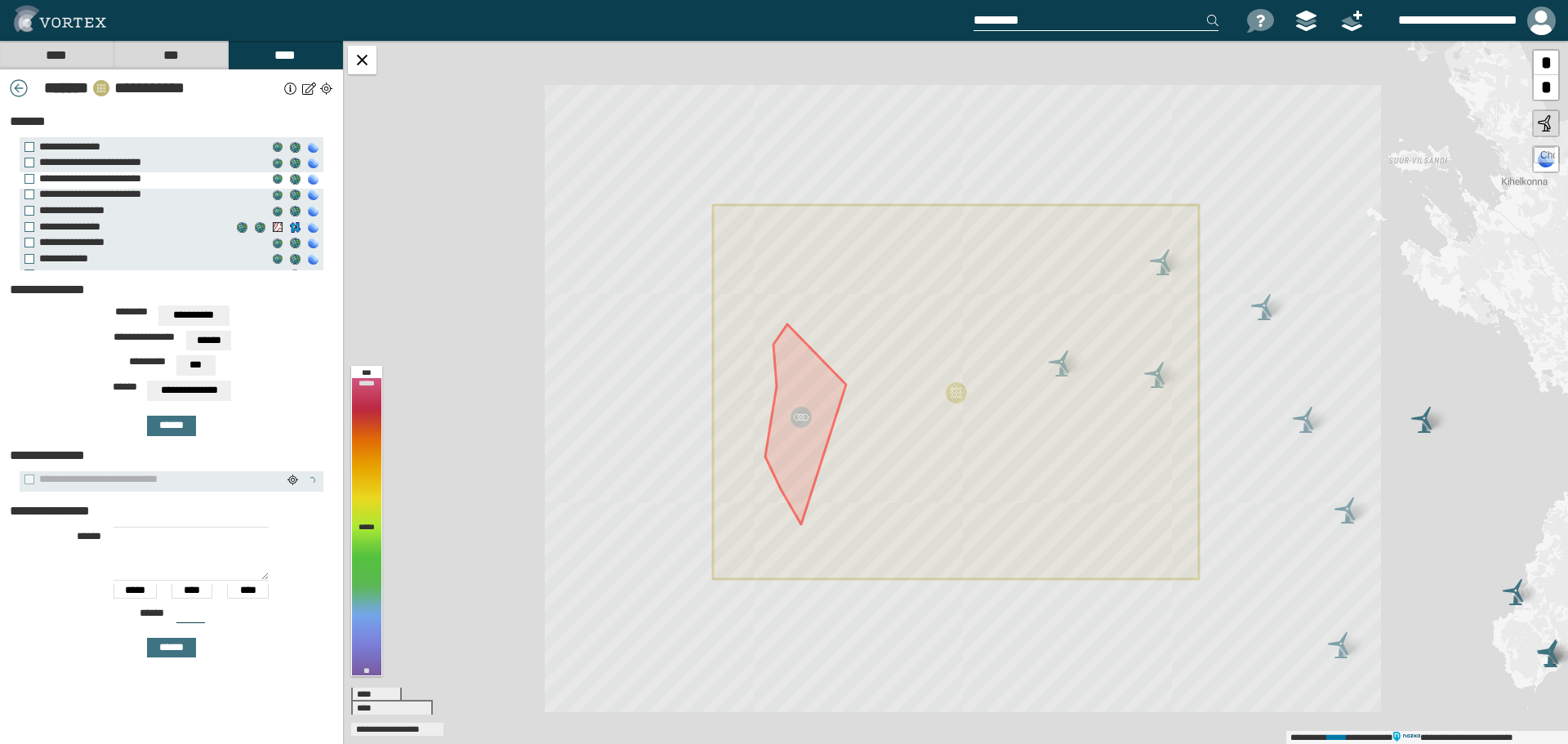 click on "**********" at bounding box center (142, 179) 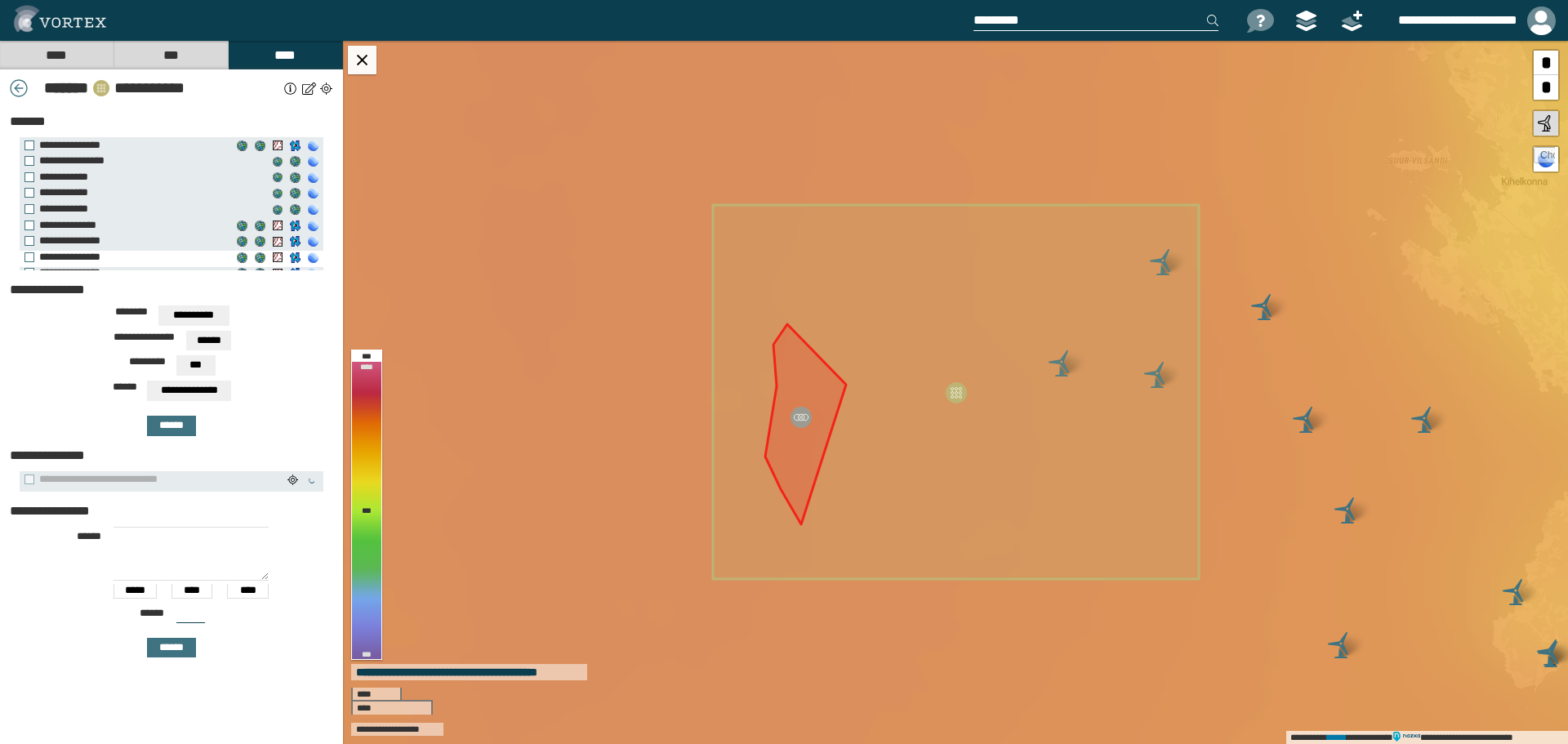 scroll, scrollTop: 63, scrollLeft: 0, axis: vertical 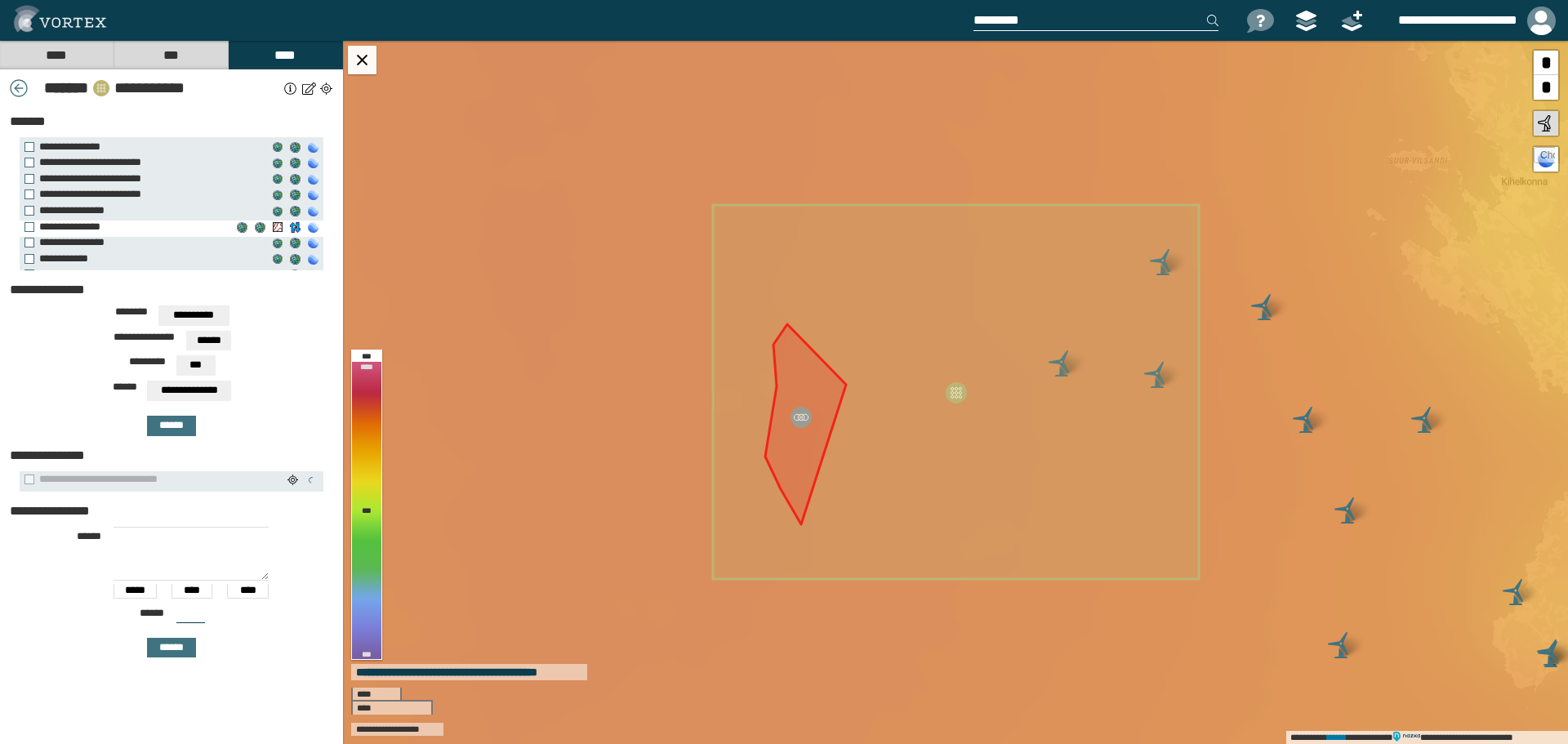 click on "**********" at bounding box center (124, 227) 